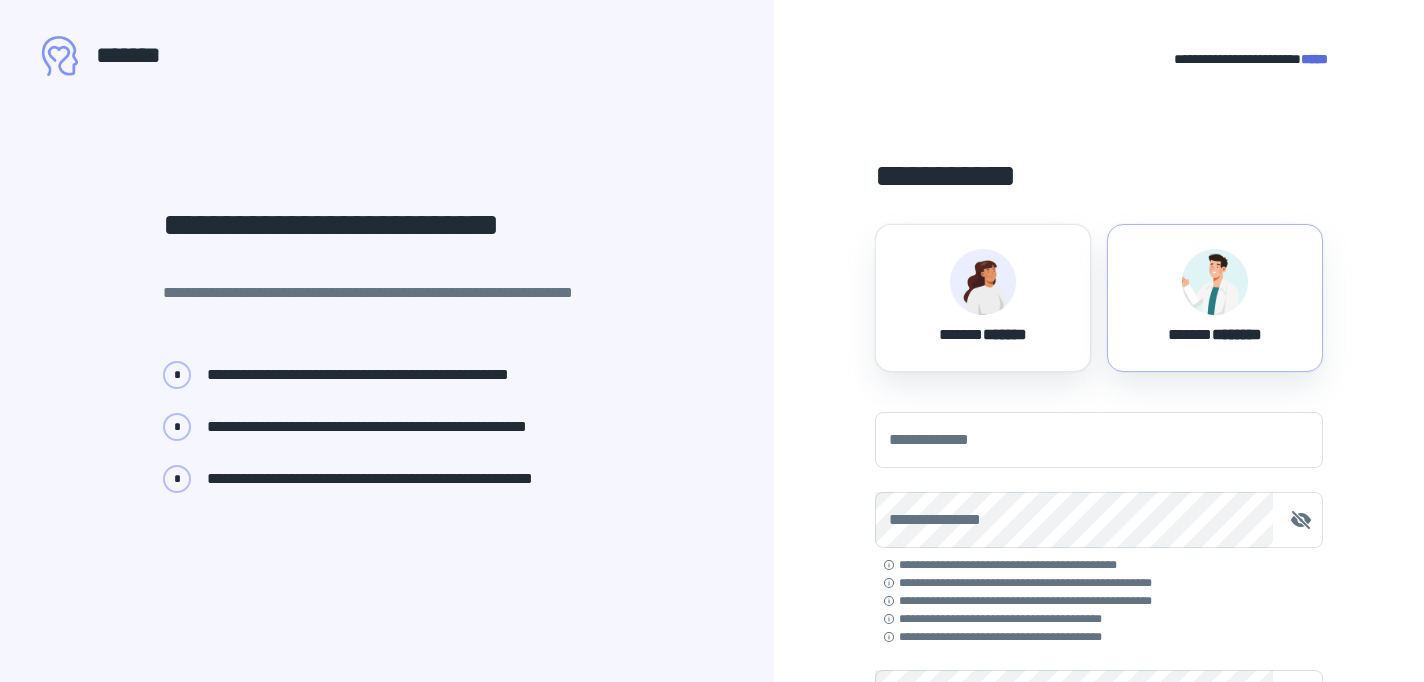 scroll, scrollTop: 51, scrollLeft: 0, axis: vertical 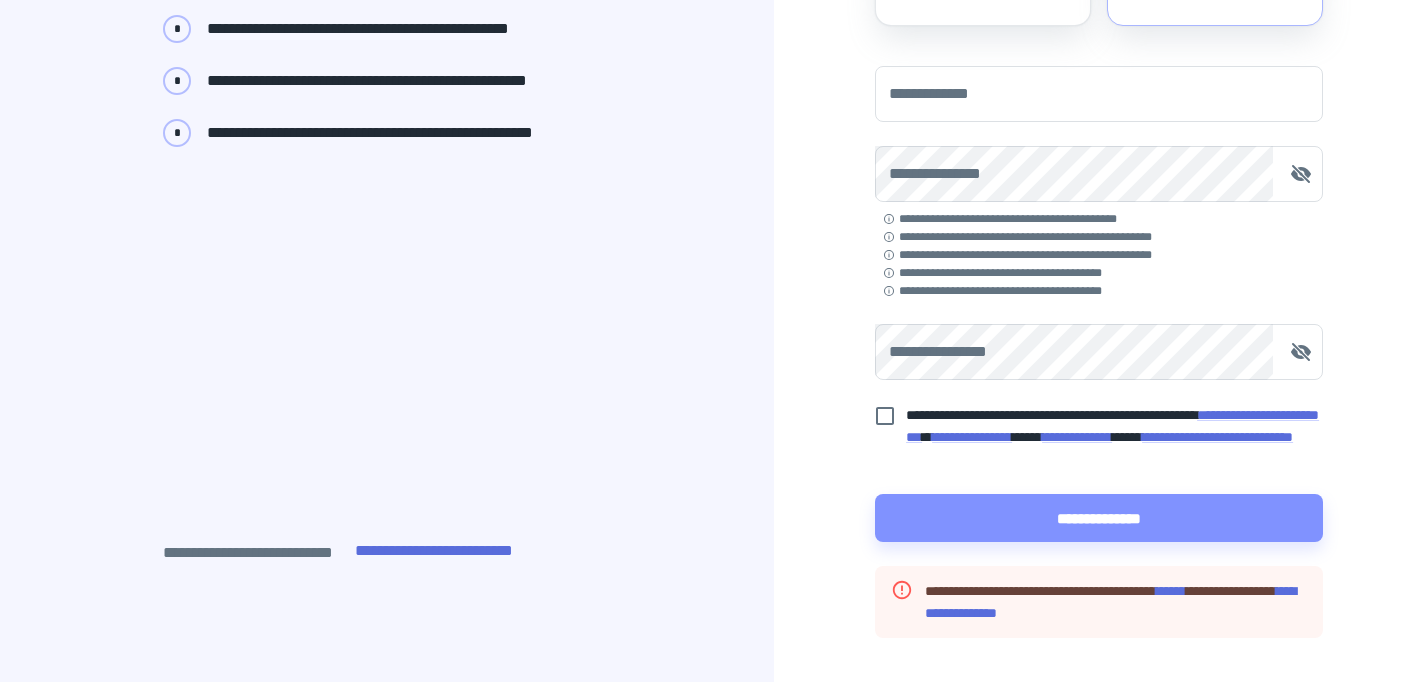 click on "******" at bounding box center (1171, 591) 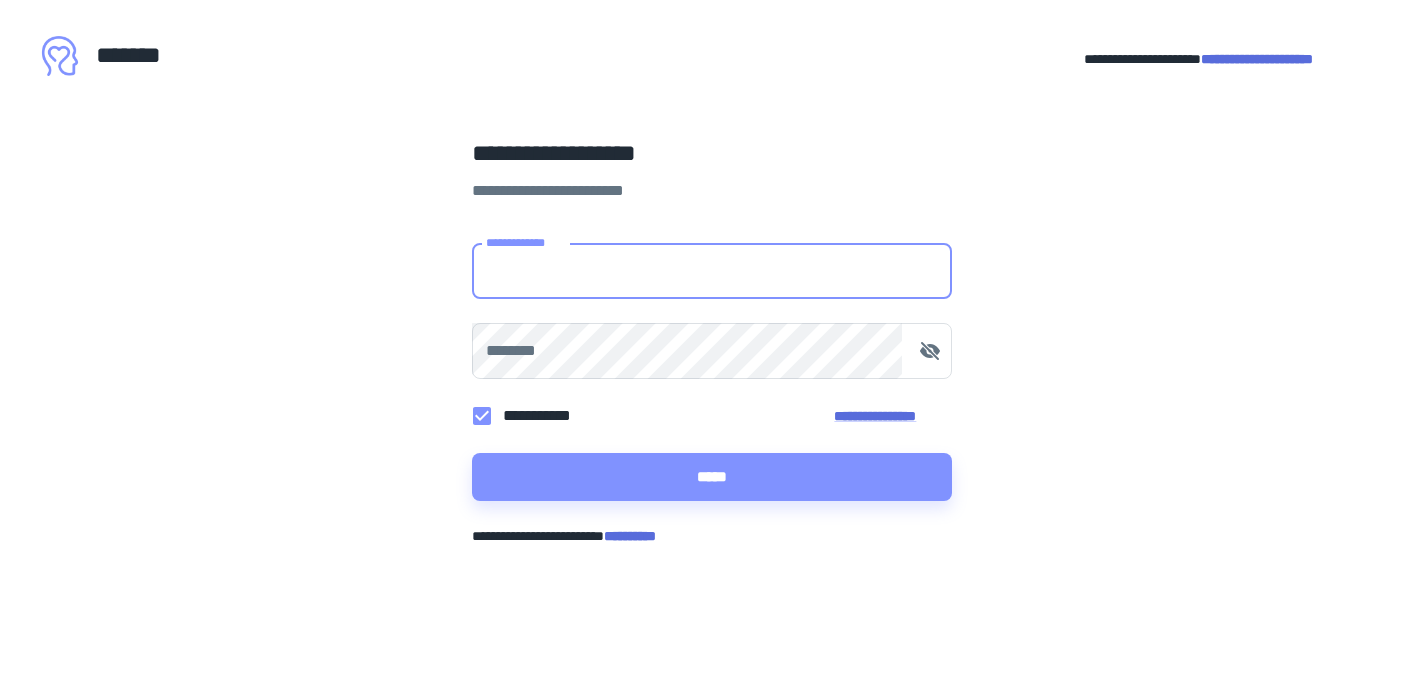 click on "**********" at bounding box center [712, 271] 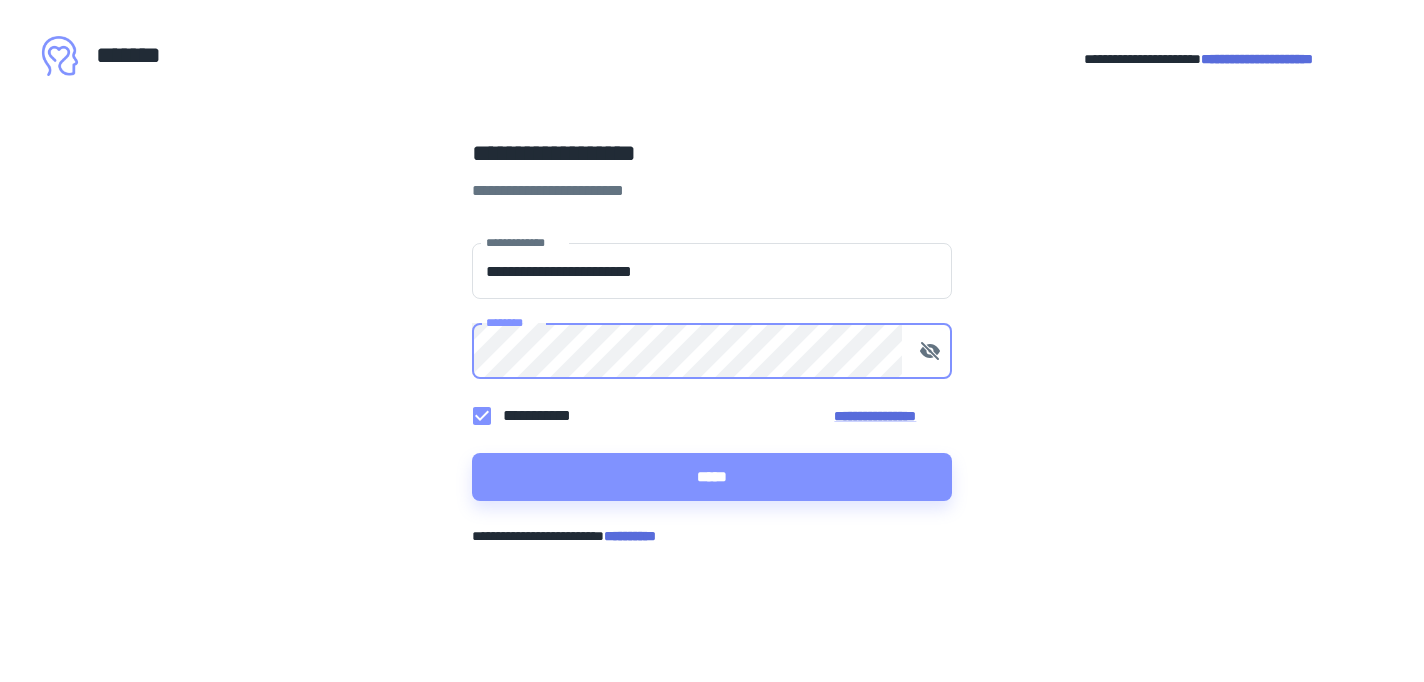 click on "*****" at bounding box center [712, 477] 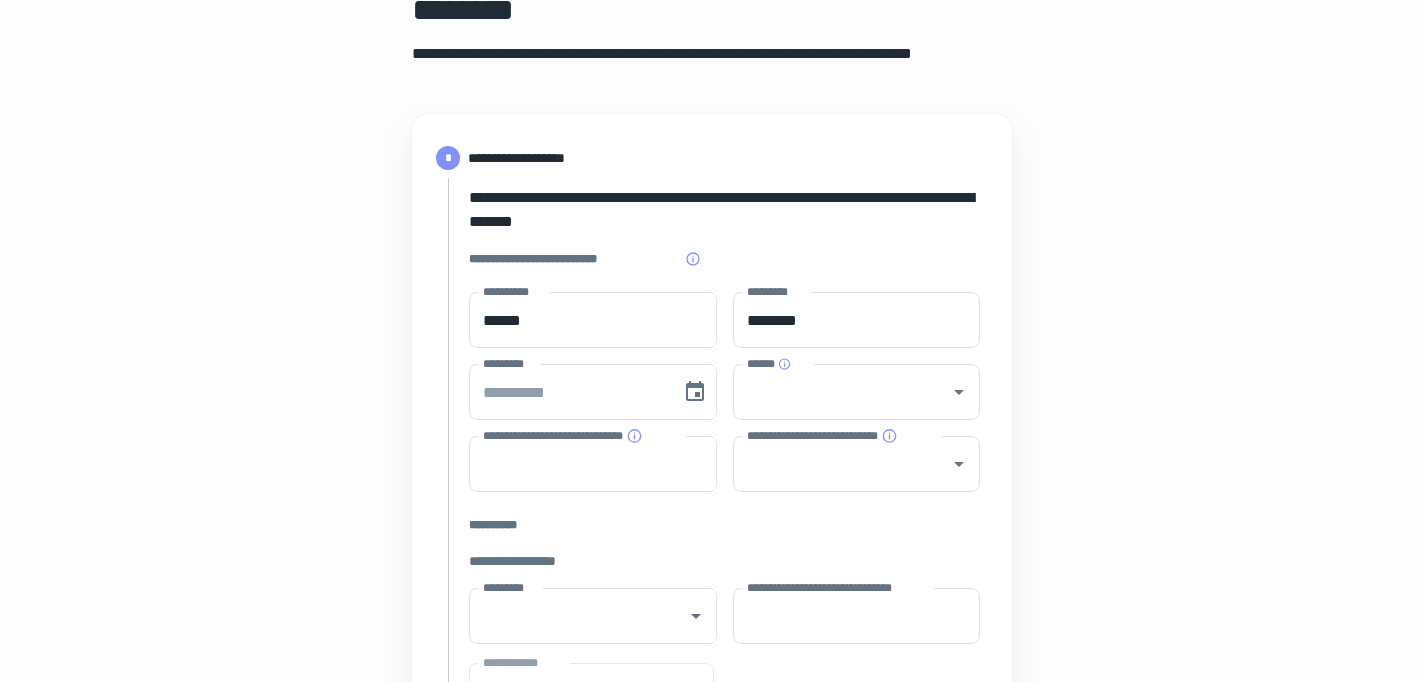 scroll, scrollTop: 135, scrollLeft: 0, axis: vertical 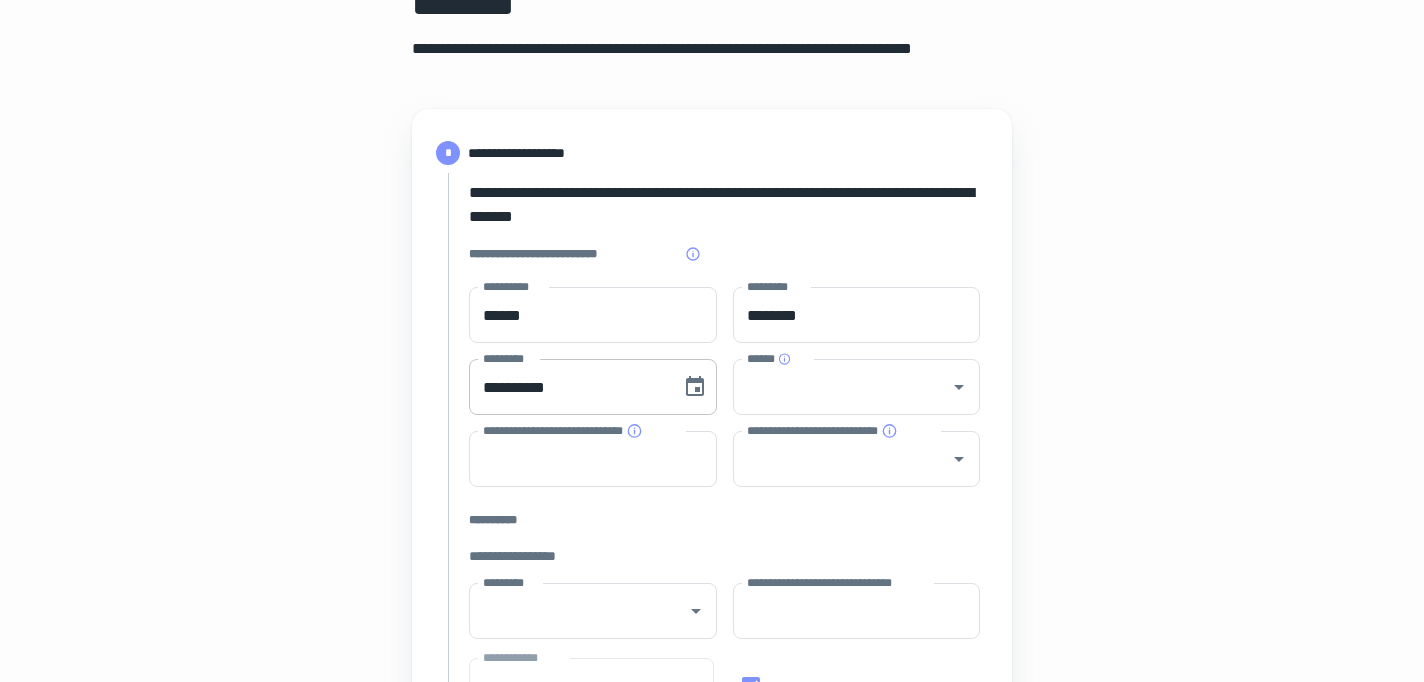 click on "**********" at bounding box center [568, 387] 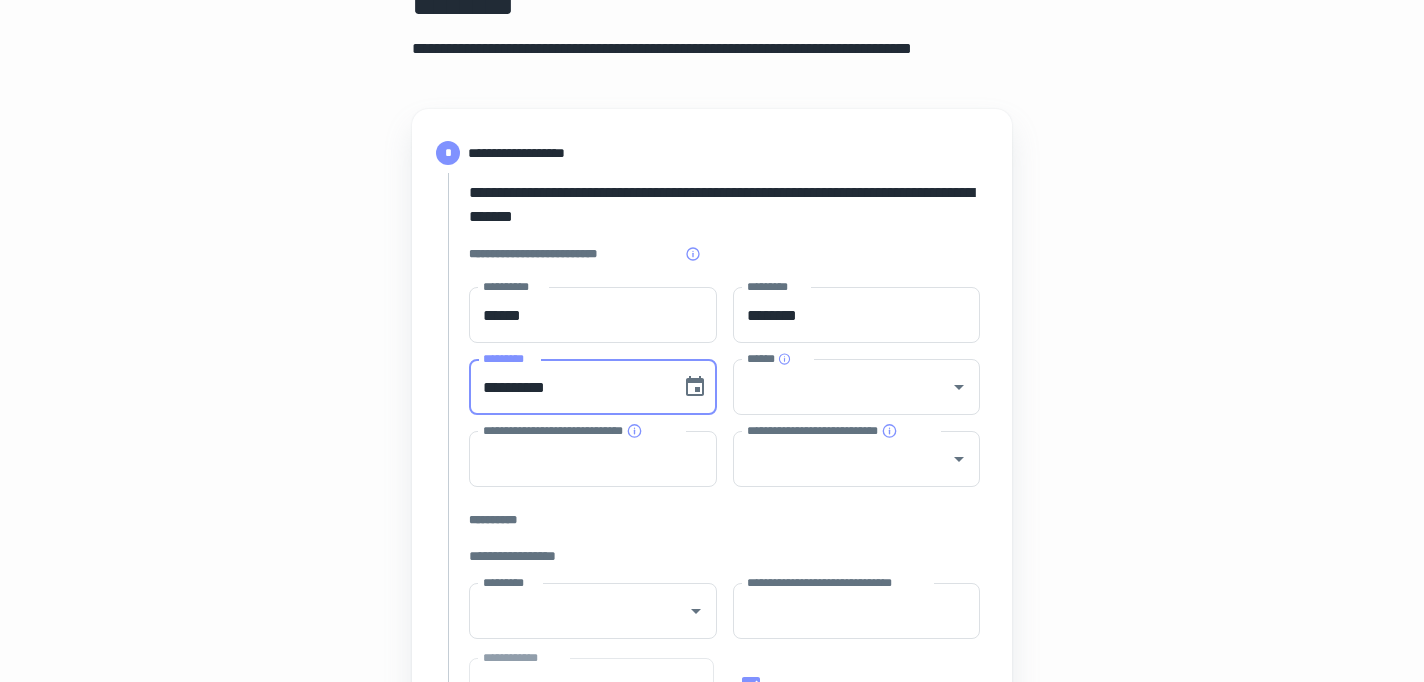 type on "**********" 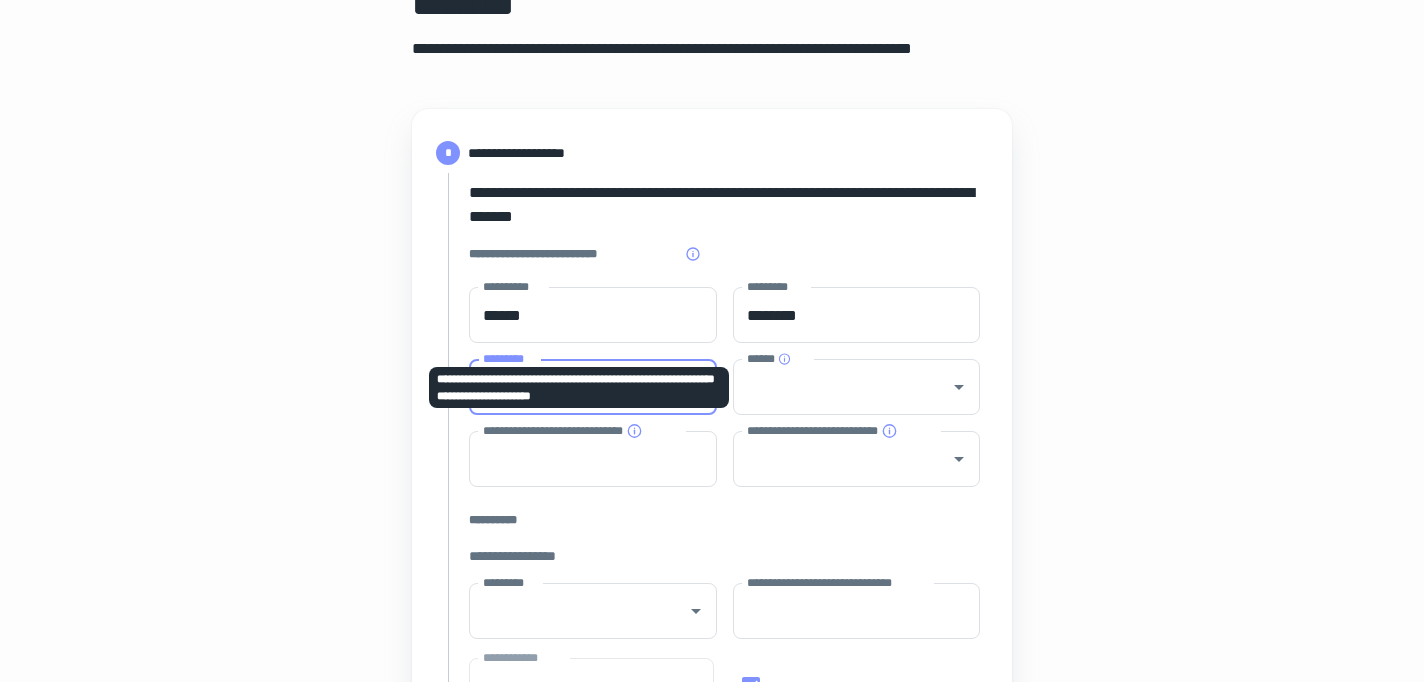 click on "**********" at bounding box center (579, 387) 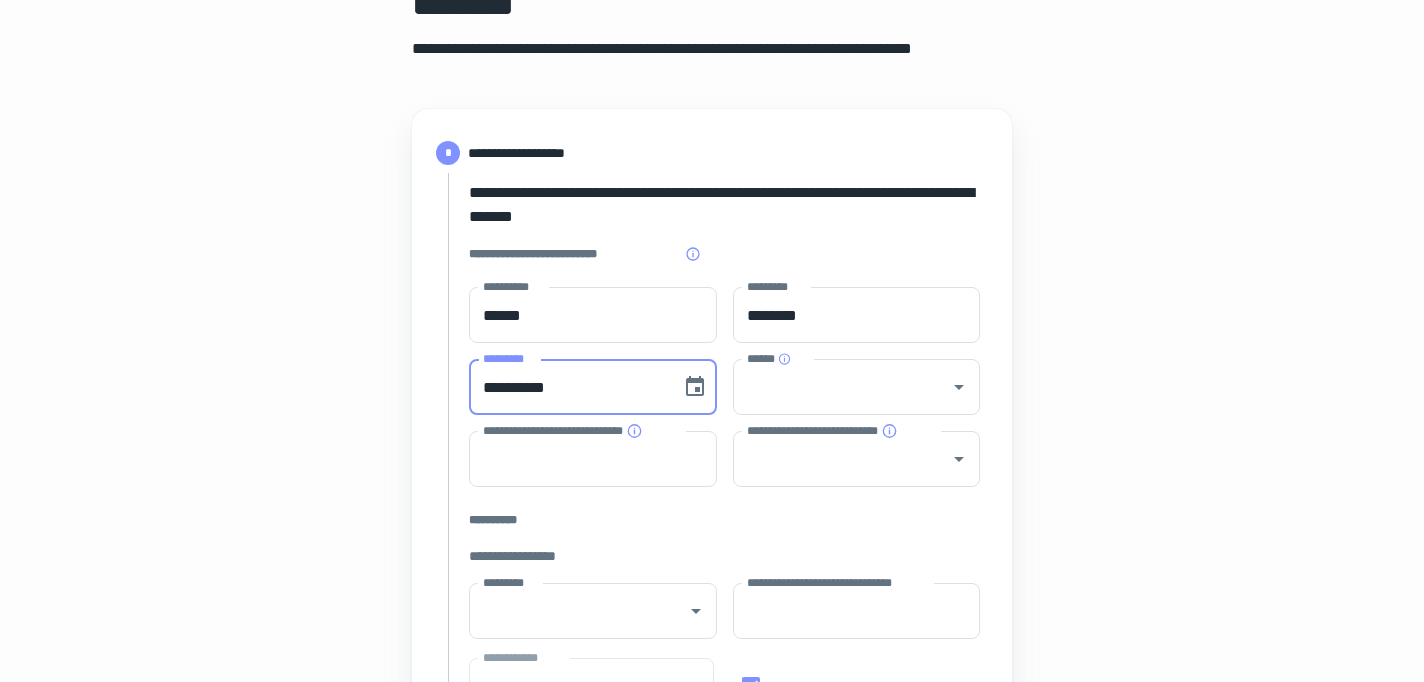 click on "**********" at bounding box center [568, 387] 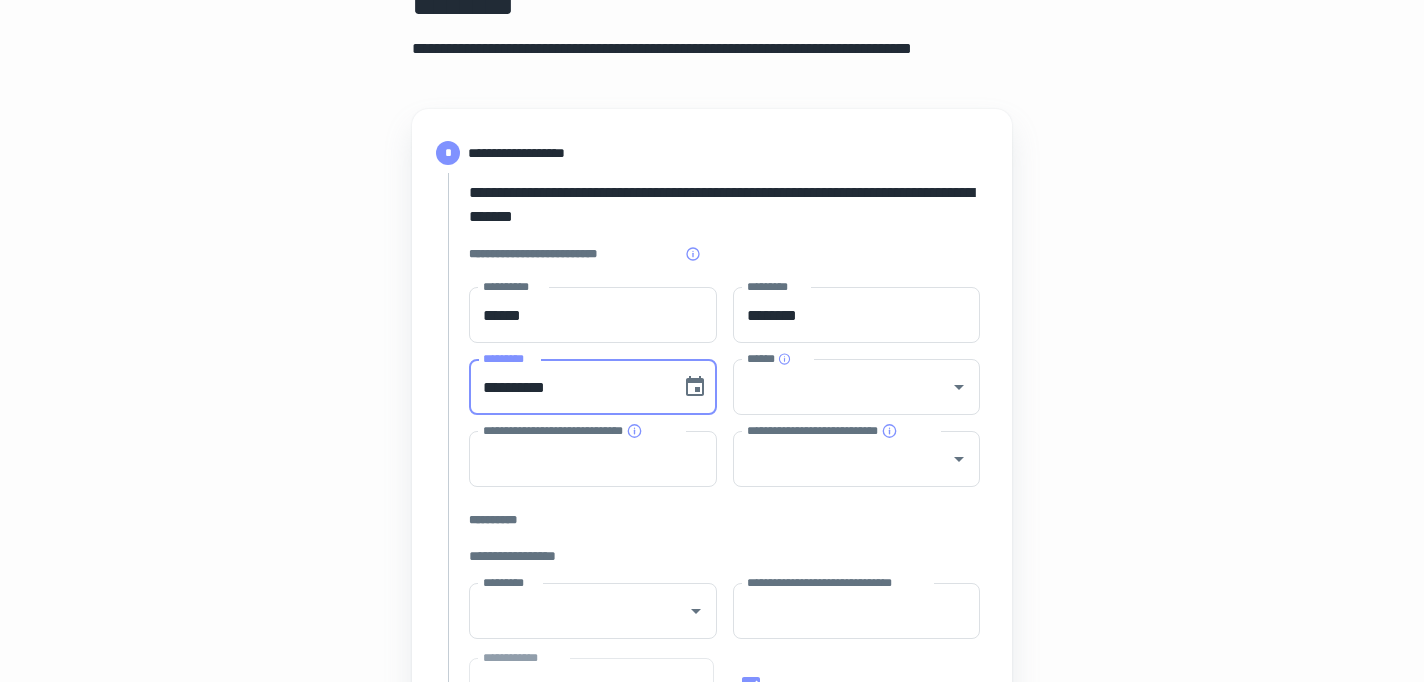 drag, startPoint x: 605, startPoint y: 384, endPoint x: 306, endPoint y: 373, distance: 299.20227 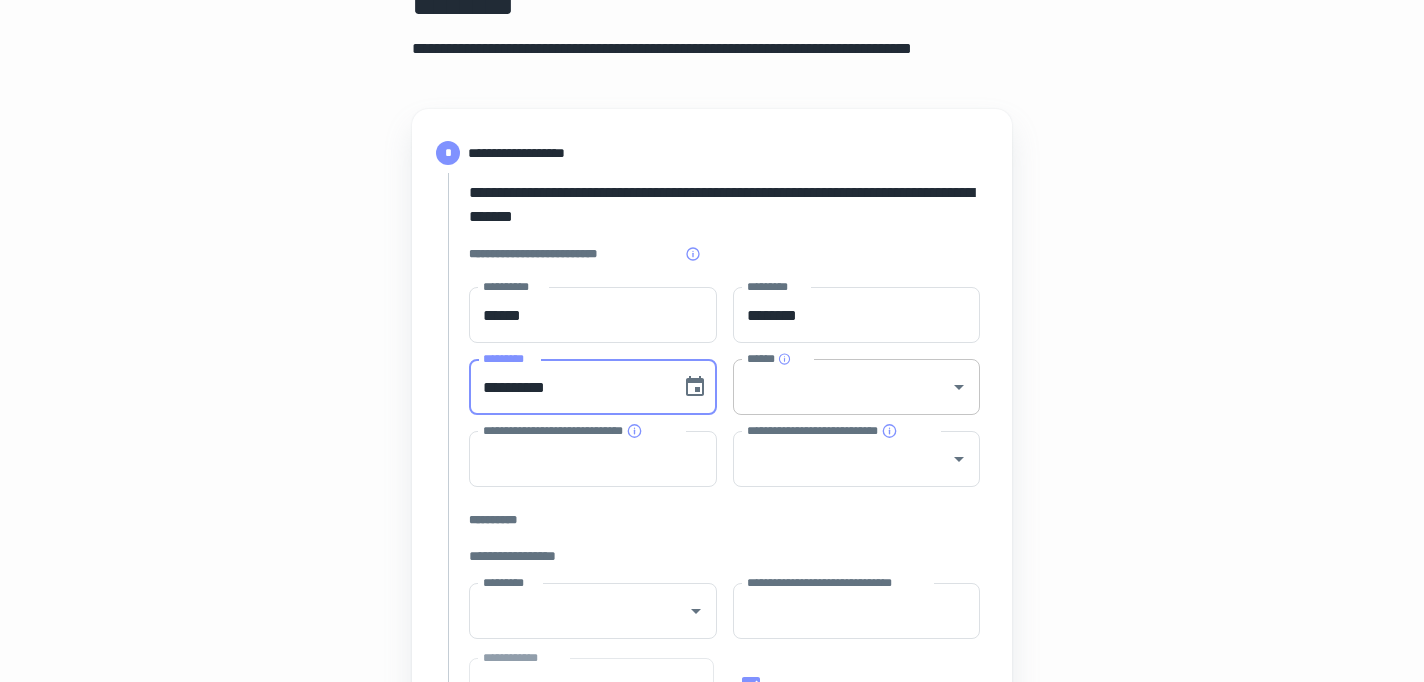 type on "**********" 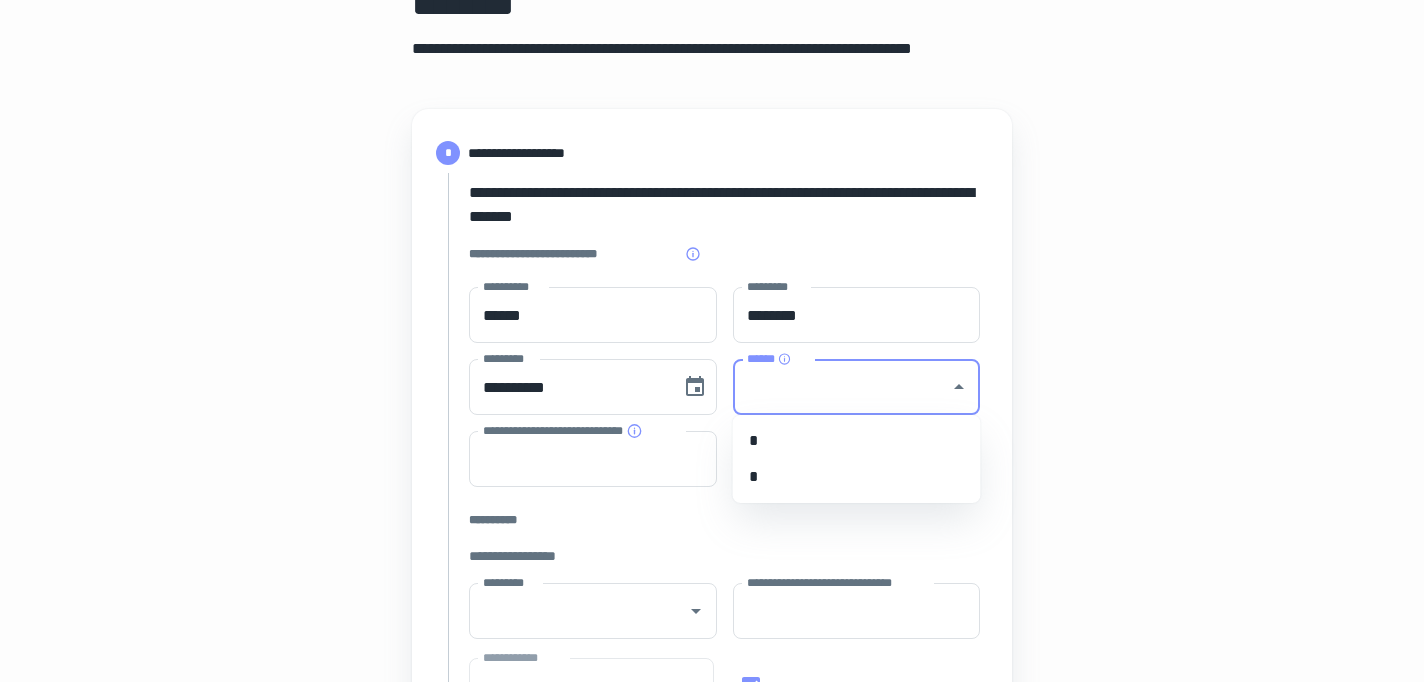 click on "******" at bounding box center [842, 387] 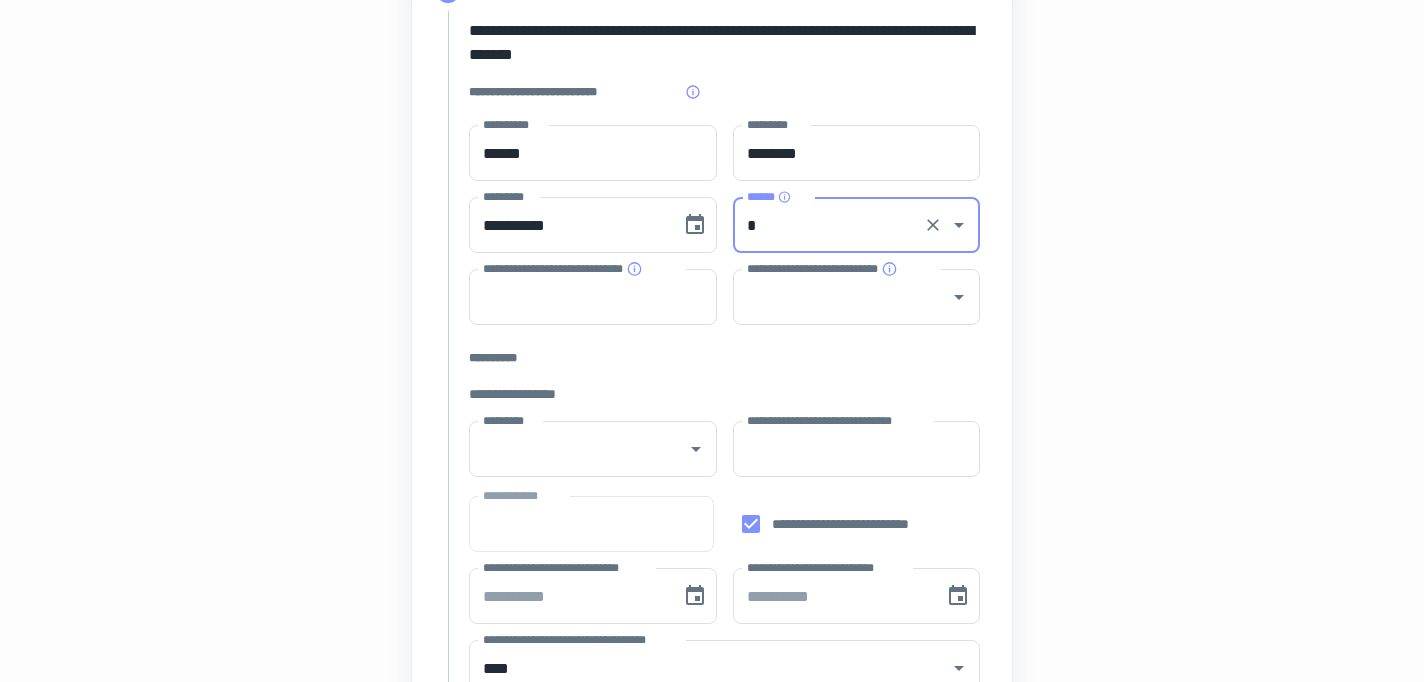 scroll, scrollTop: 300, scrollLeft: 0, axis: vertical 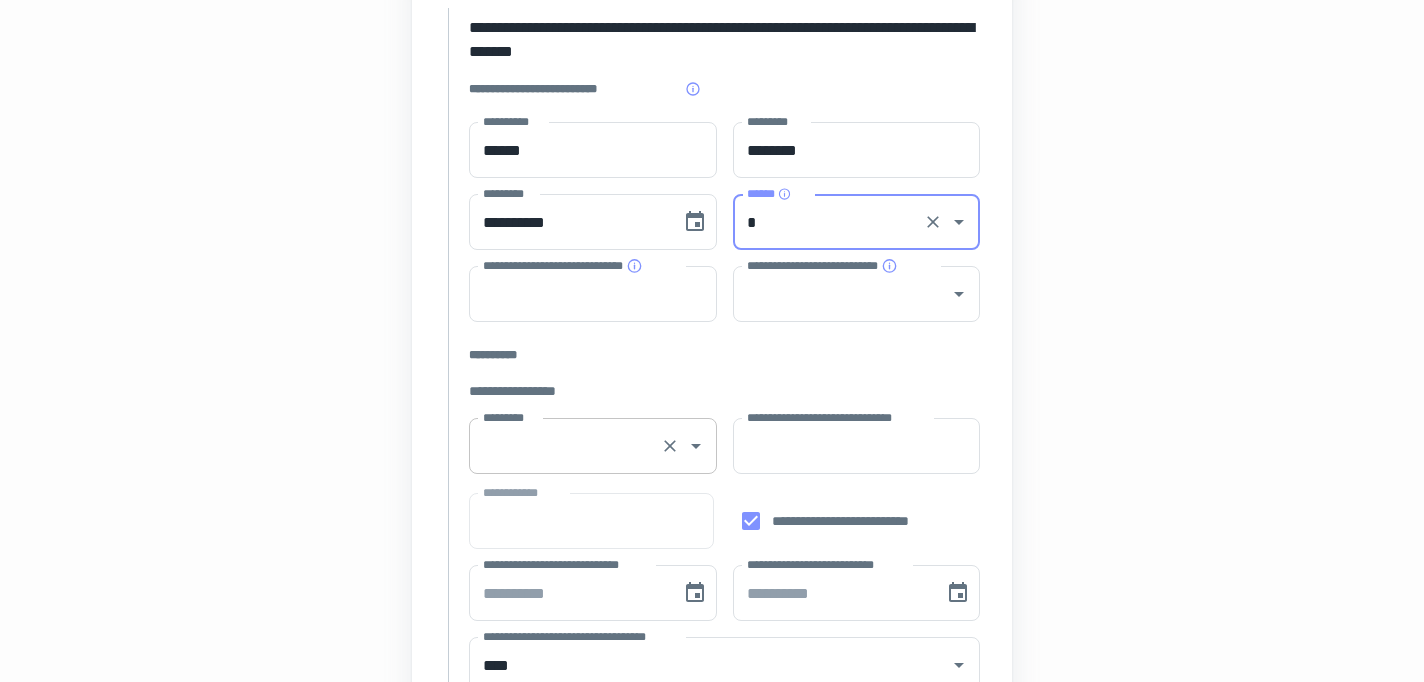 click on "*********" at bounding box center (565, 446) 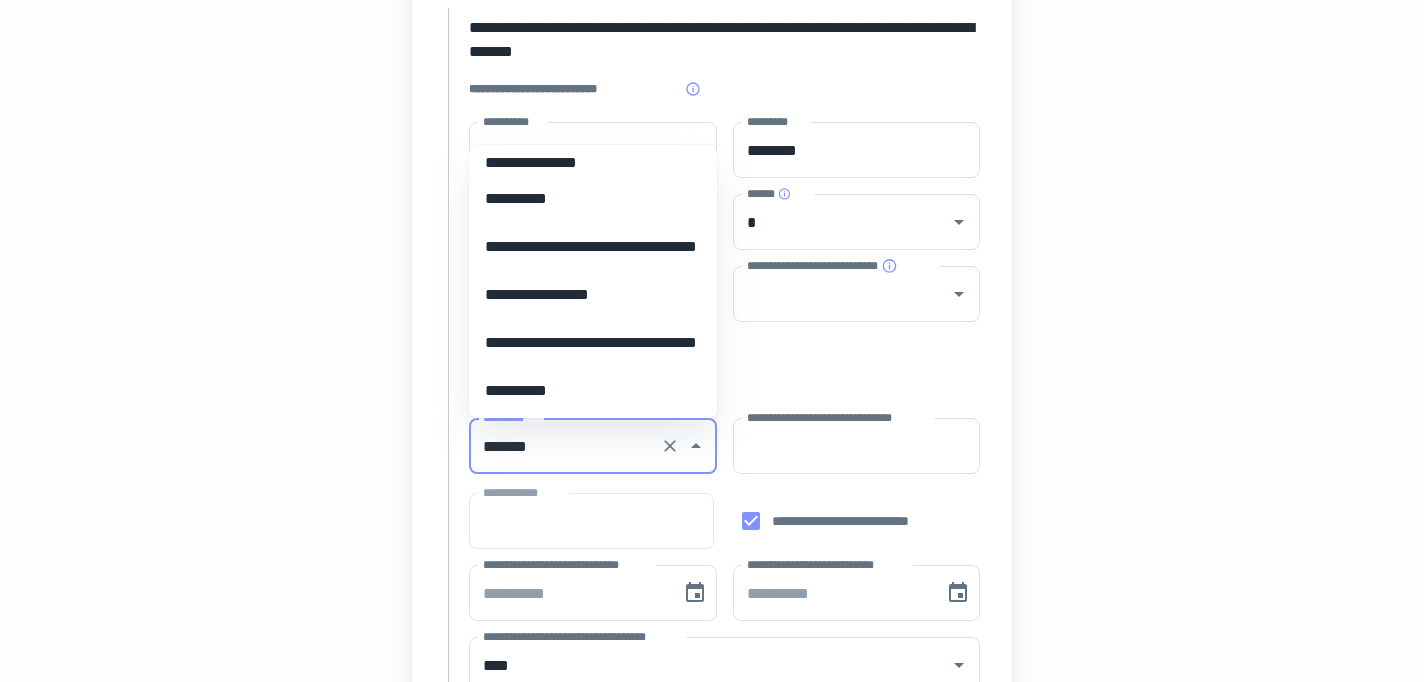 scroll, scrollTop: 0, scrollLeft: 0, axis: both 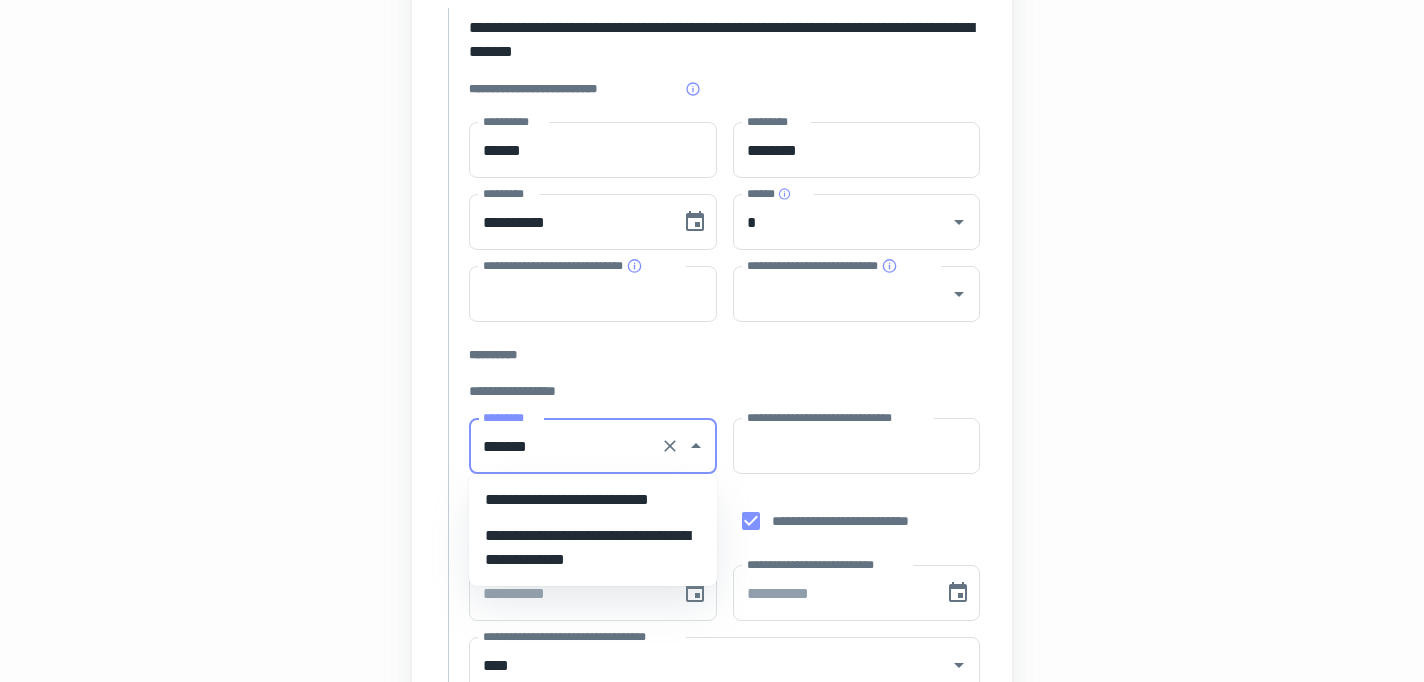 click on "**********" at bounding box center [593, 500] 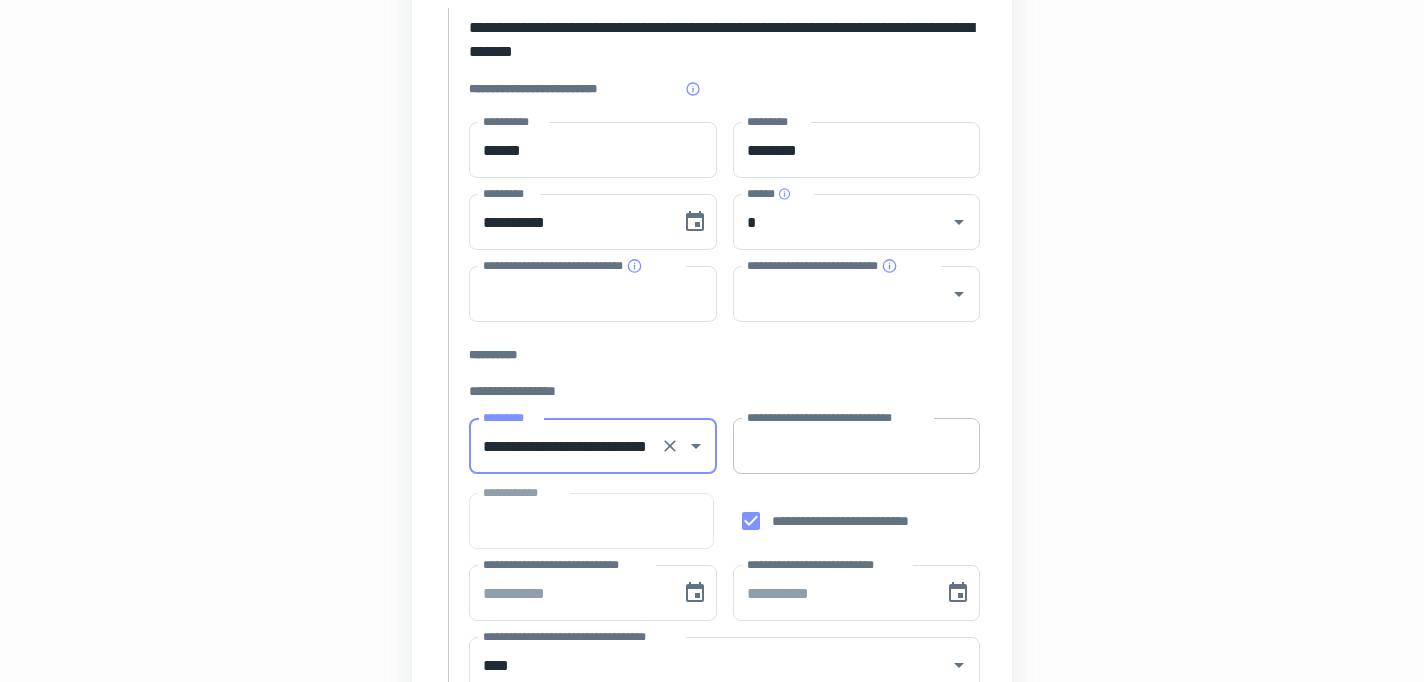 type on "**********" 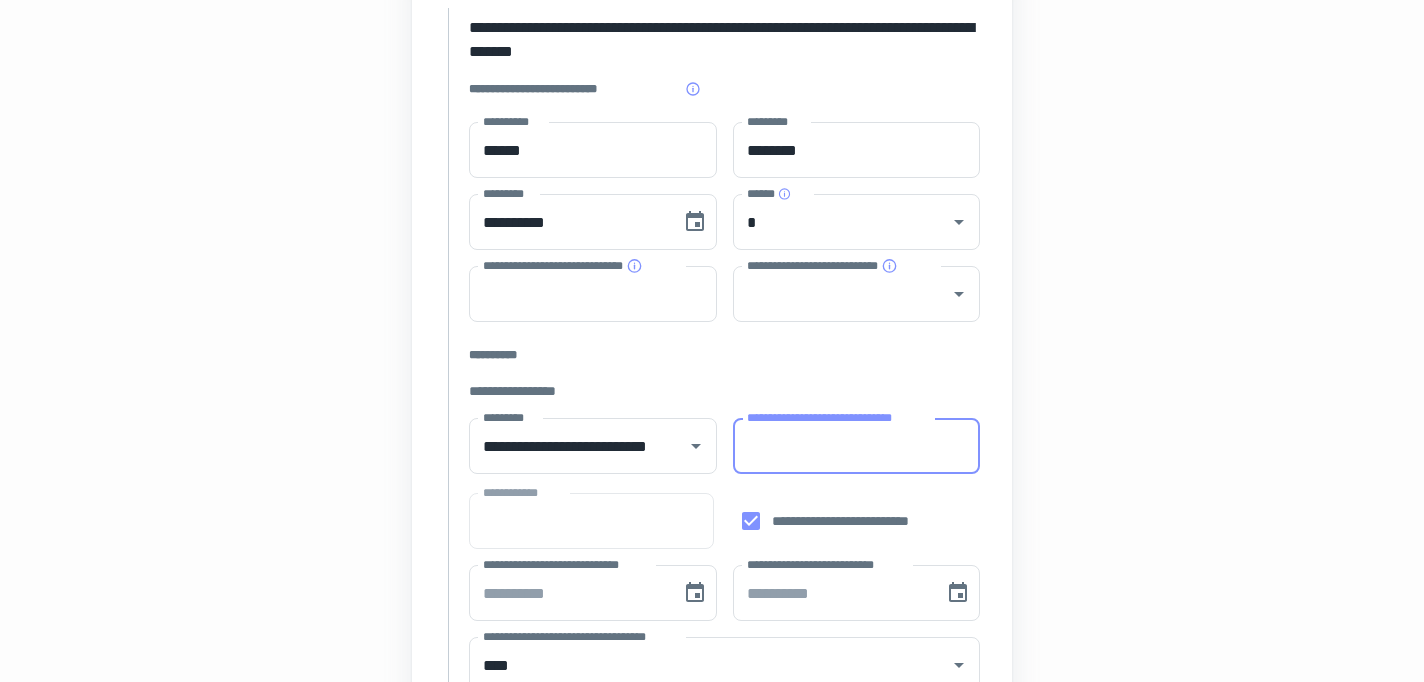 click on "**********" at bounding box center [857, 446] 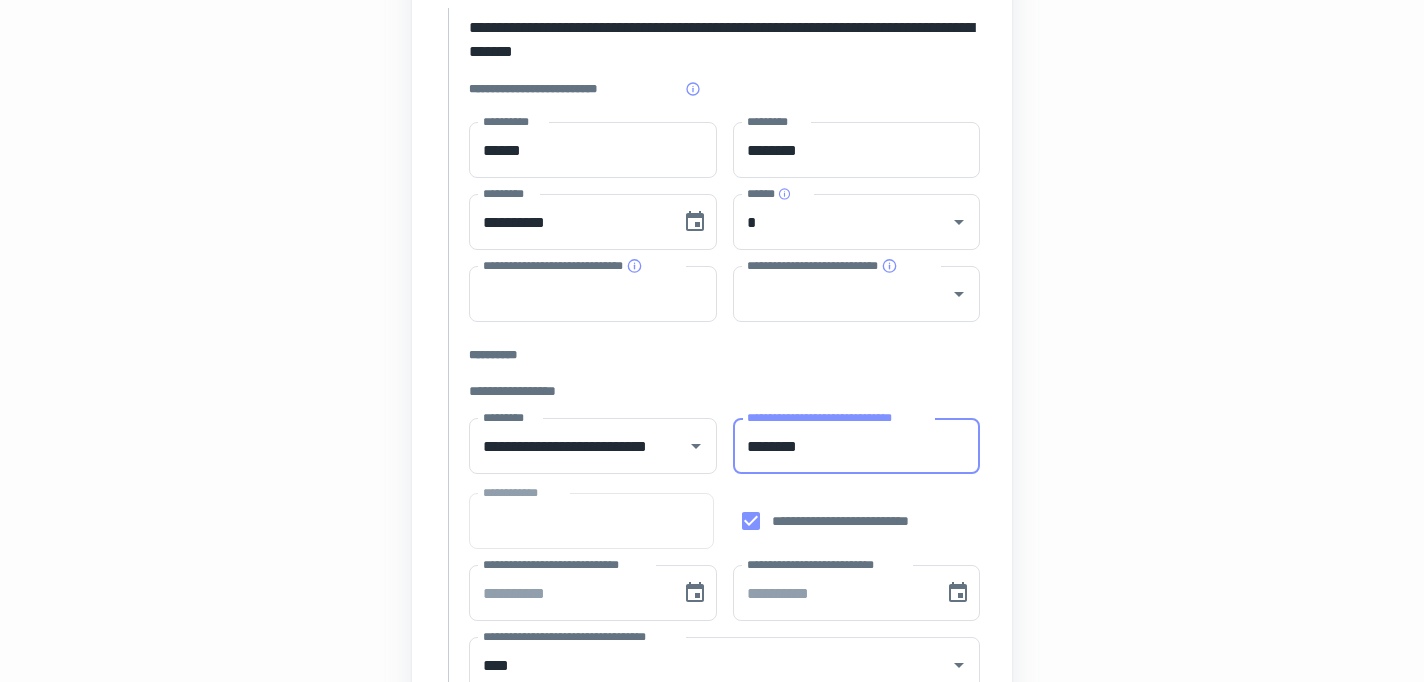 type on "********" 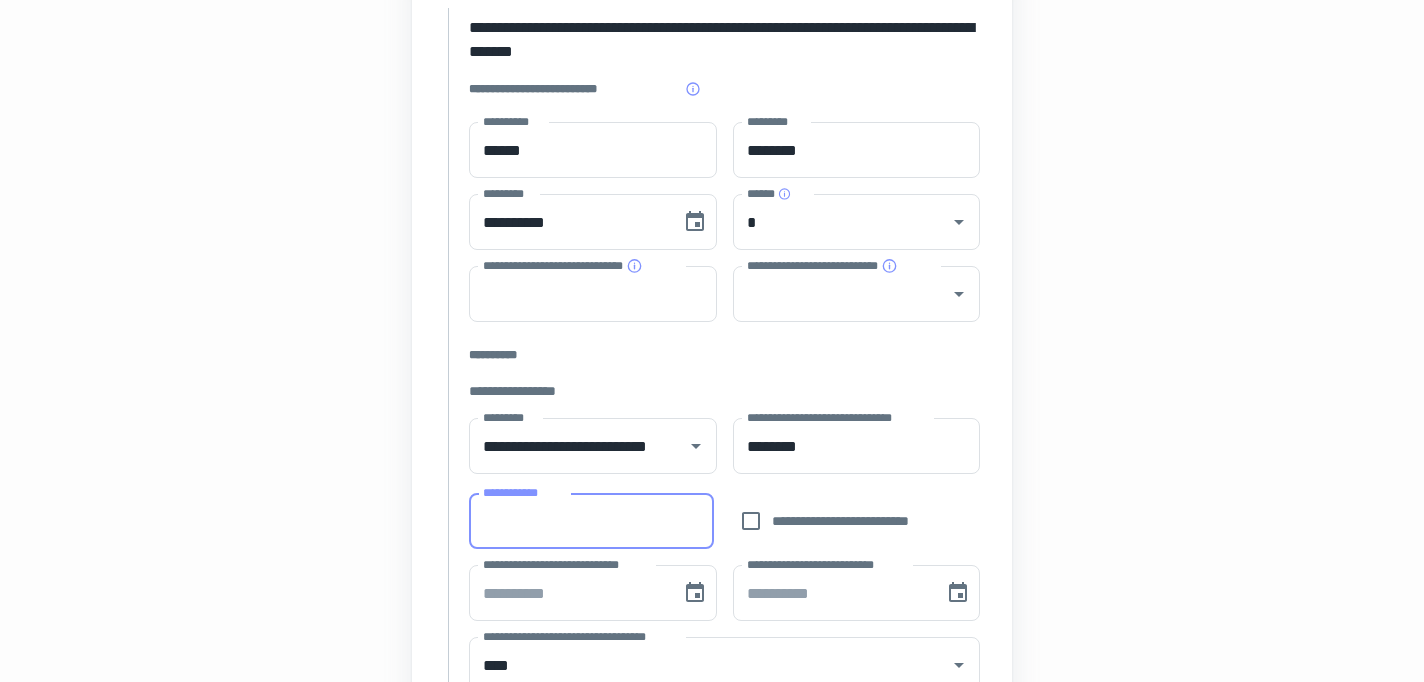 click on "**********" at bounding box center (591, 521) 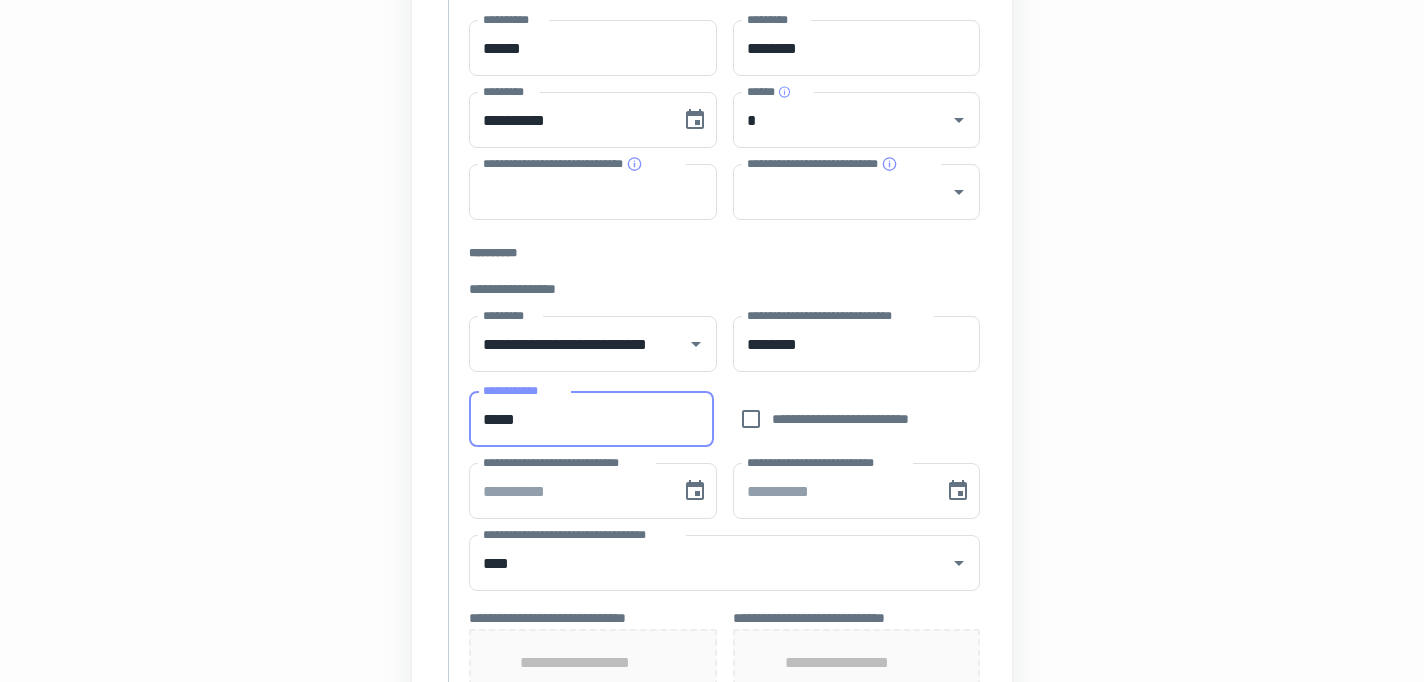 scroll, scrollTop: 405, scrollLeft: 0, axis: vertical 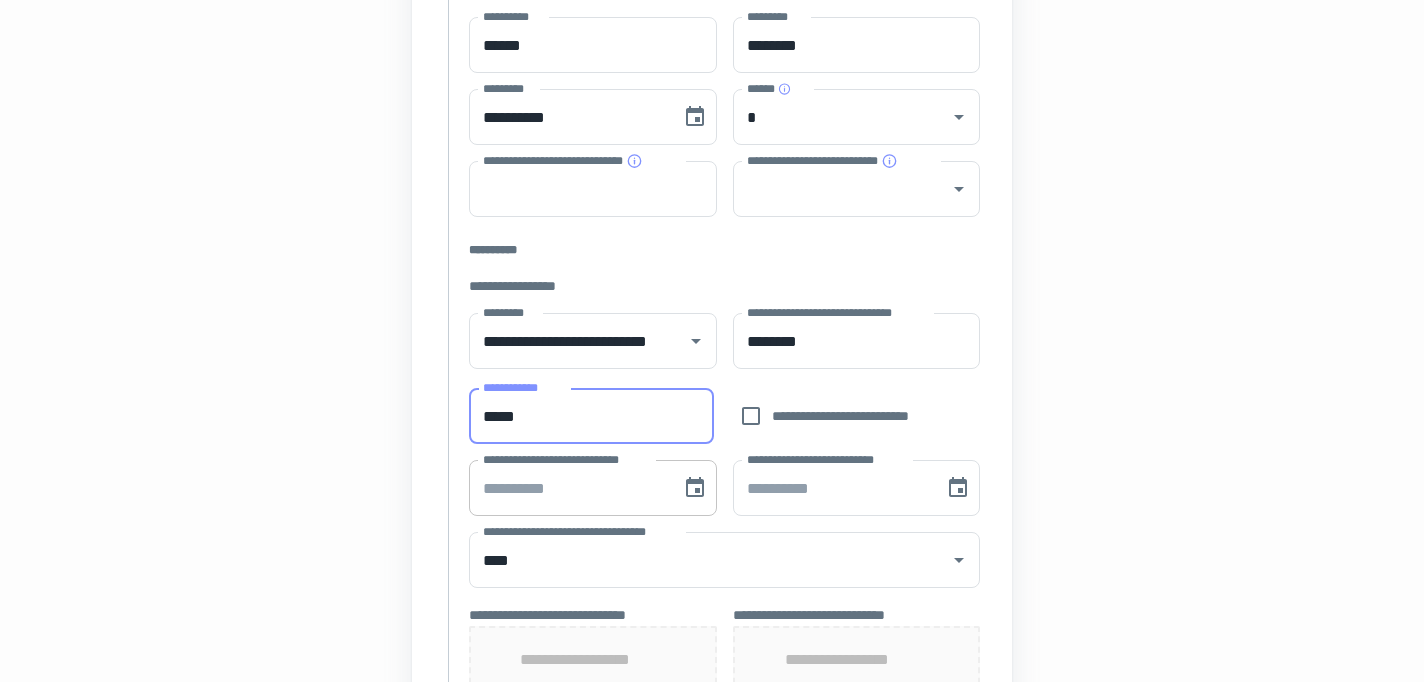 type on "*****" 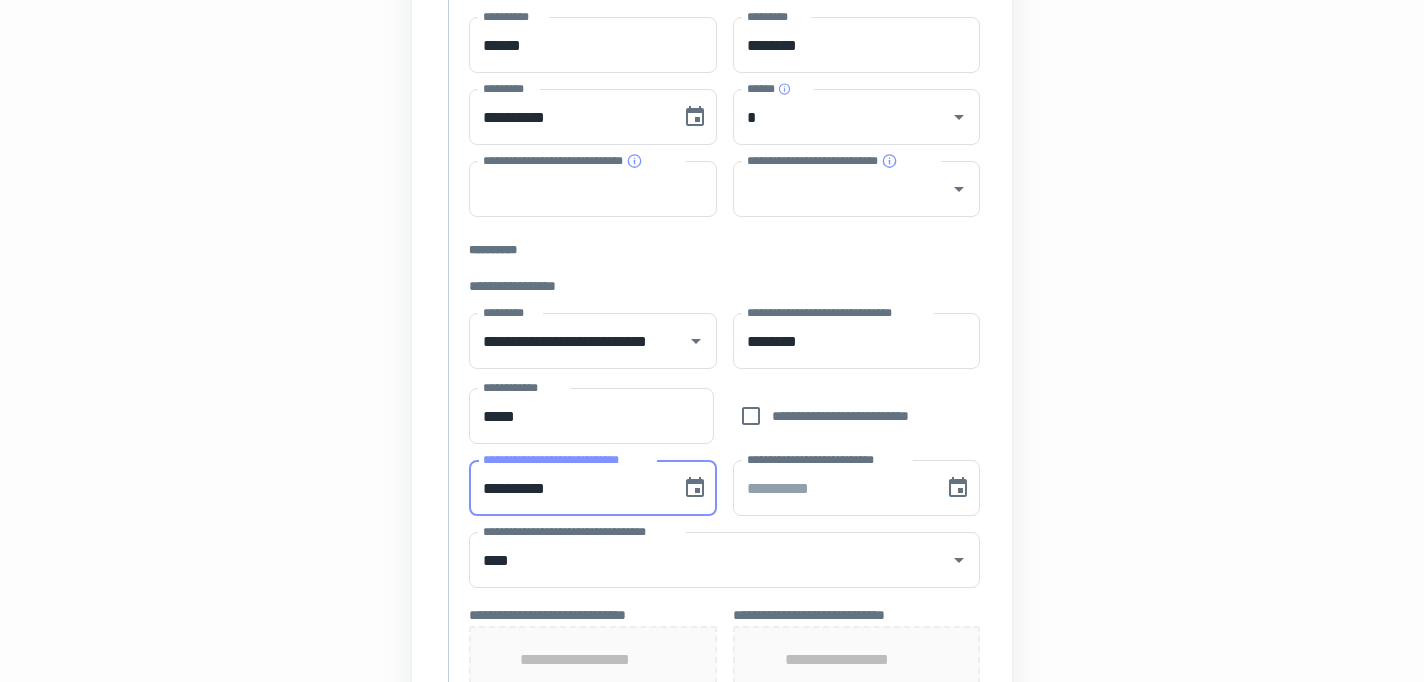 click on "**********" at bounding box center [568, 488] 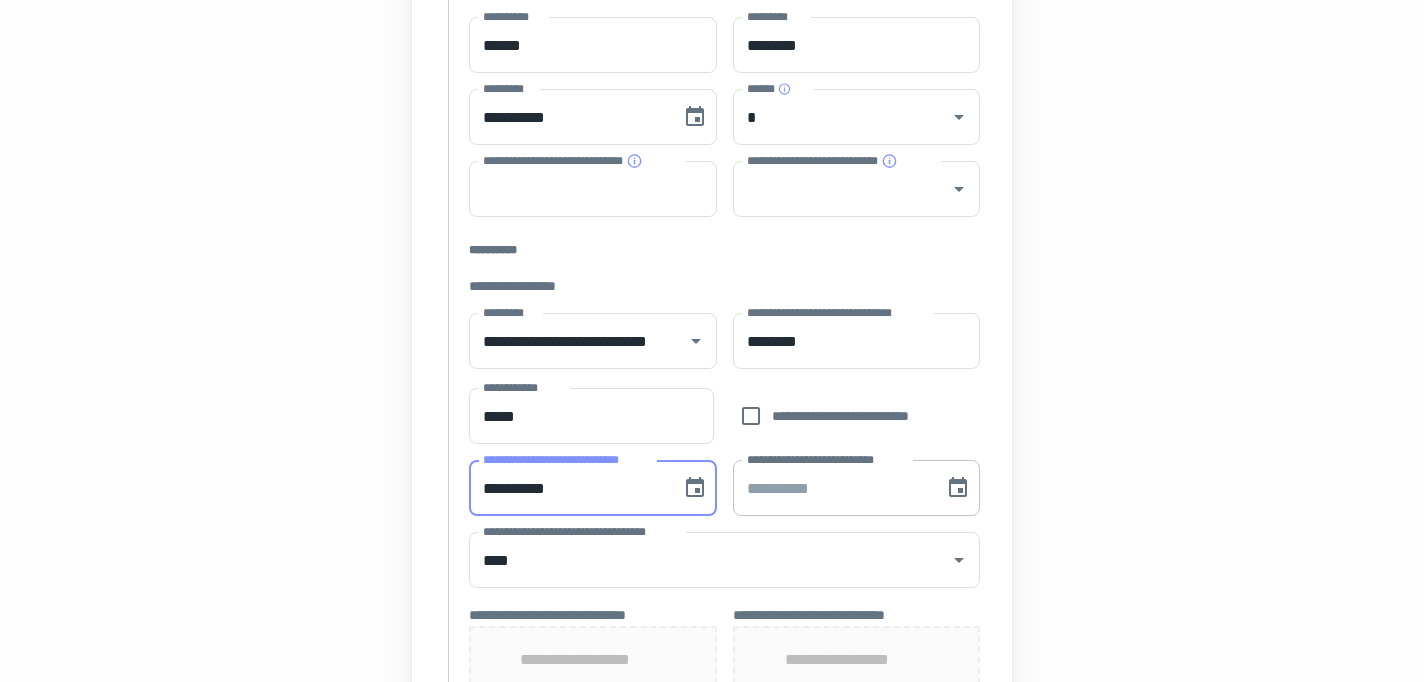 type on "**********" 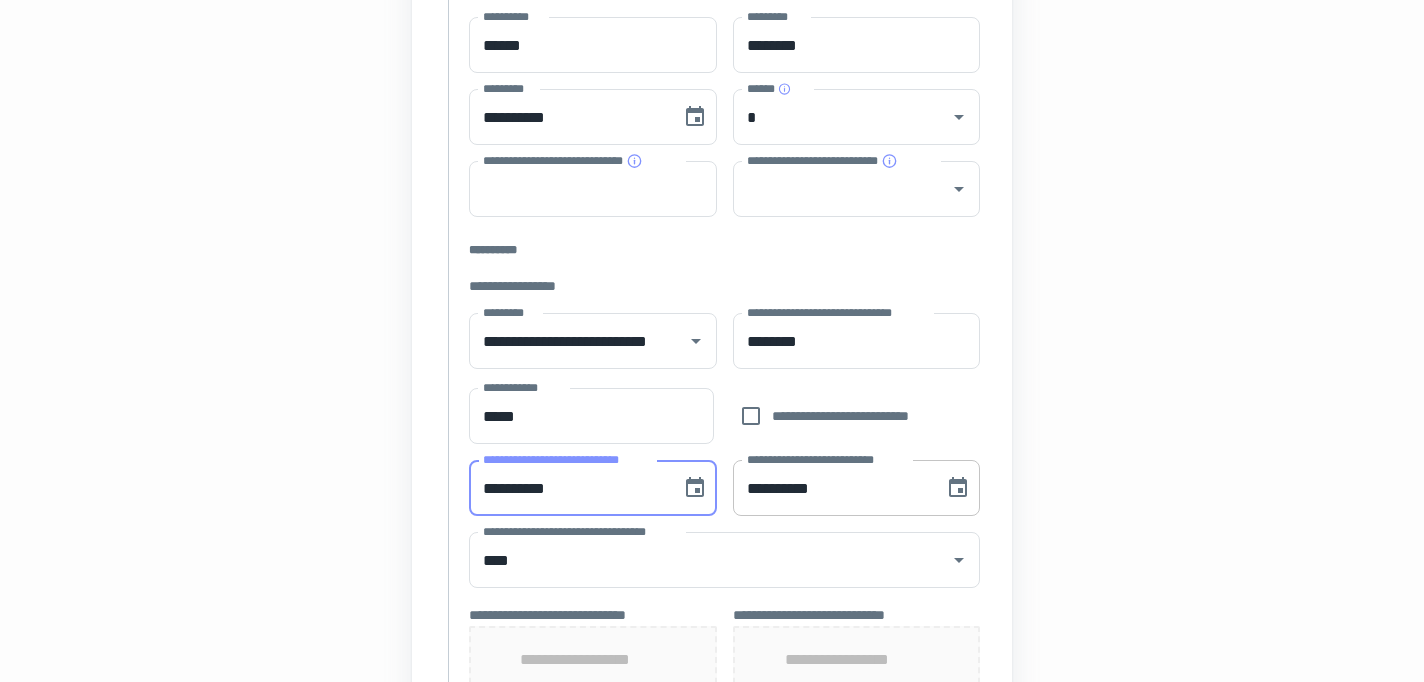 click on "**********" at bounding box center [832, 488] 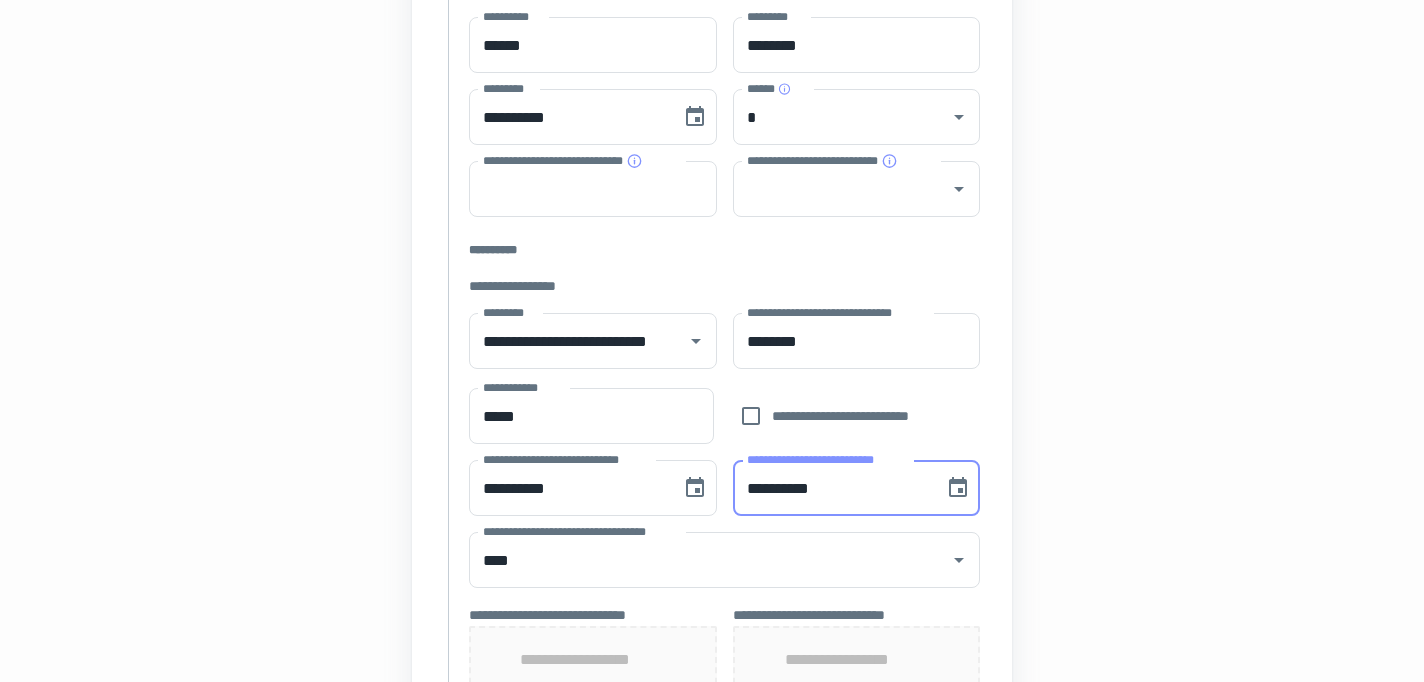 click on "**********" at bounding box center [832, 488] 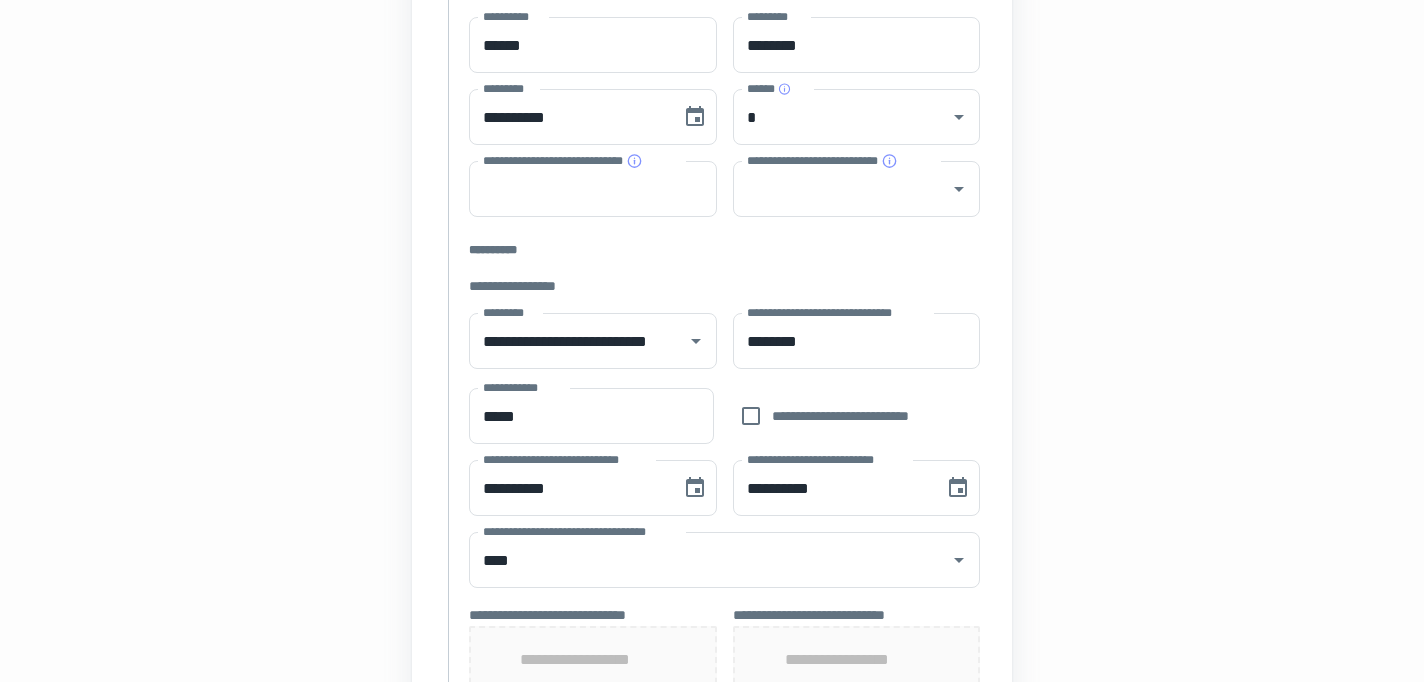 click on "[FIRST] [LAST] [STREET] [CITY] [STATE] [ZIP] [COUNTRY] [PHONE] [EMAIL] [SSN] [LICENSE] [CARD] [DOB] [AGE]" at bounding box center [712, 485] 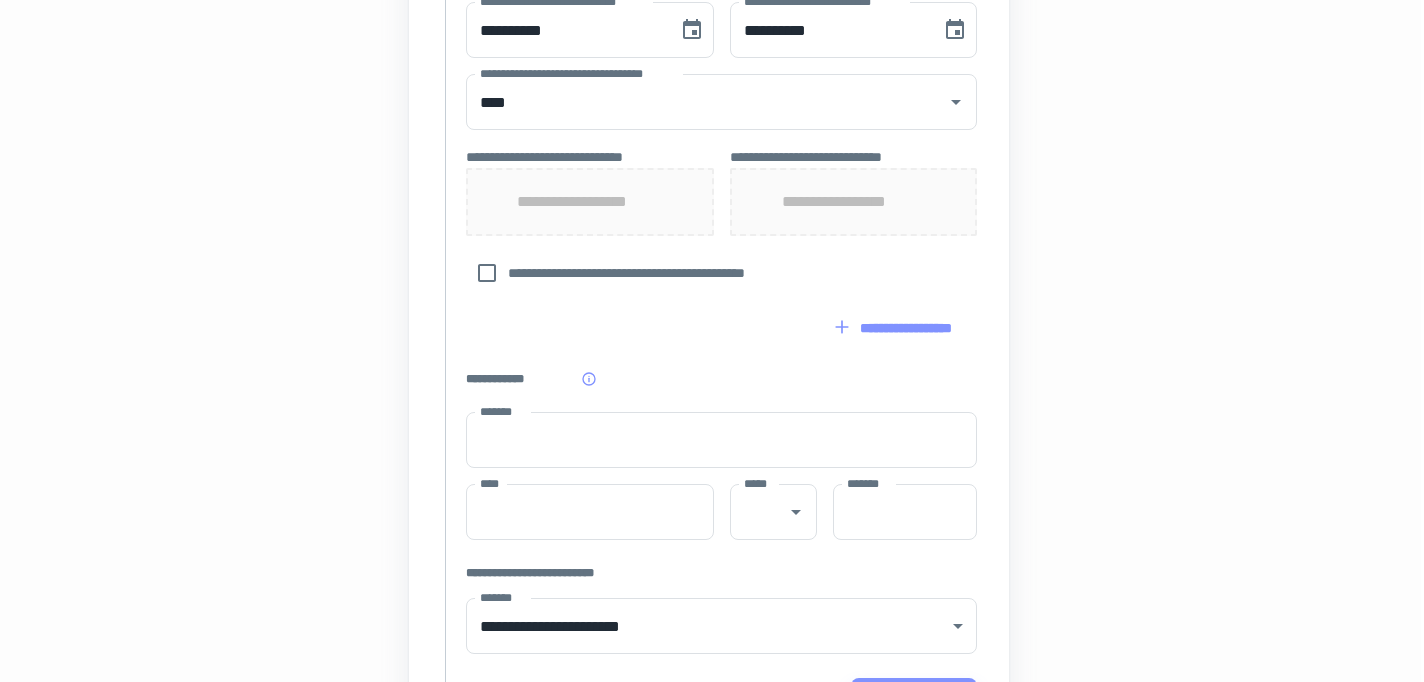 scroll, scrollTop: 864, scrollLeft: 3, axis: both 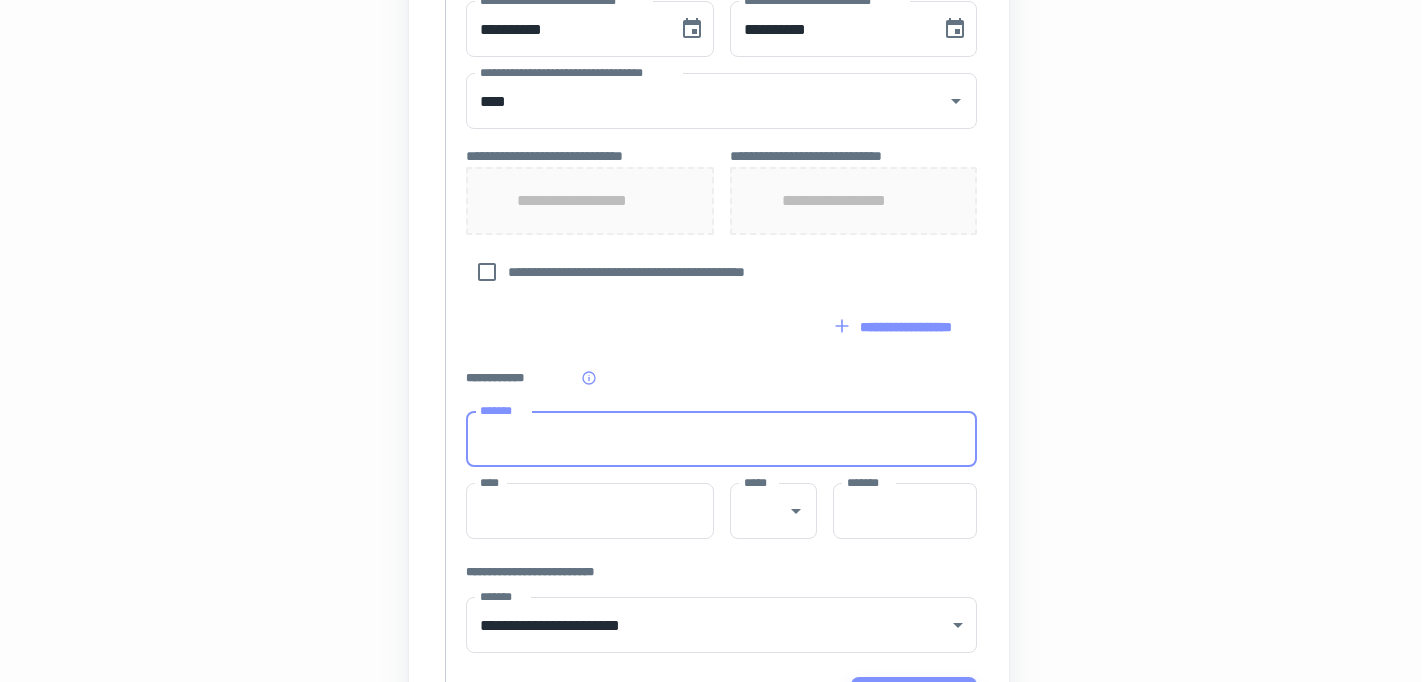 click on "*******" at bounding box center (721, 439) 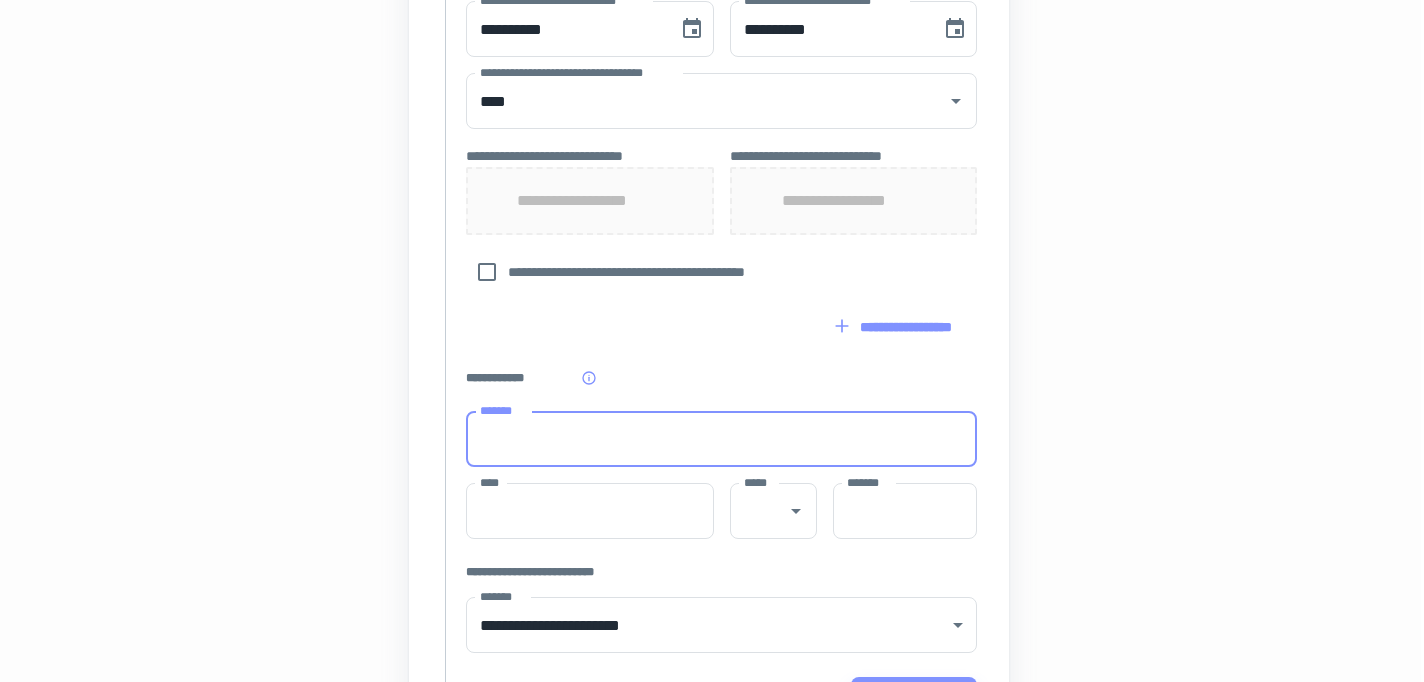 type on "**********" 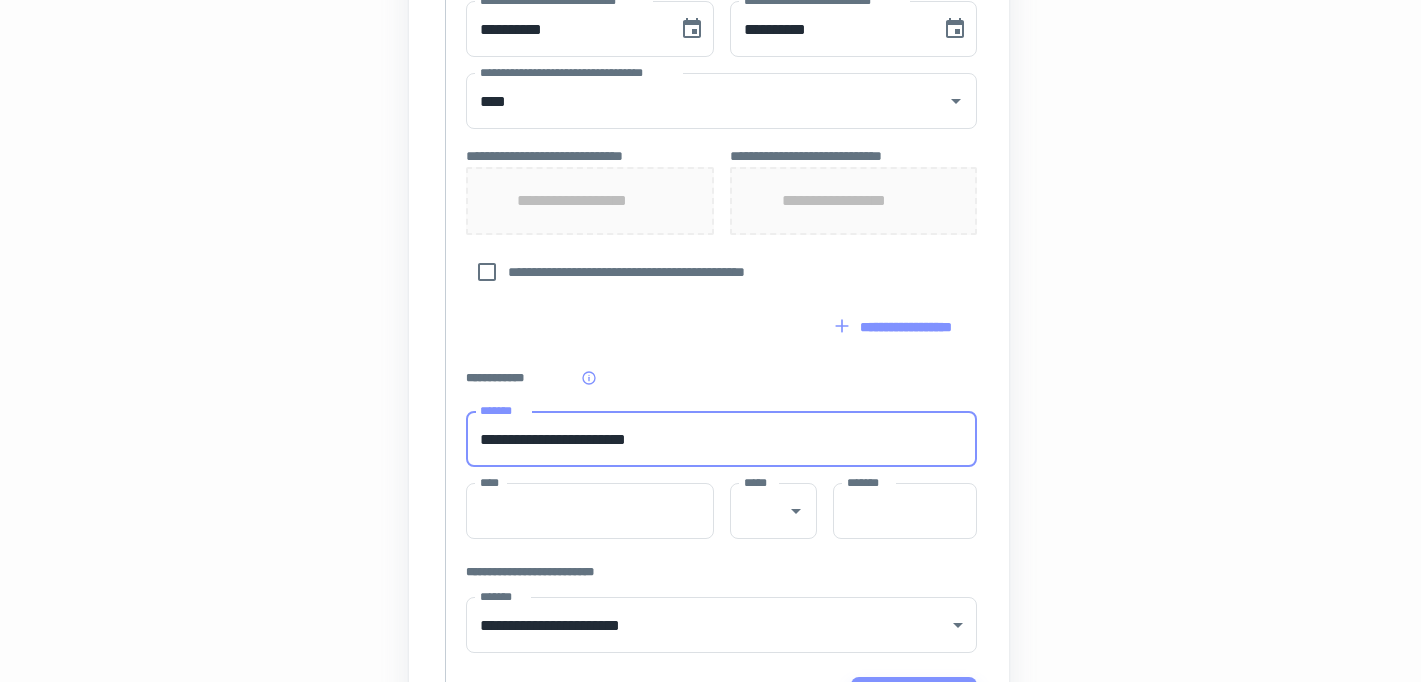 type on "**********" 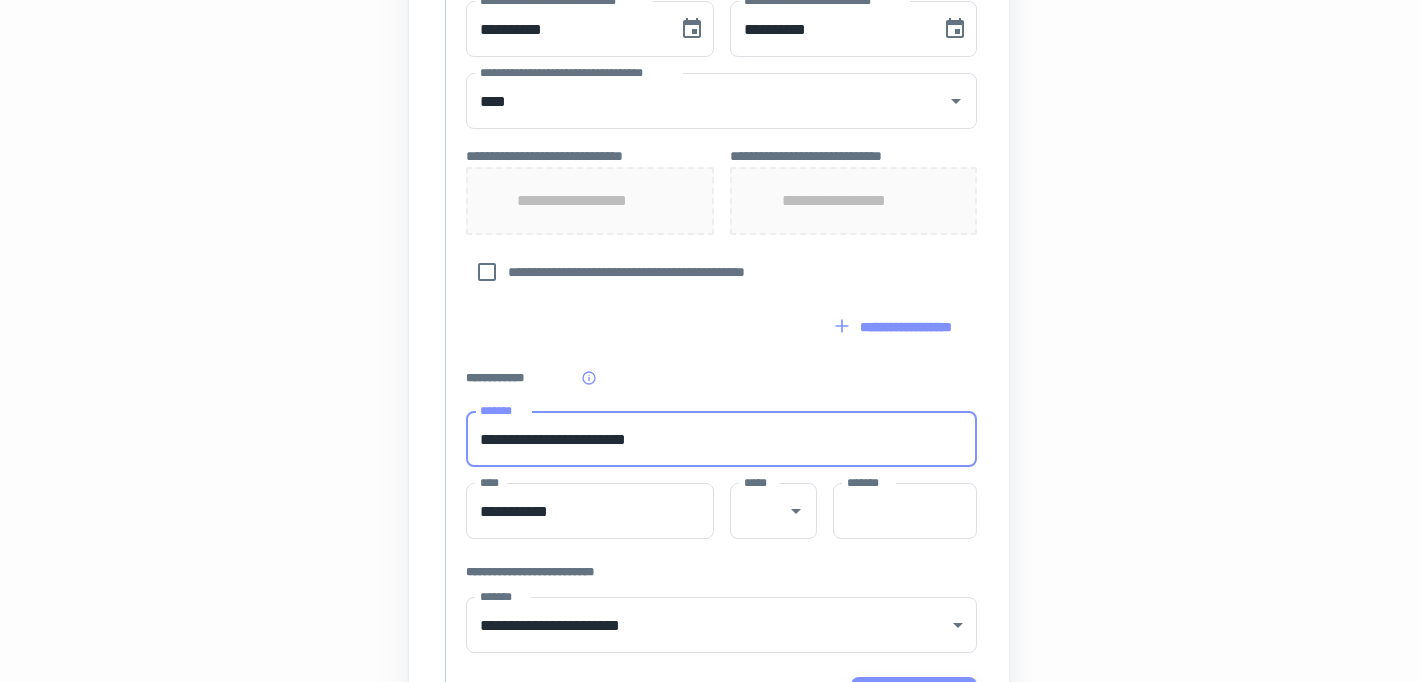 type on "**" 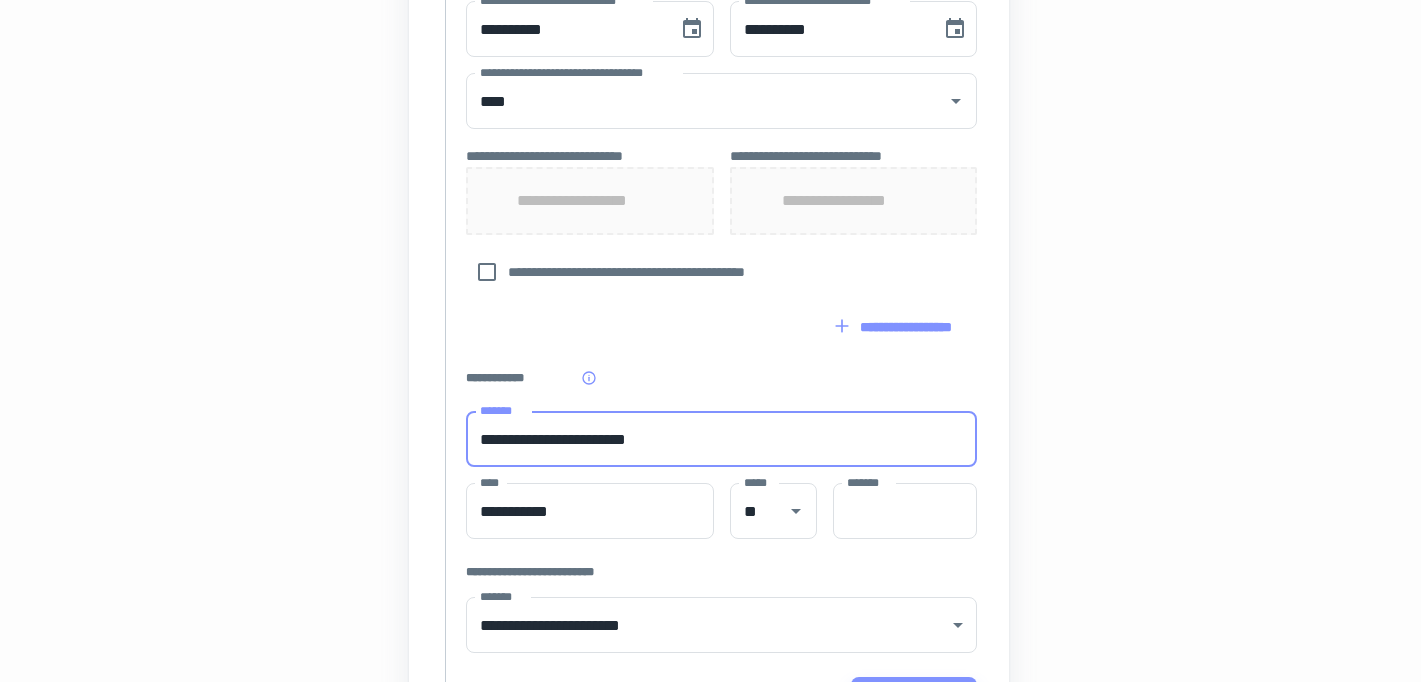 type on "*****" 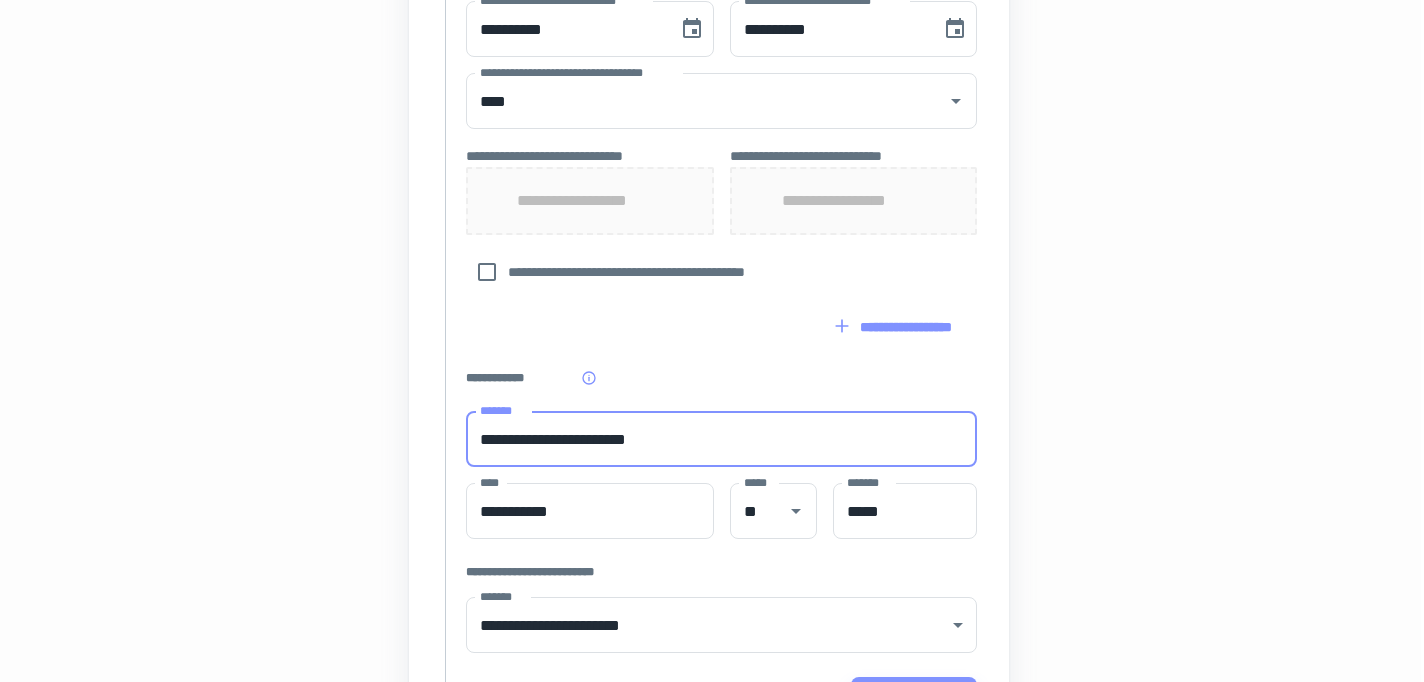 type 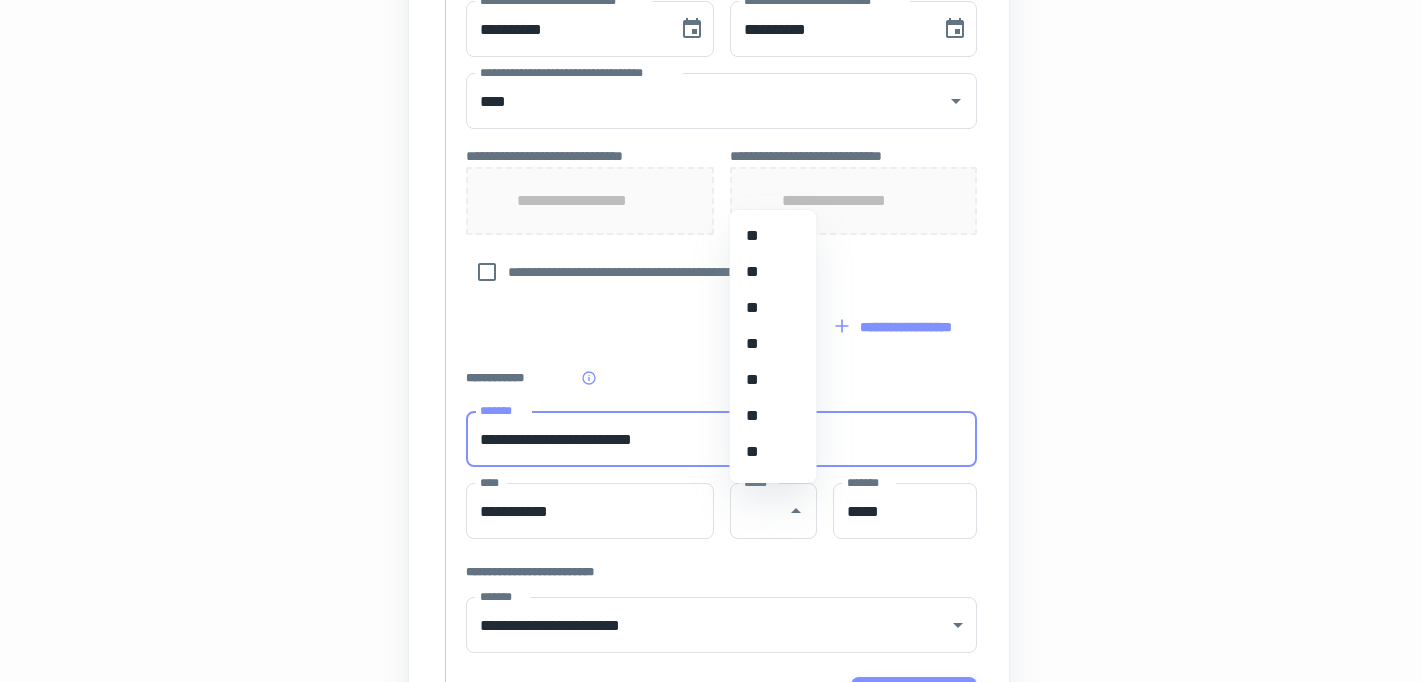 type on "**********" 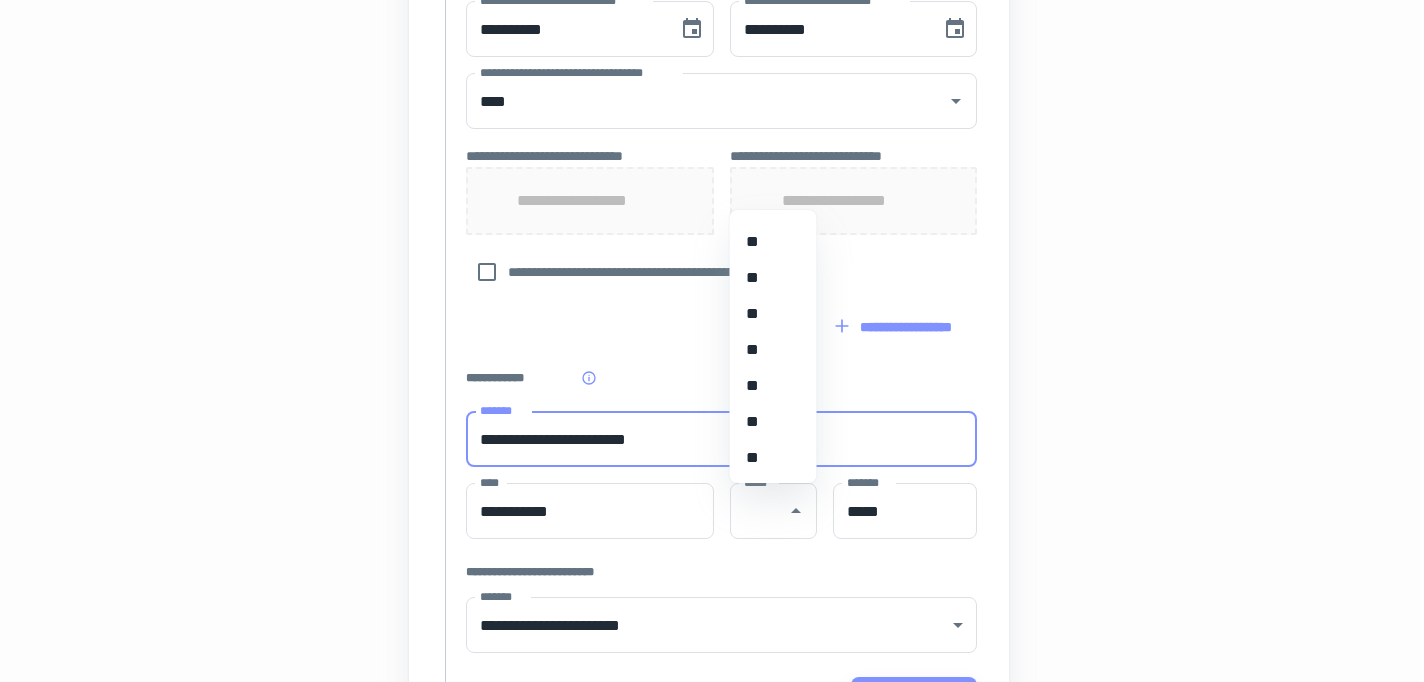 scroll, scrollTop: 747, scrollLeft: 0, axis: vertical 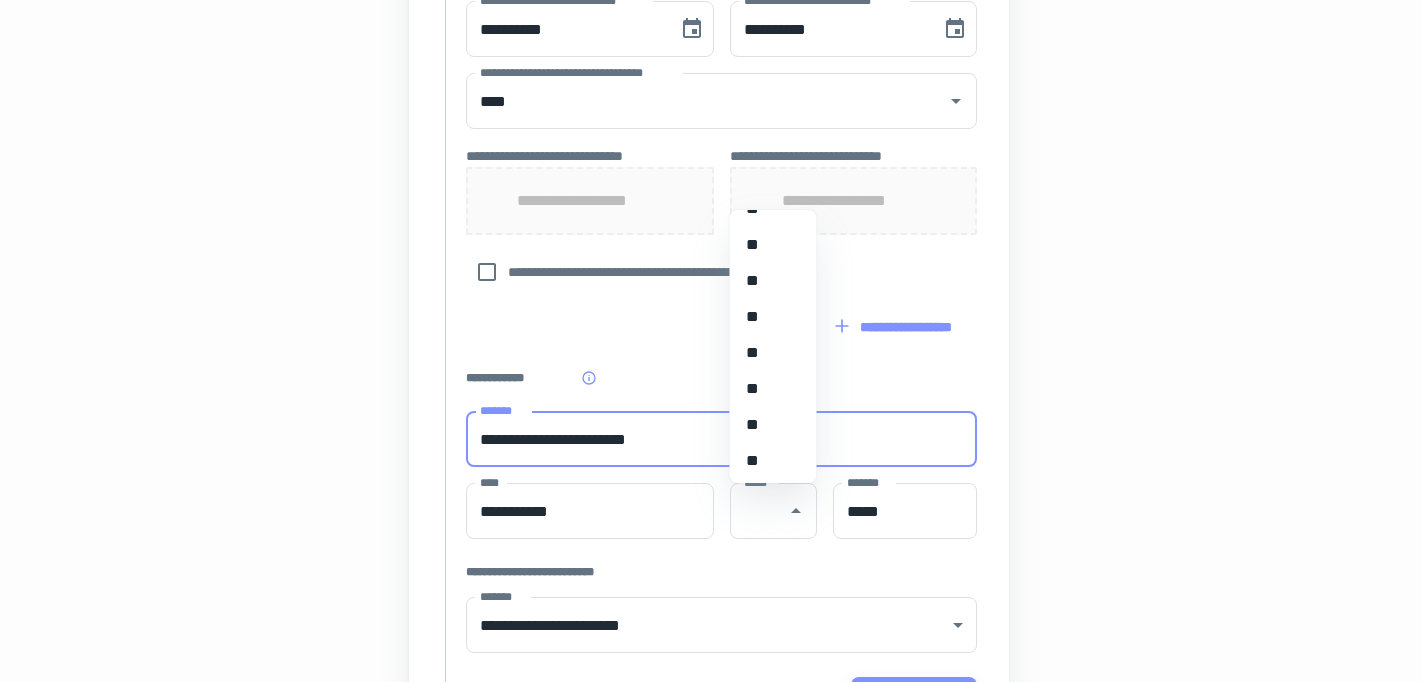 click on "**" at bounding box center (773, 461) 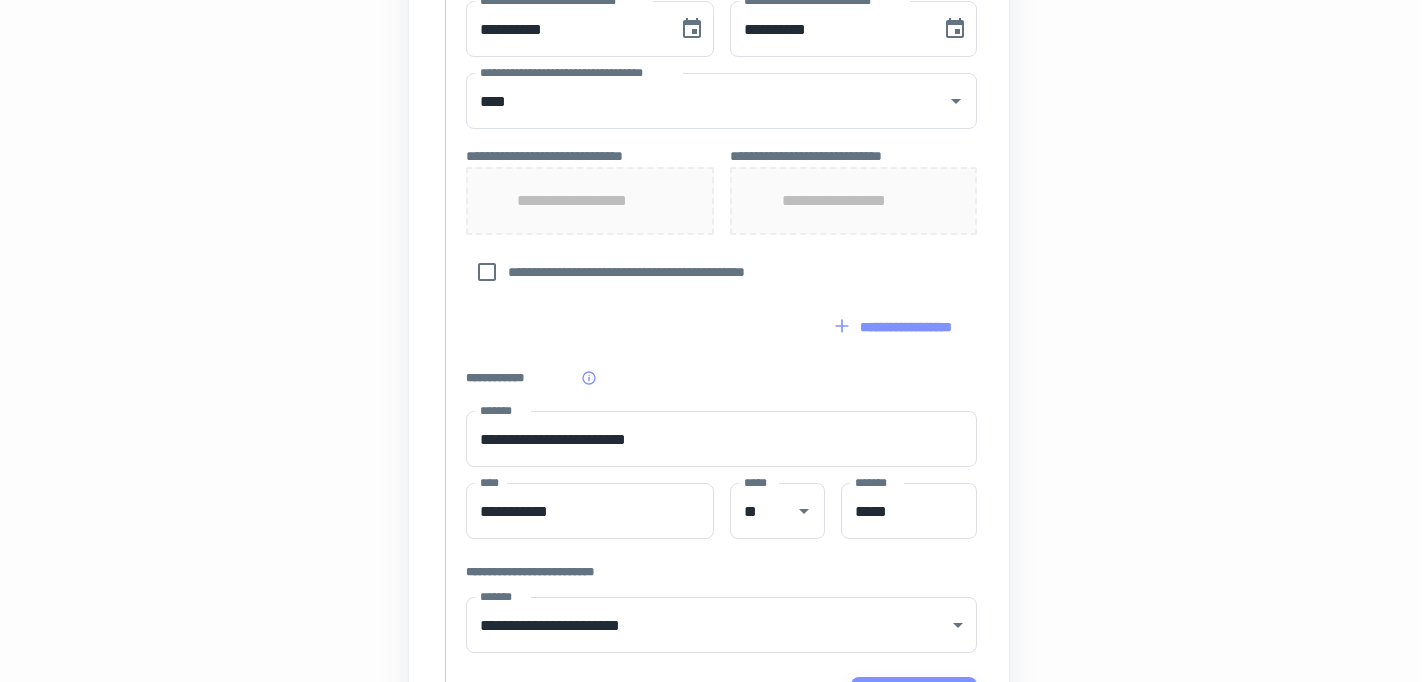 click on "**********" at bounding box center [721, 572] 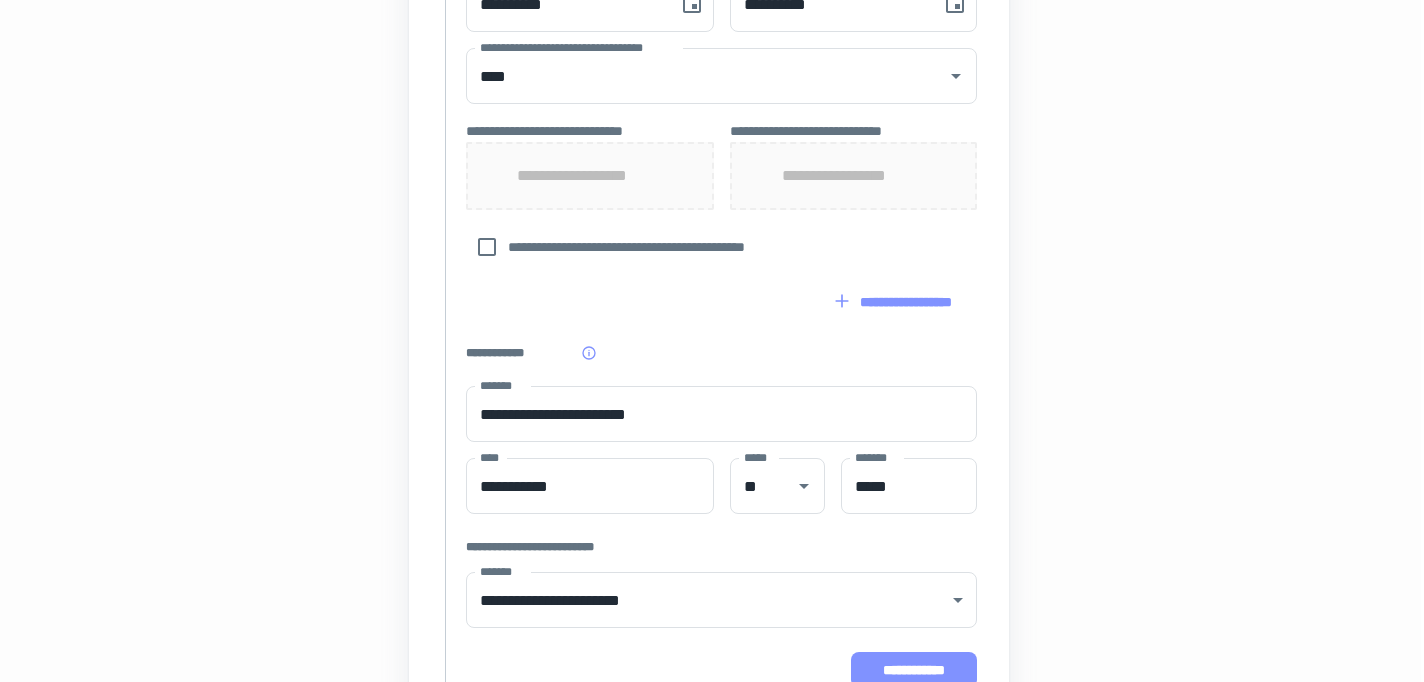 scroll, scrollTop: 881, scrollLeft: 3, axis: both 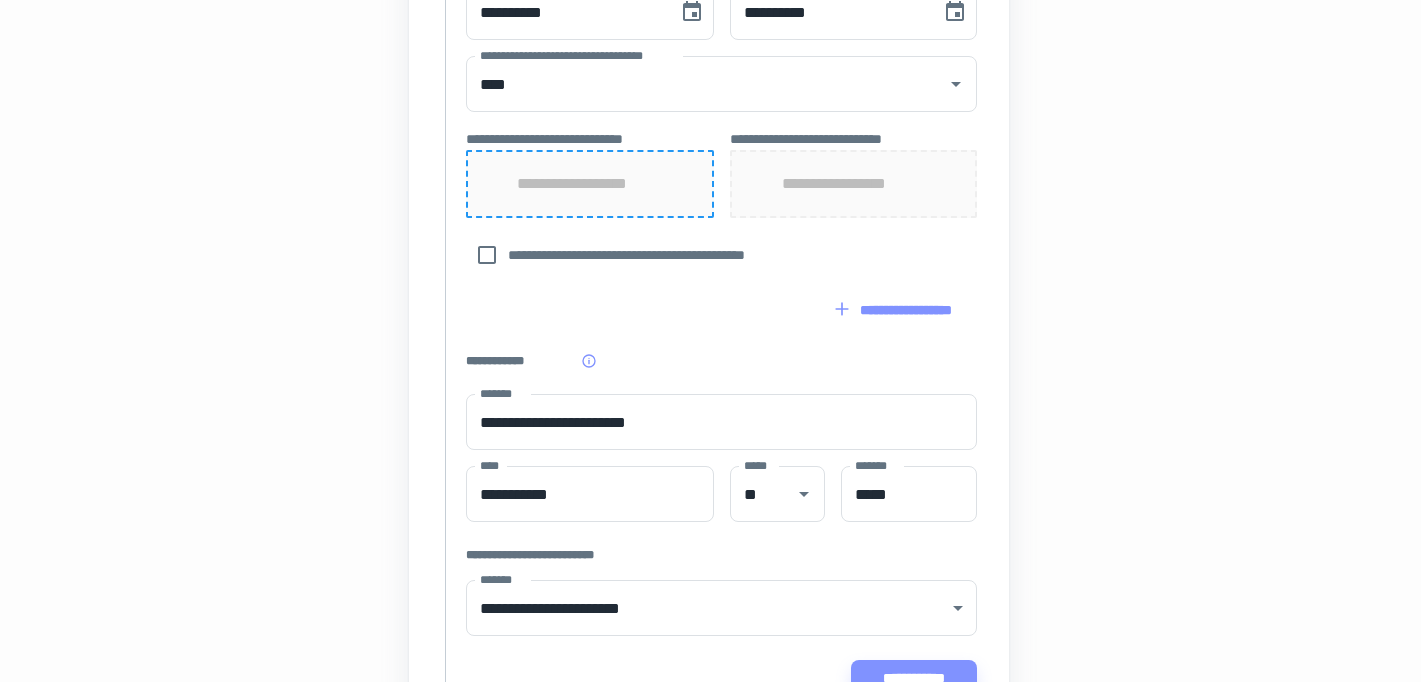 click on "**********" at bounding box center (590, 184) 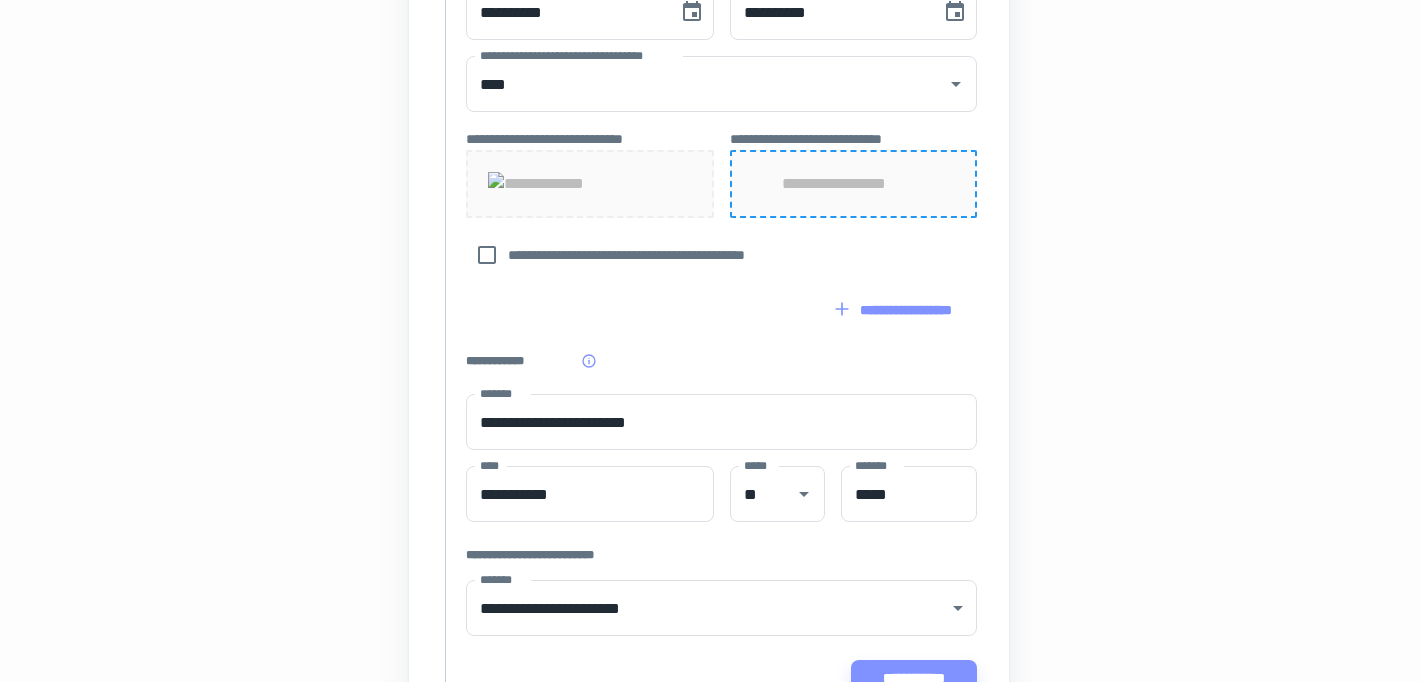 click on "**********" at bounding box center [853, 184] 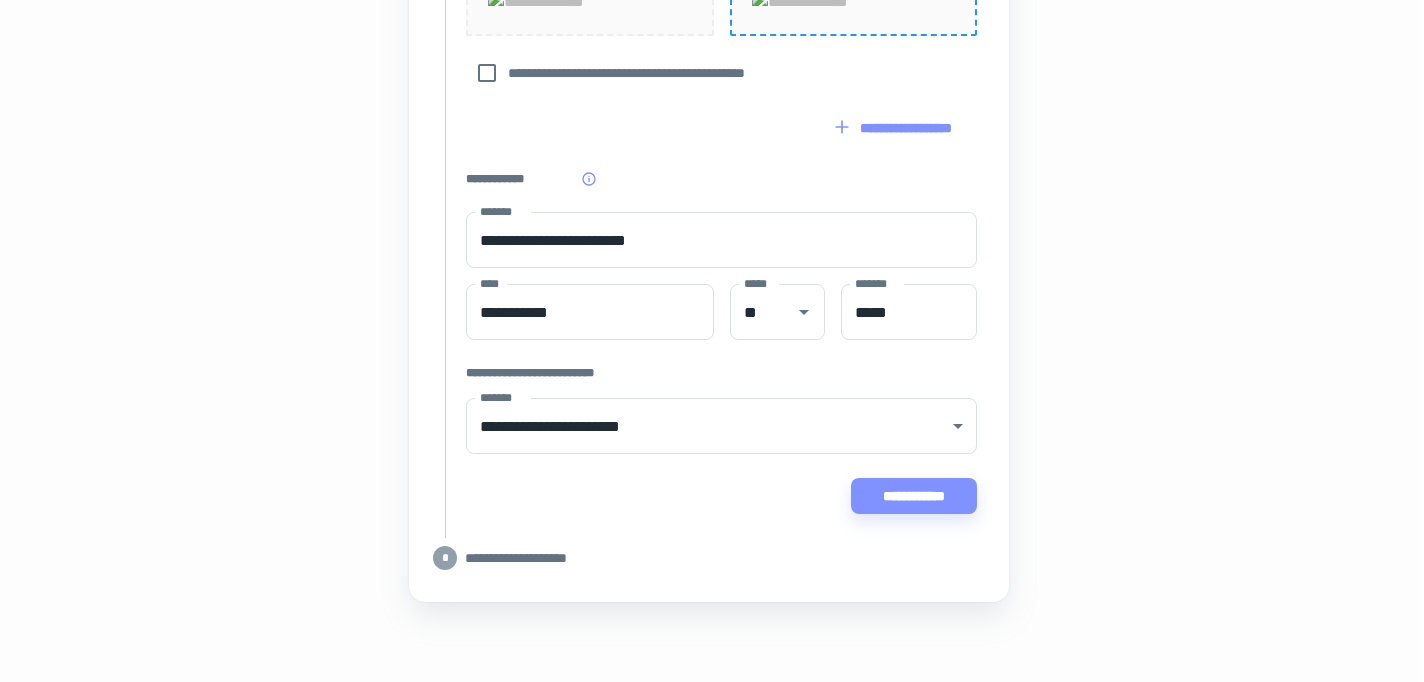 scroll, scrollTop: 1118, scrollLeft: 3, axis: both 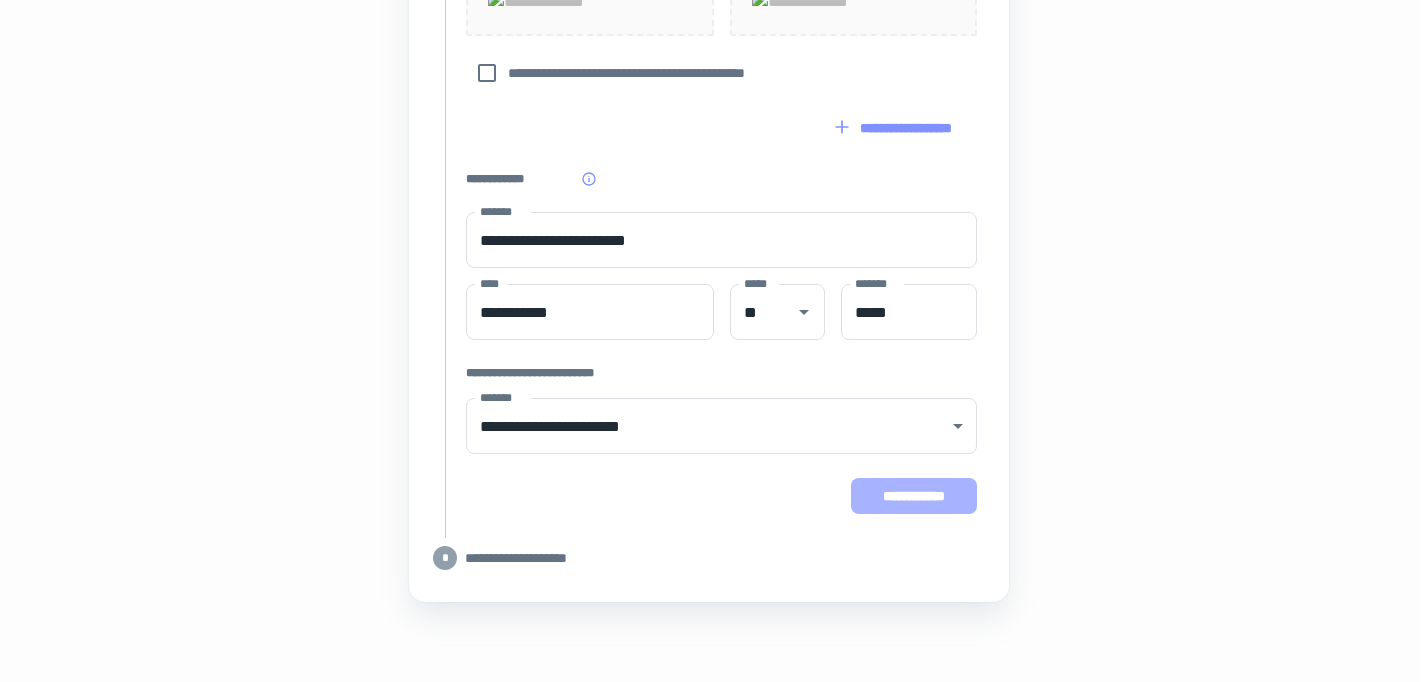click on "**********" at bounding box center [914, 496] 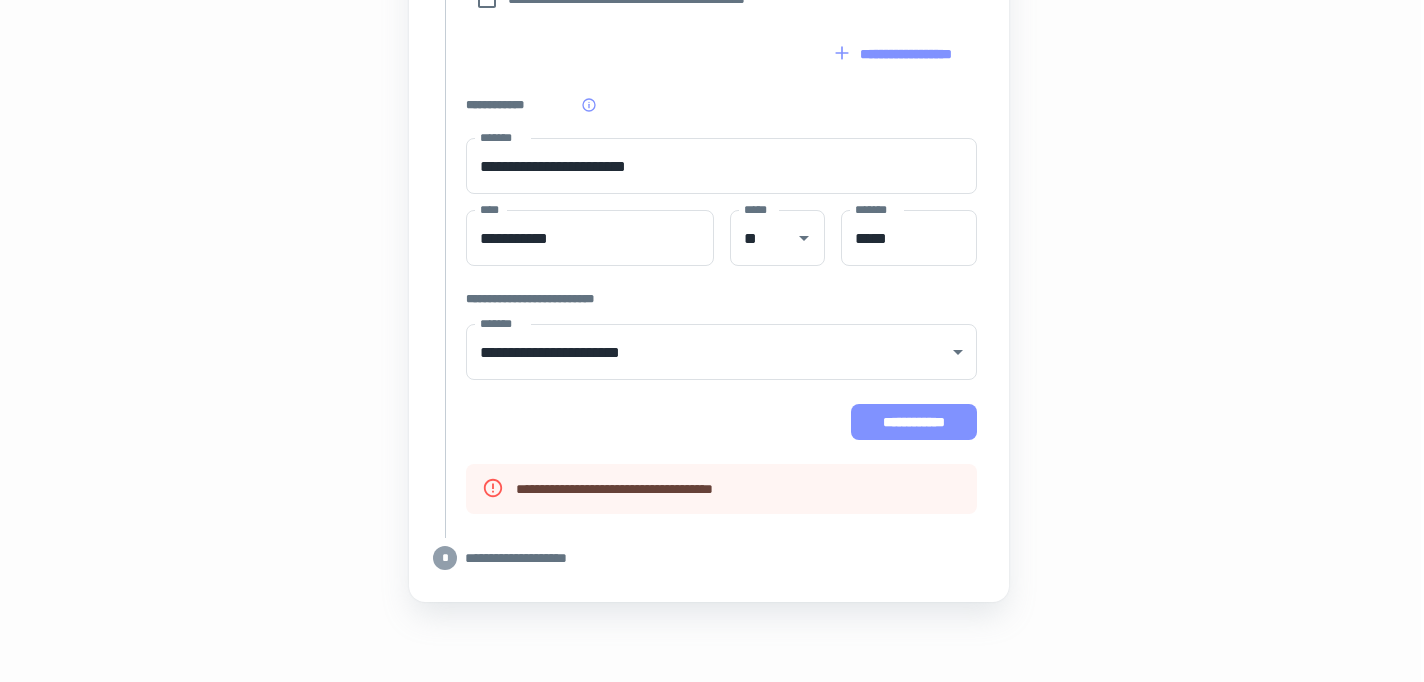 scroll, scrollTop: 1228, scrollLeft: 3, axis: both 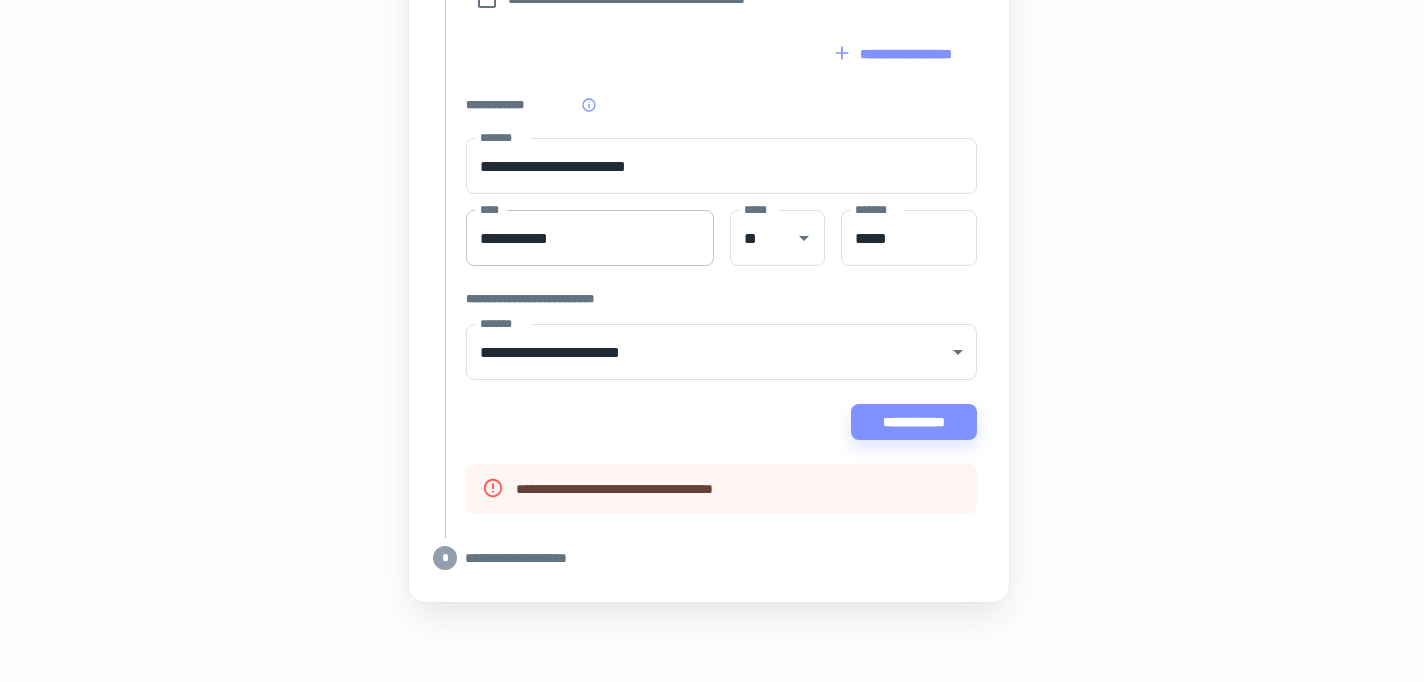 click on "**********" at bounding box center [590, 238] 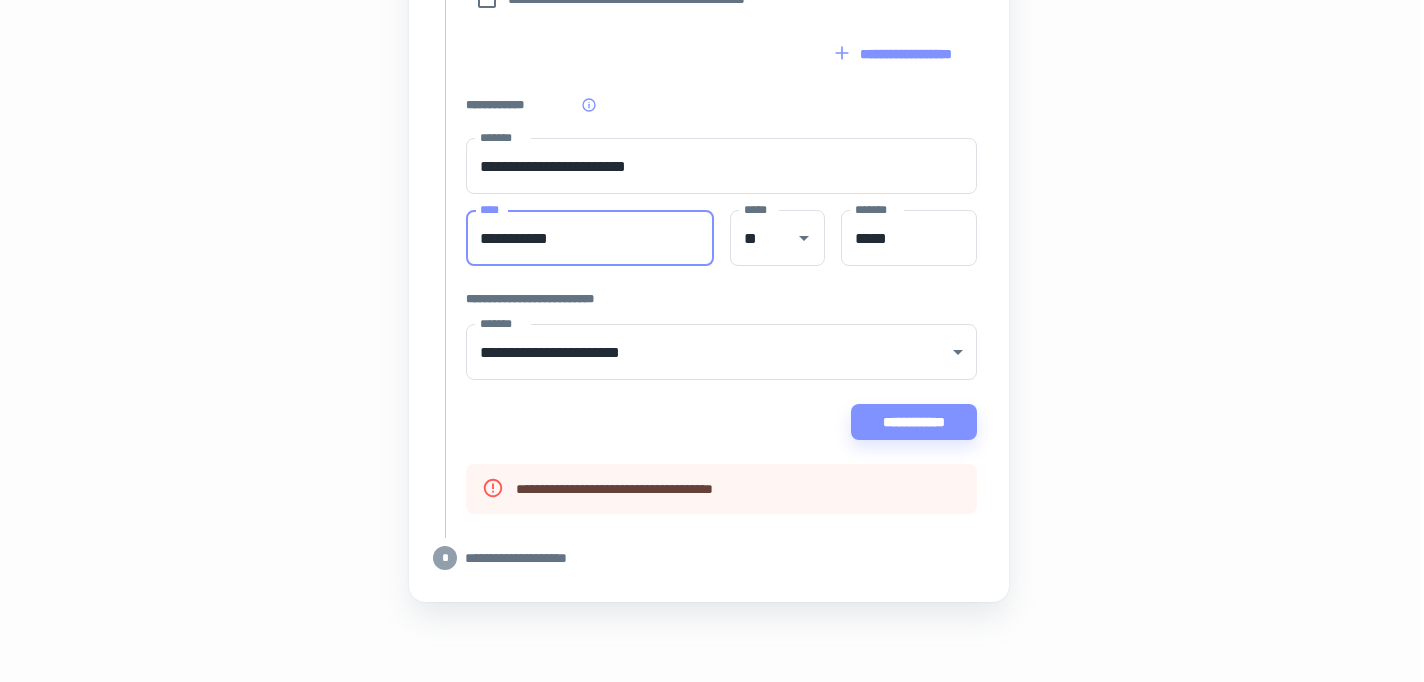 click on "**********" at bounding box center (590, 238) 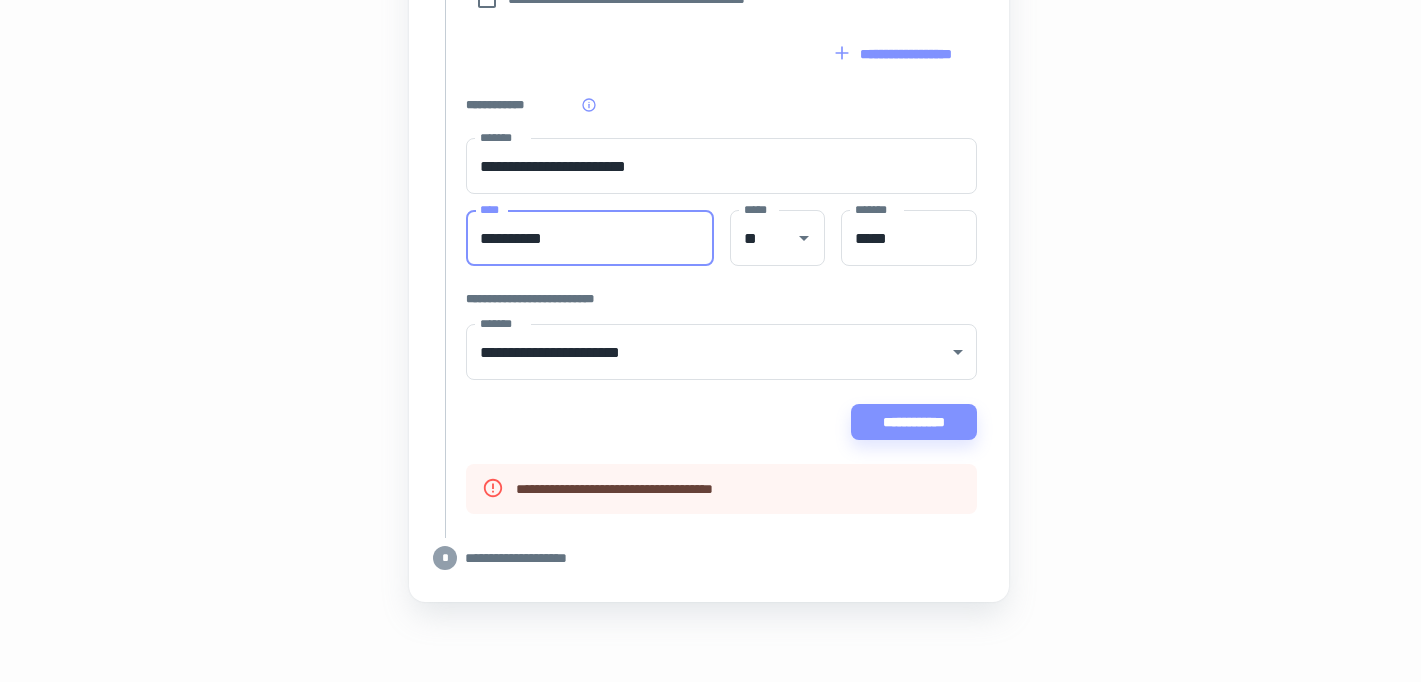 type on "**********" 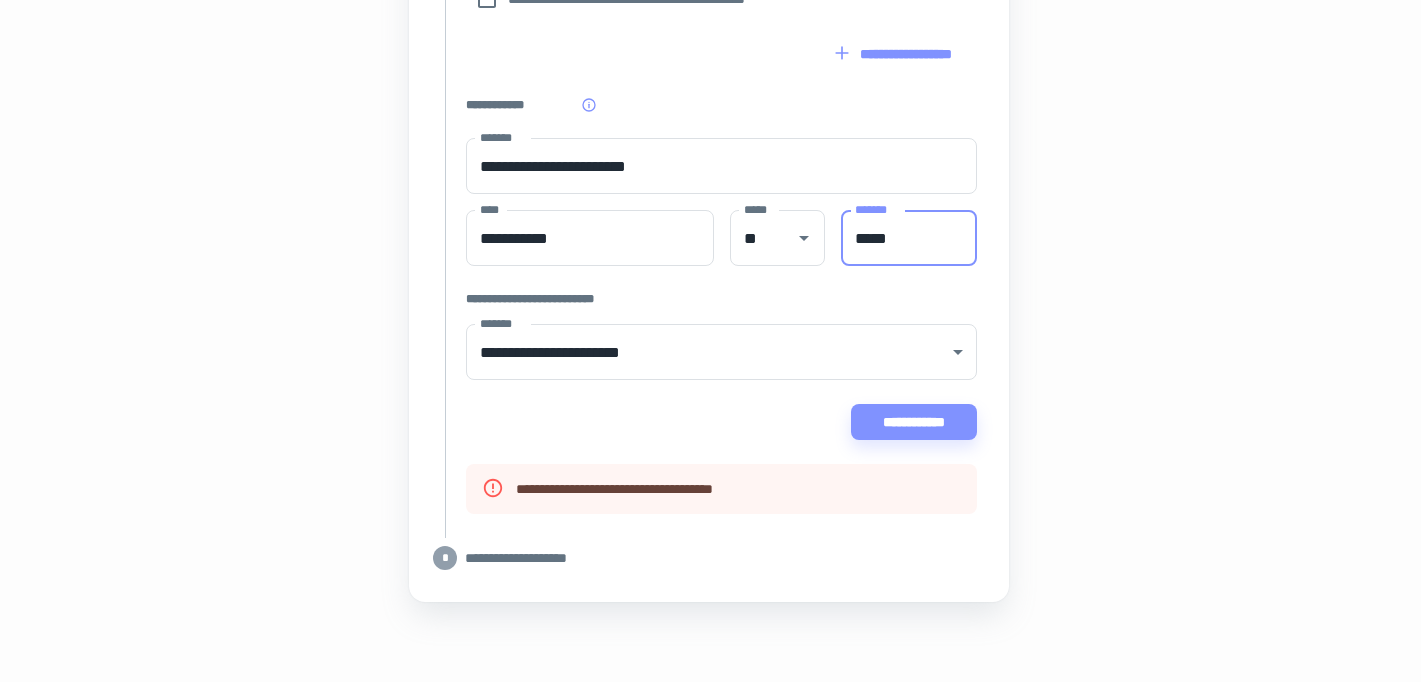 click on "*****" at bounding box center [909, 238] 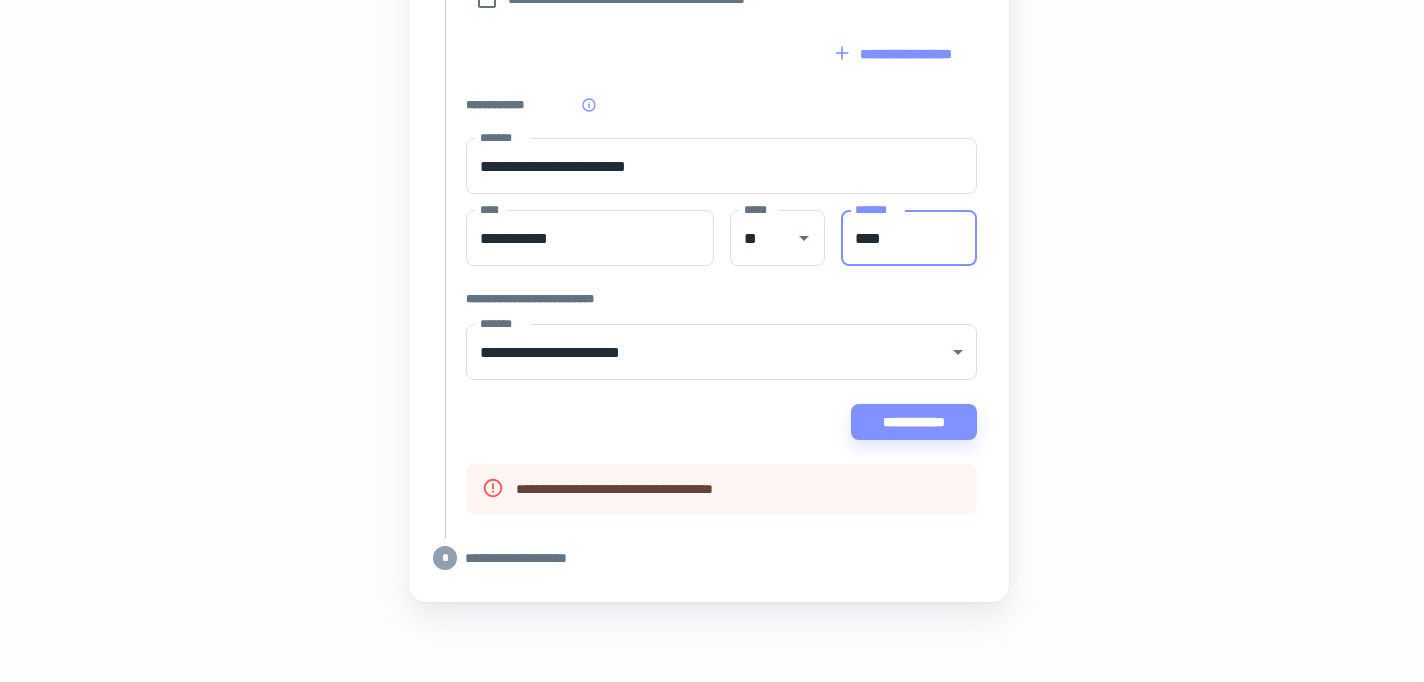 type on "*****" 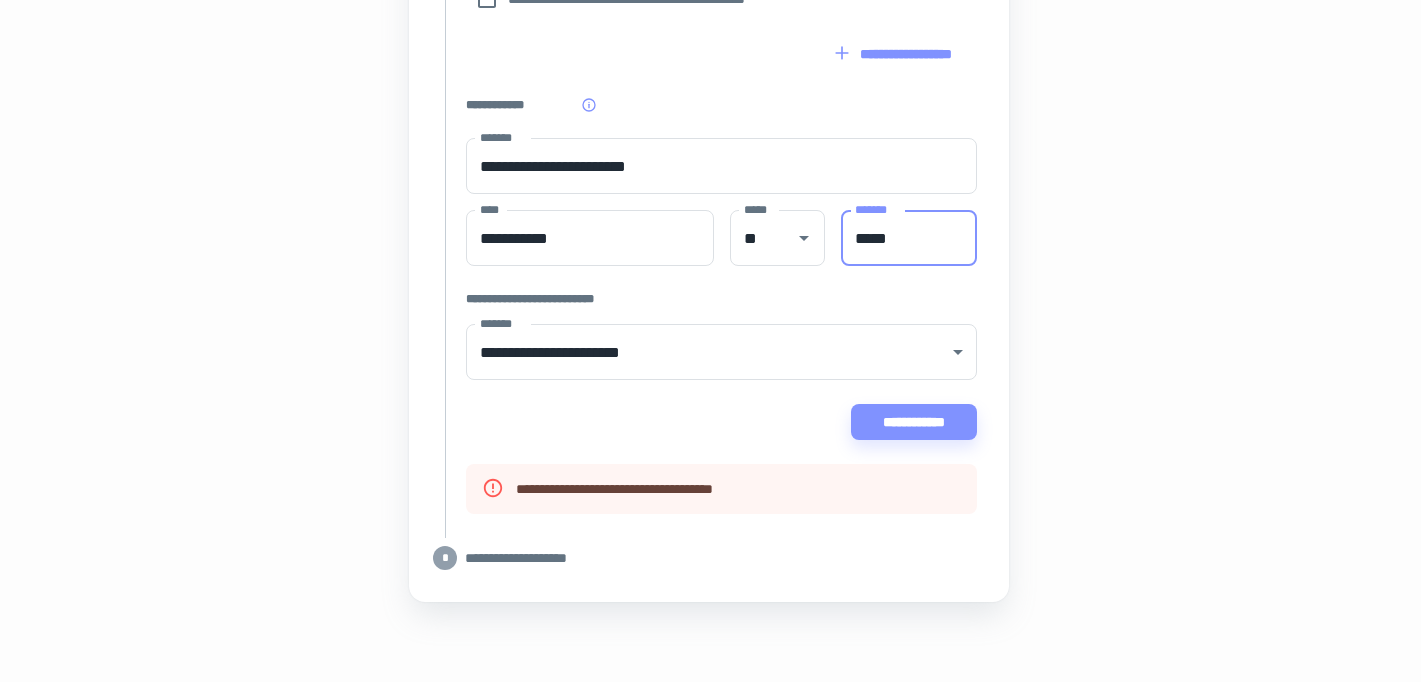 click on "**********" at bounding box center (721, 422) 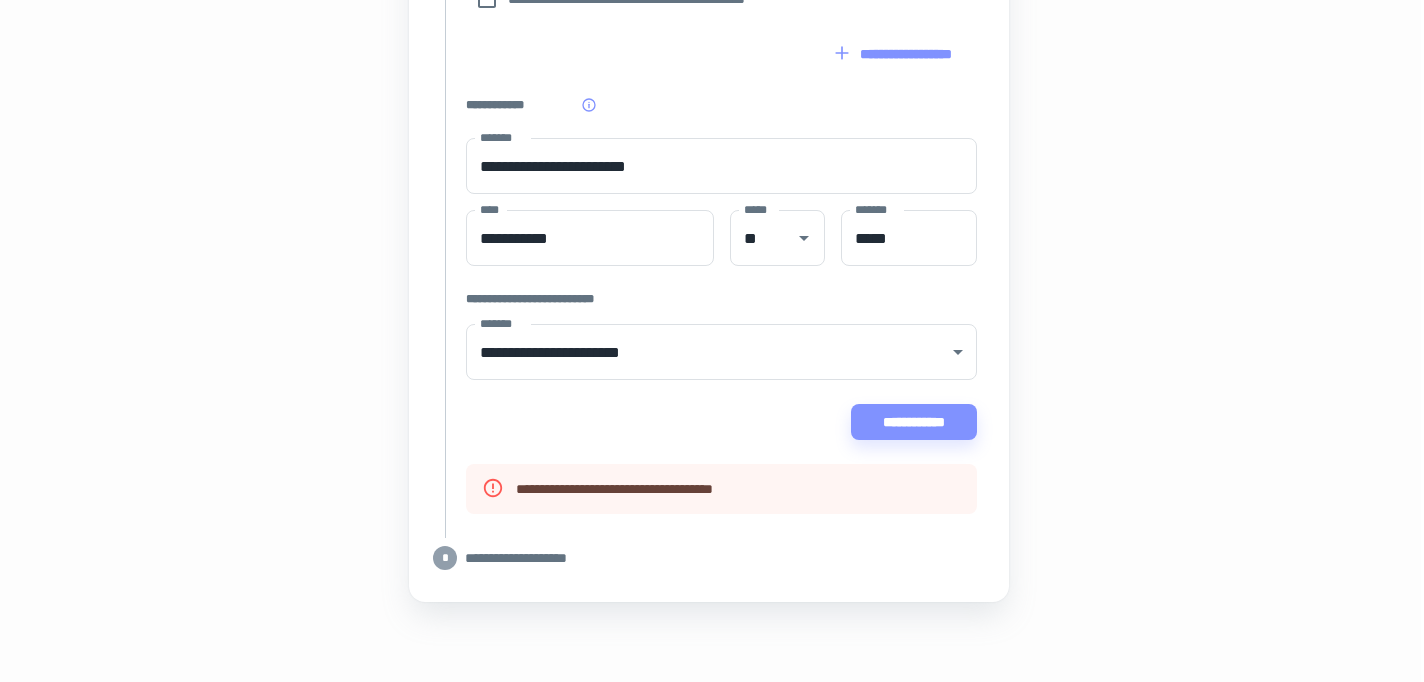 click on "**********" at bounding box center (648, 489) 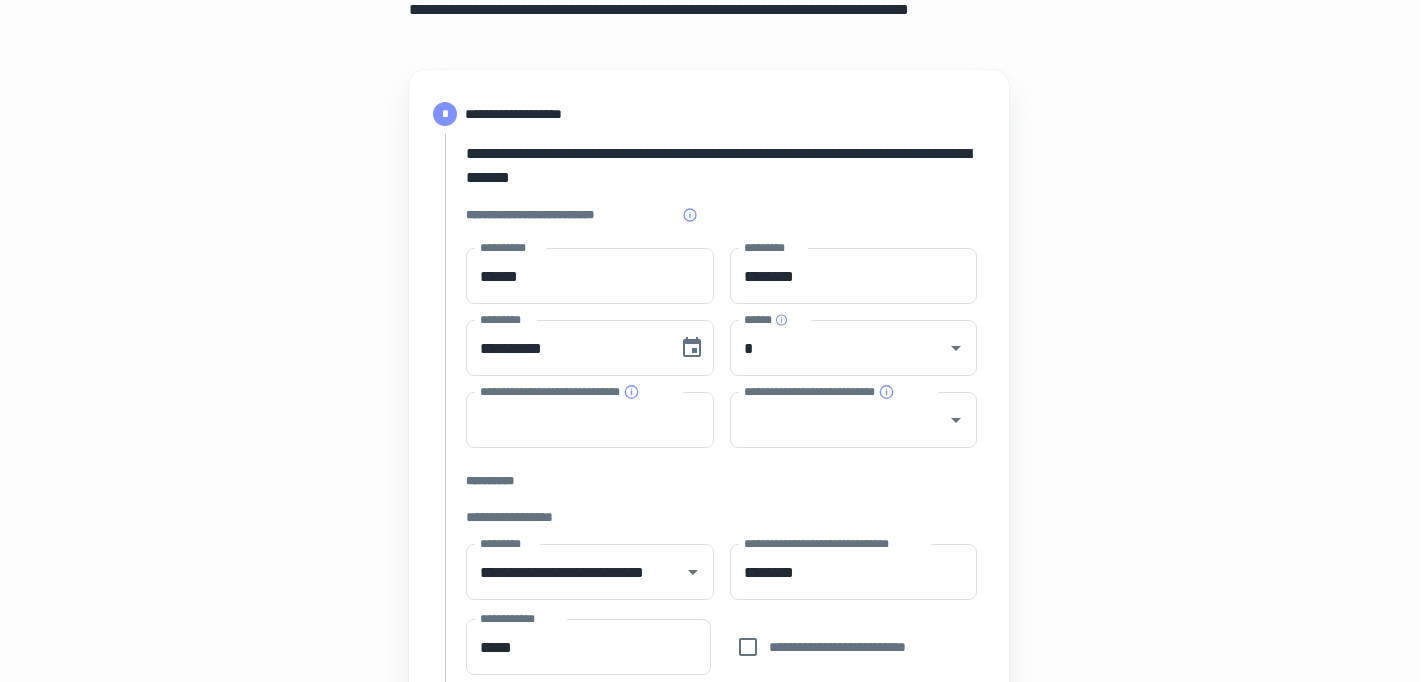 scroll, scrollTop: 191, scrollLeft: 3, axis: both 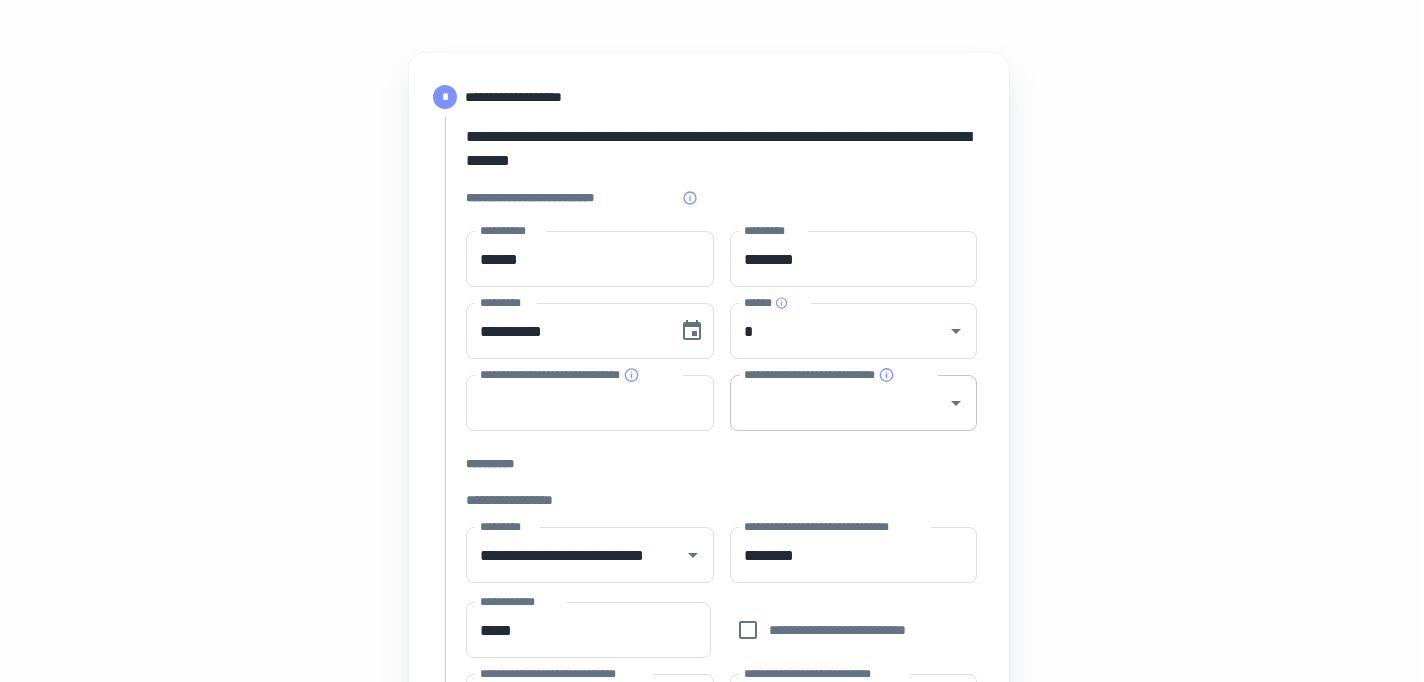 click on "**********" at bounding box center [839, 403] 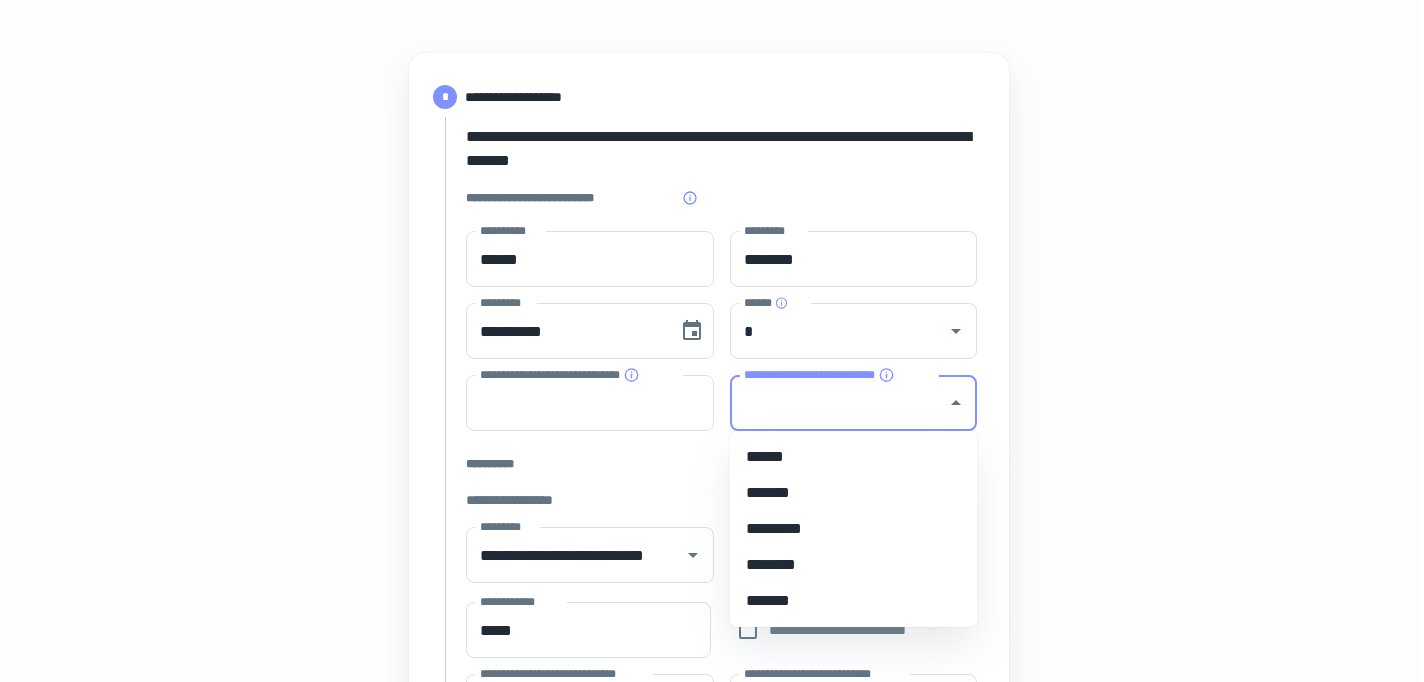 click on "*******" at bounding box center [854, 493] 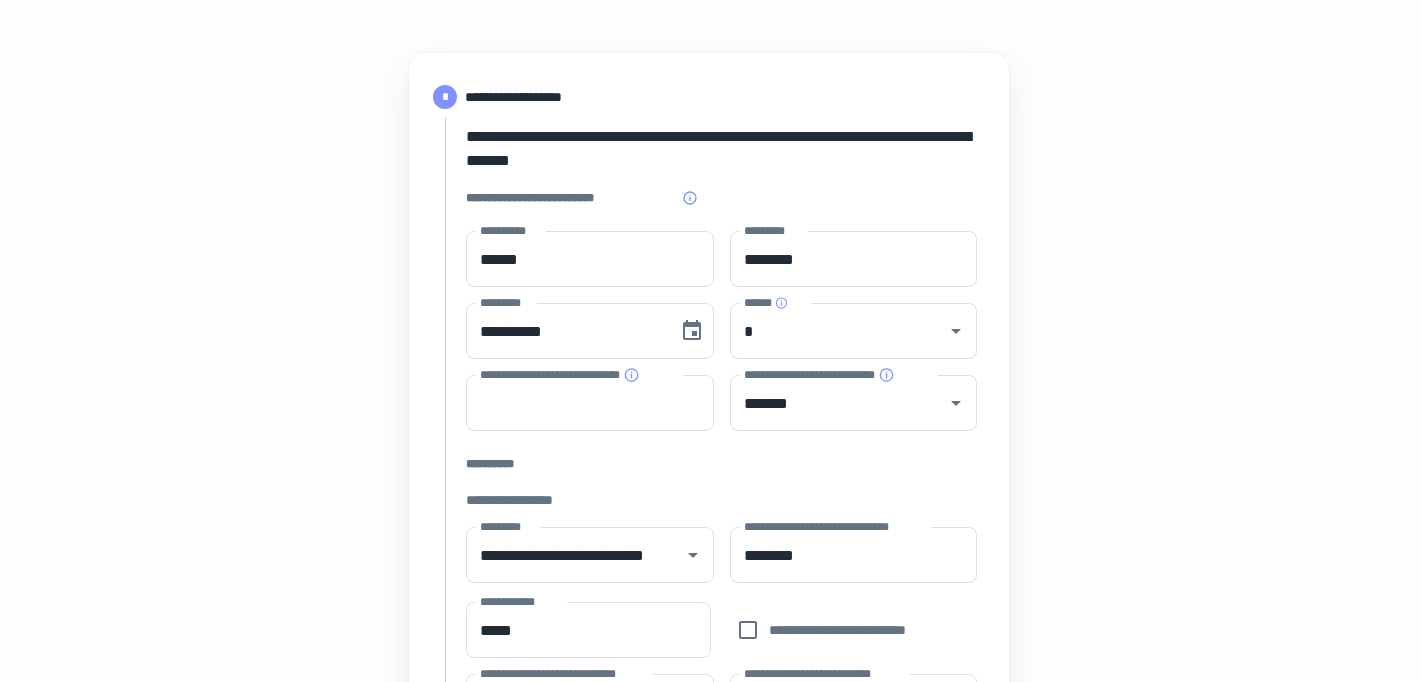 click on "**********" at bounding box center (721, 500) 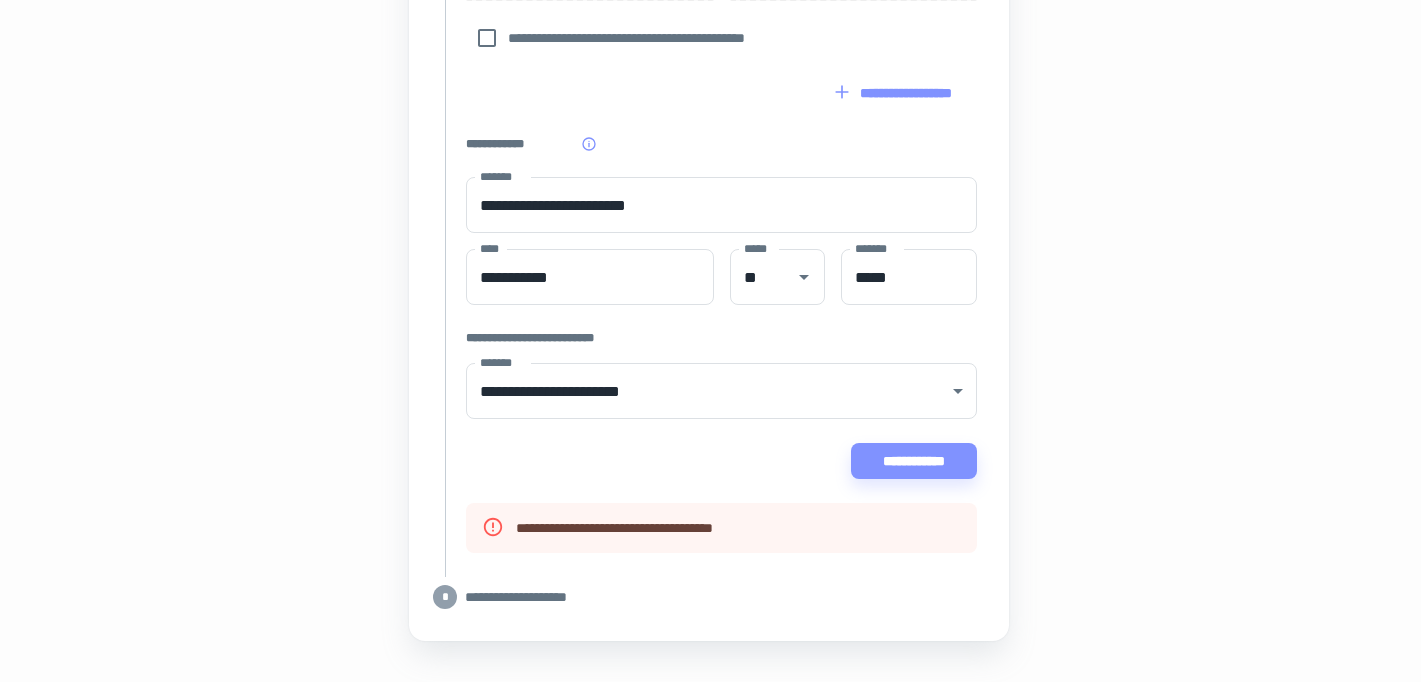 scroll, scrollTop: 1100, scrollLeft: 3, axis: both 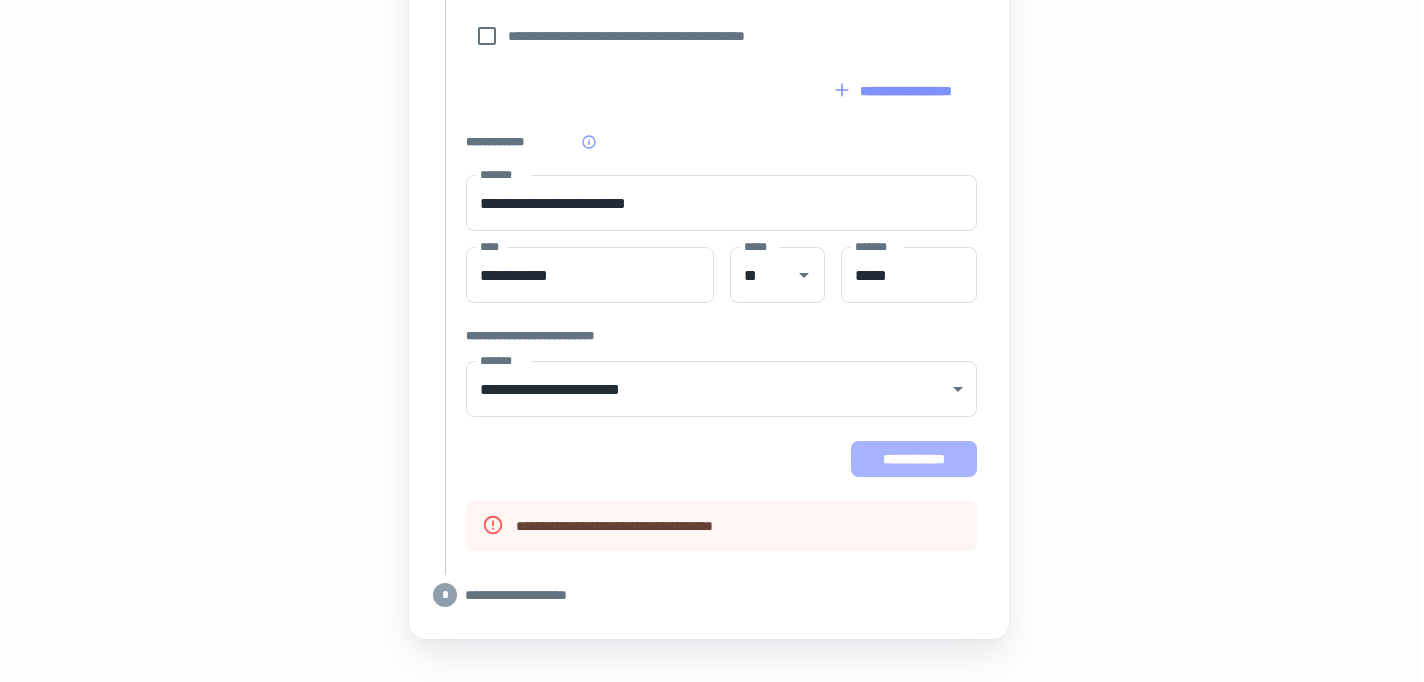 click on "**********" at bounding box center (914, 459) 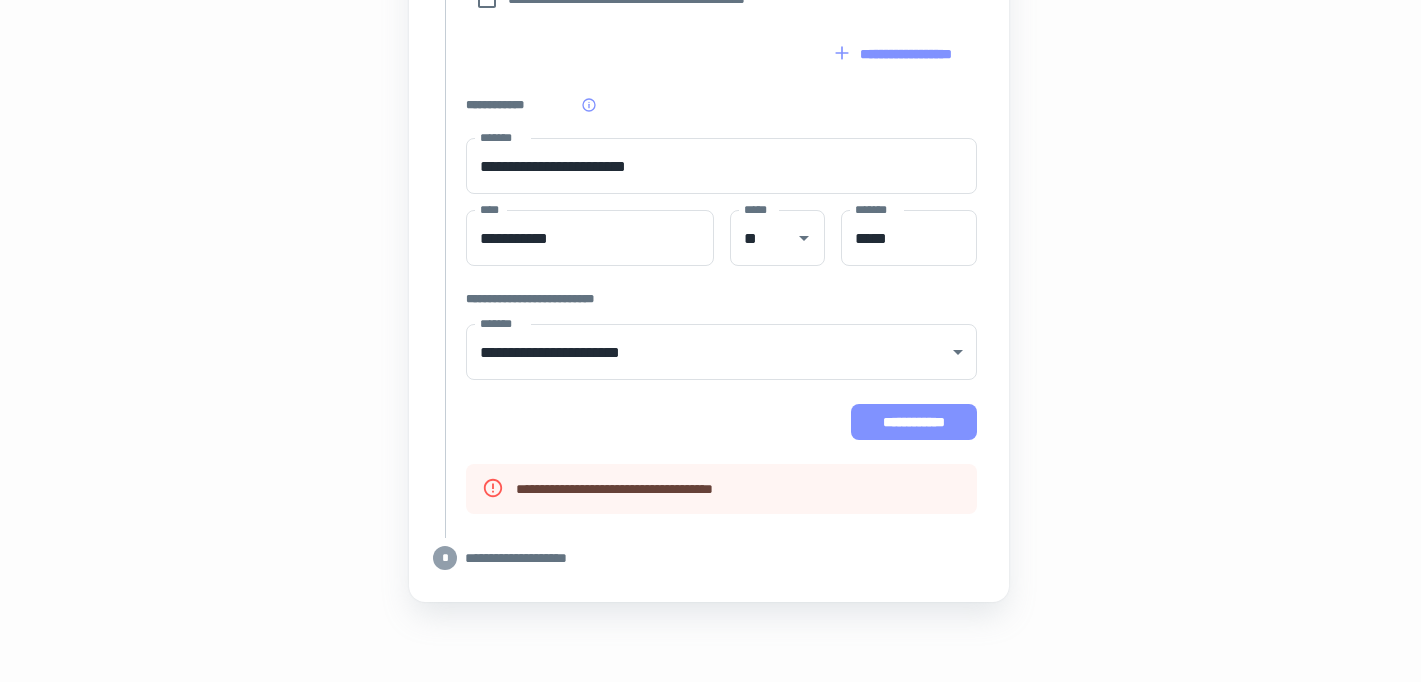 scroll, scrollTop: 1241, scrollLeft: 3, axis: both 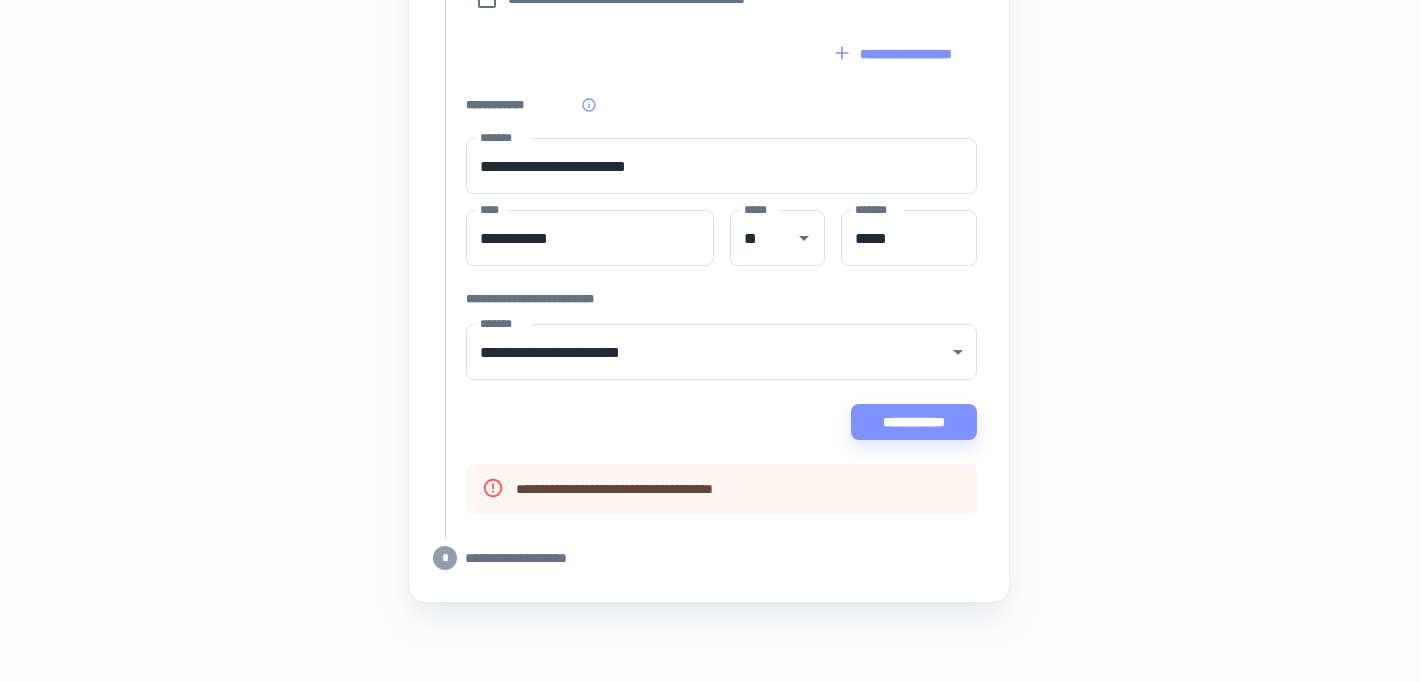 click on "**********" at bounding box center [648, 489] 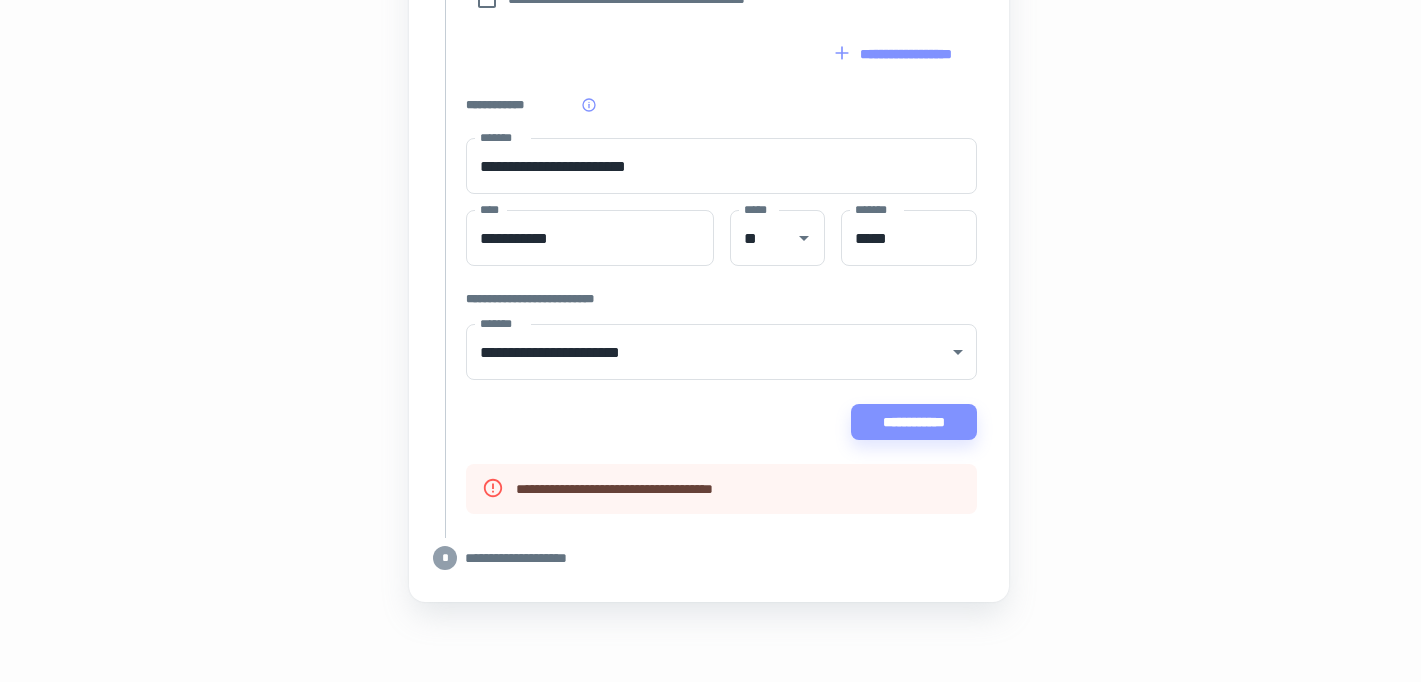 click 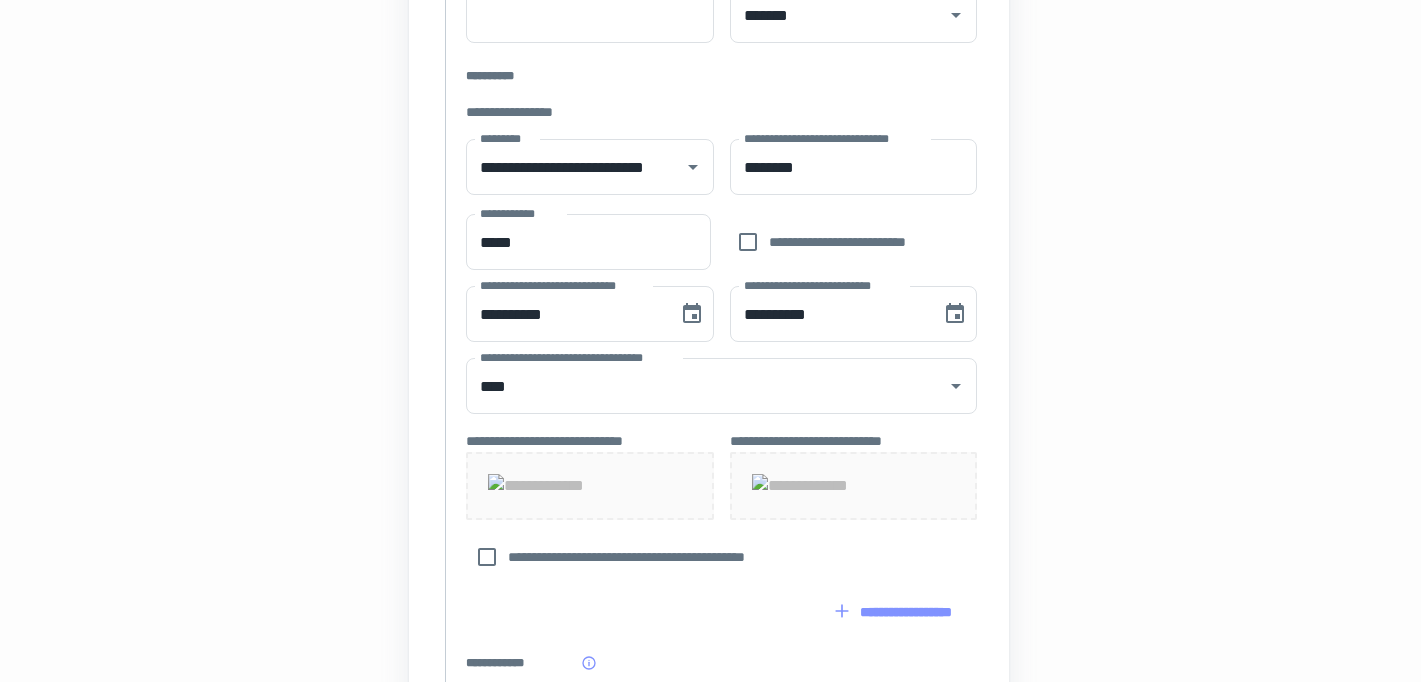scroll, scrollTop: 579, scrollLeft: 3, axis: both 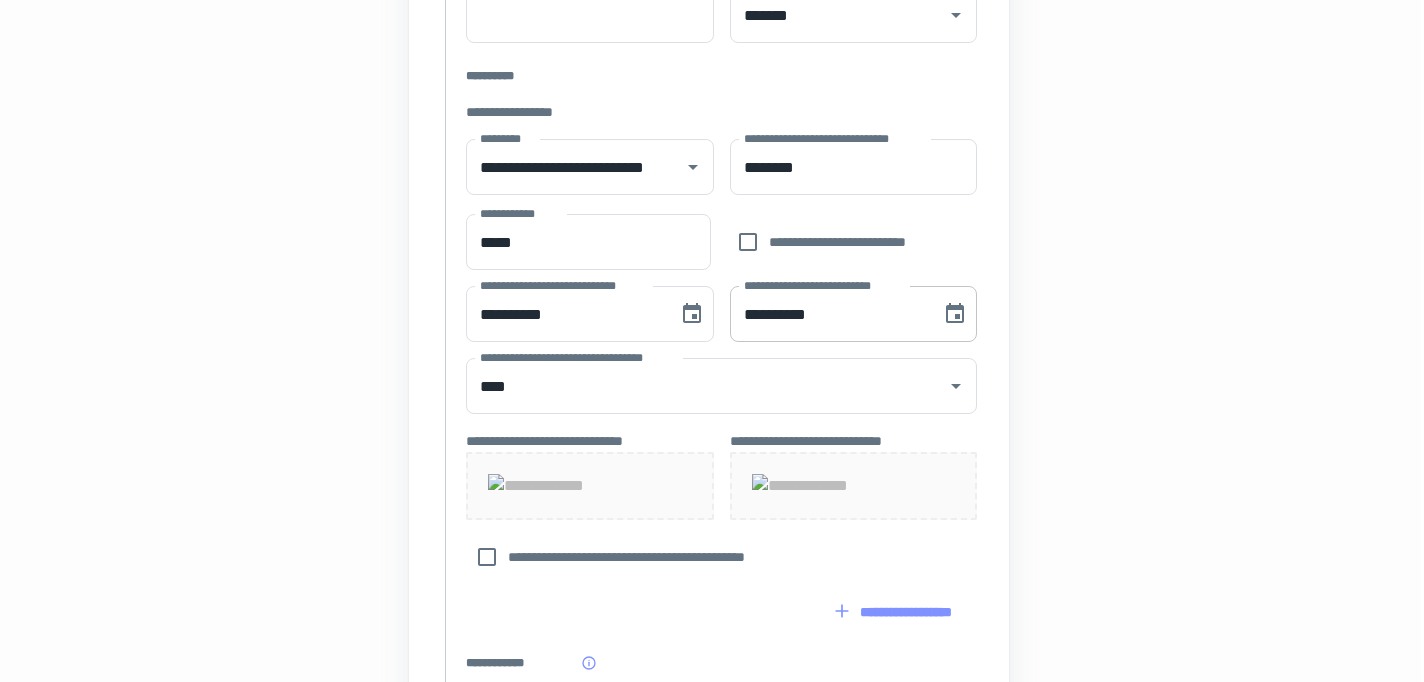 click on "**********" at bounding box center [829, 314] 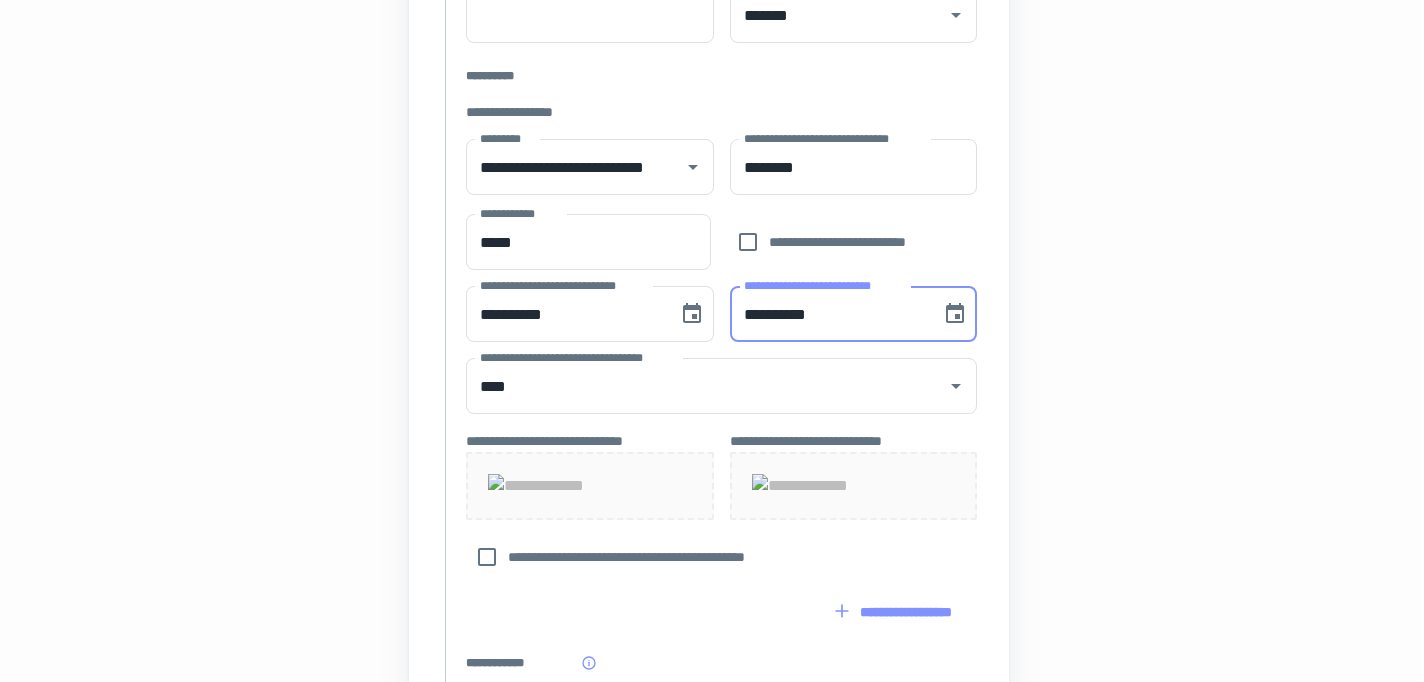 type on "**********" 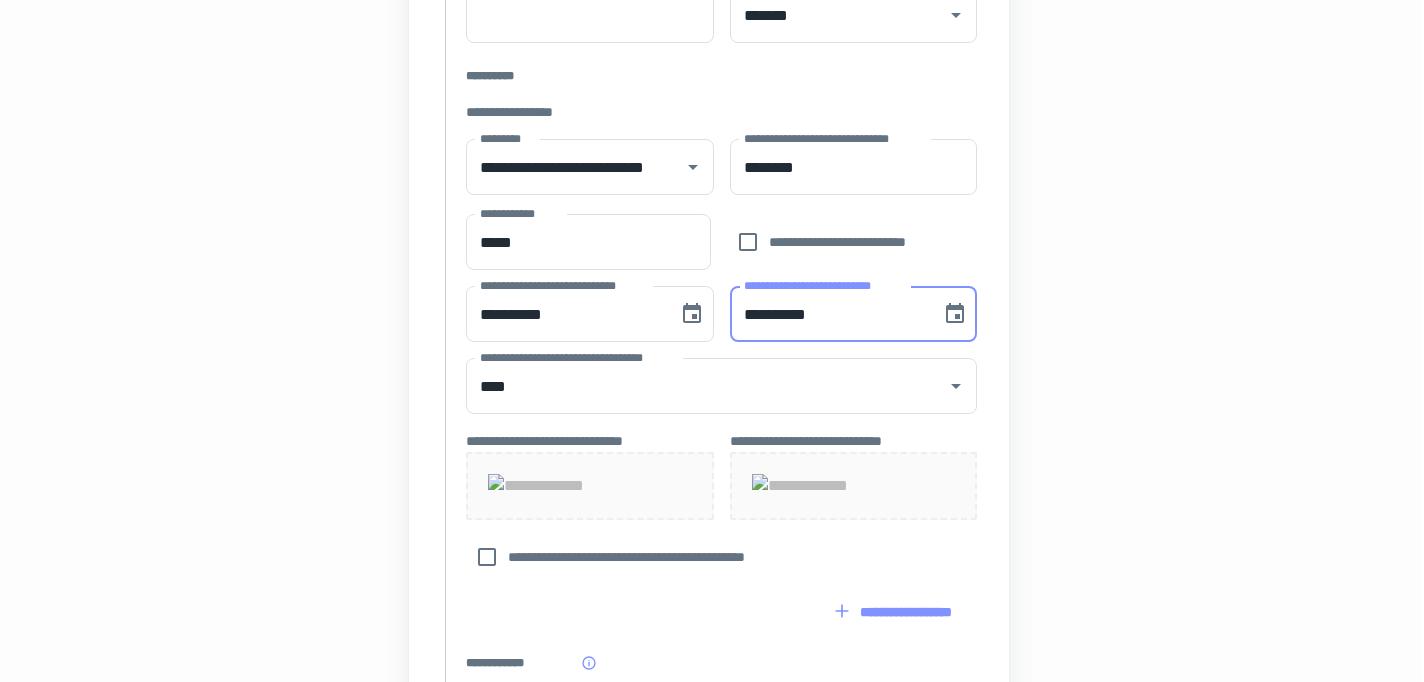 click on "[FIRST] [LAST] [STREET] [CITY] [STATE] [ZIP] [COUNTRY] [PHONE] [EMAIL] [SSN] [LICENSE] [CARD] [DOB] [AGE]" at bounding box center (709, 348) 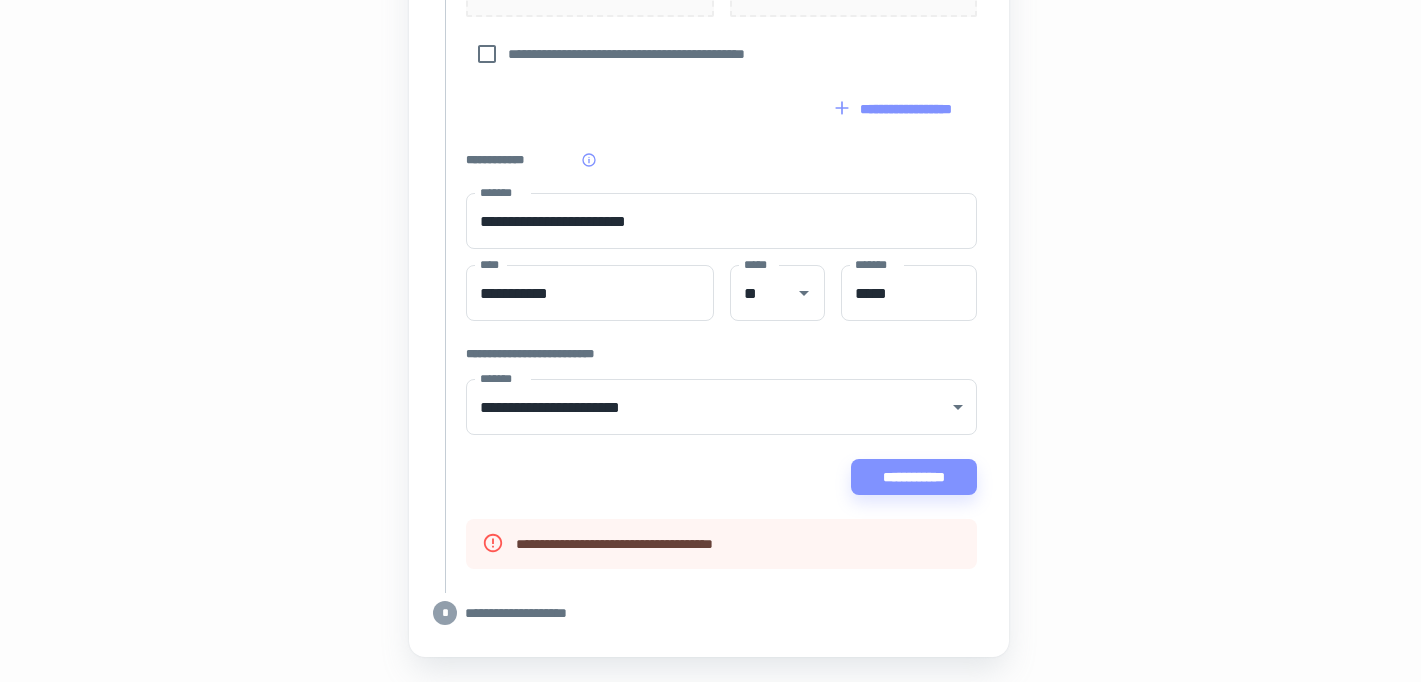 scroll, scrollTop: 1087, scrollLeft: 3, axis: both 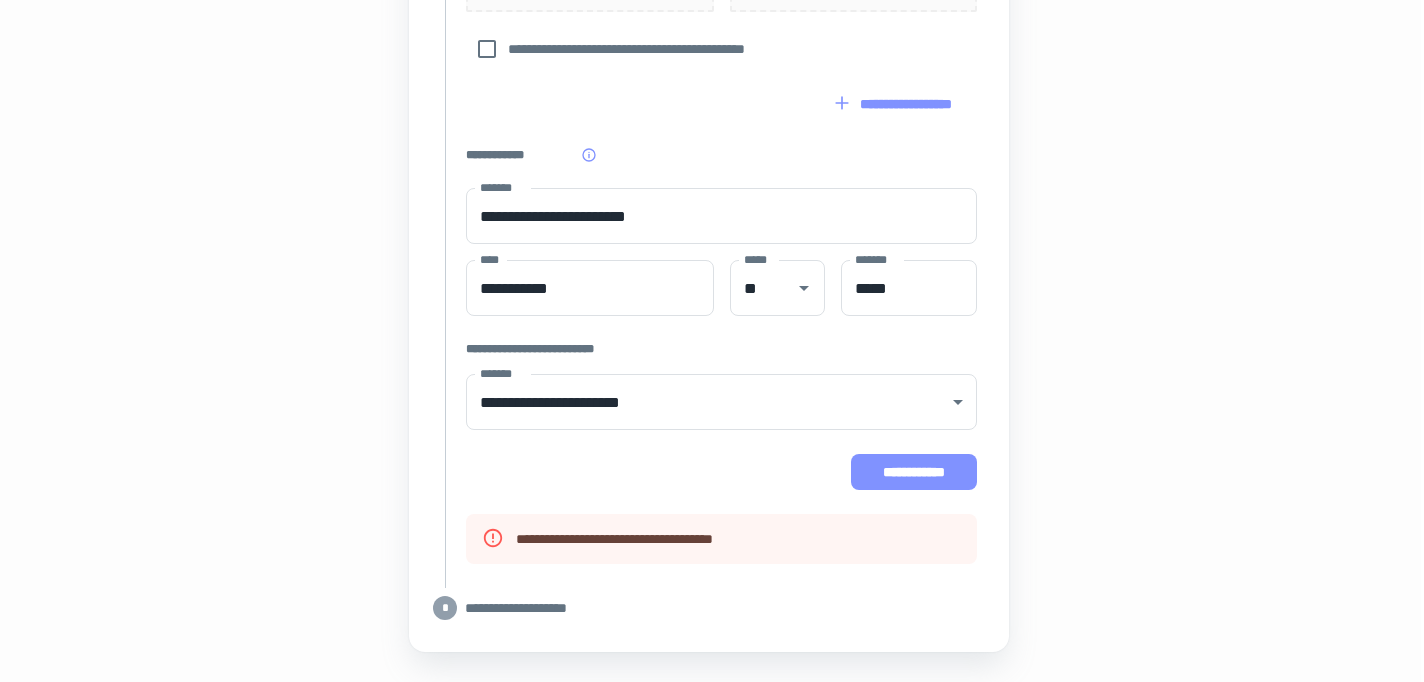click on "**********" at bounding box center [914, 472] 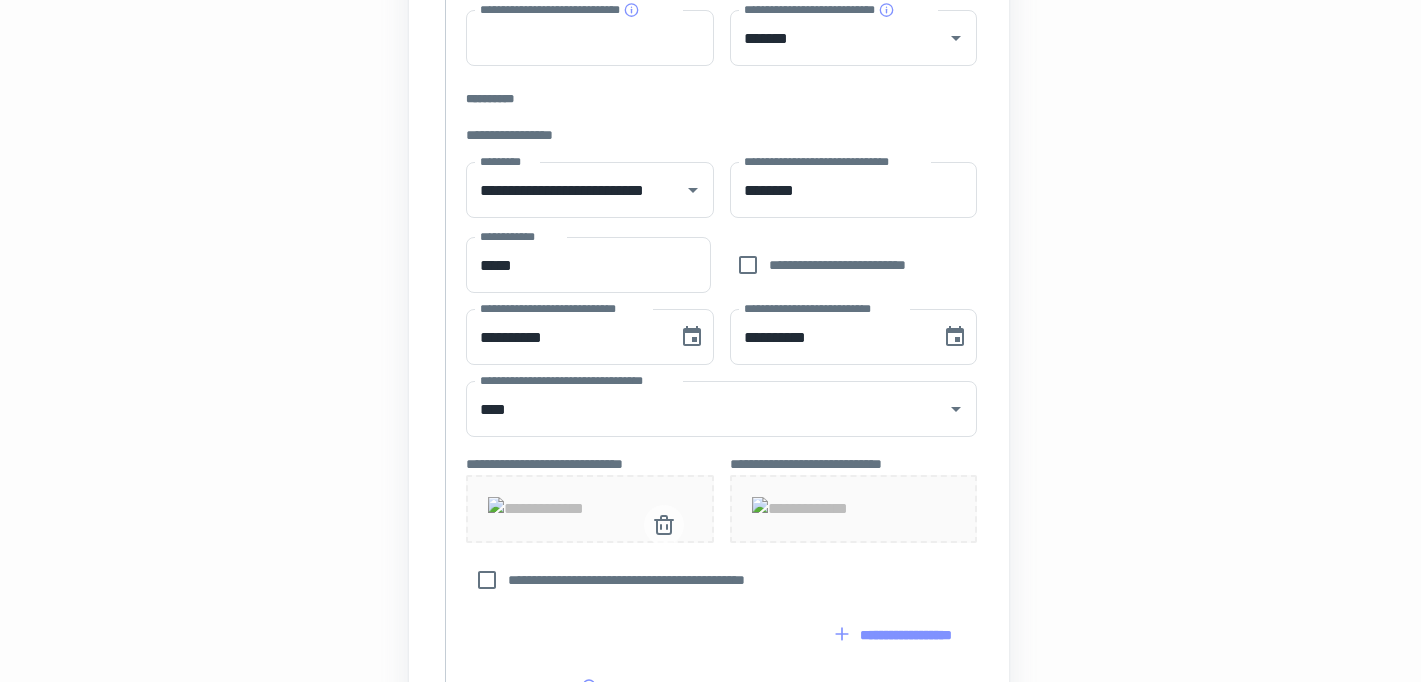 scroll, scrollTop: 545, scrollLeft: 3, axis: both 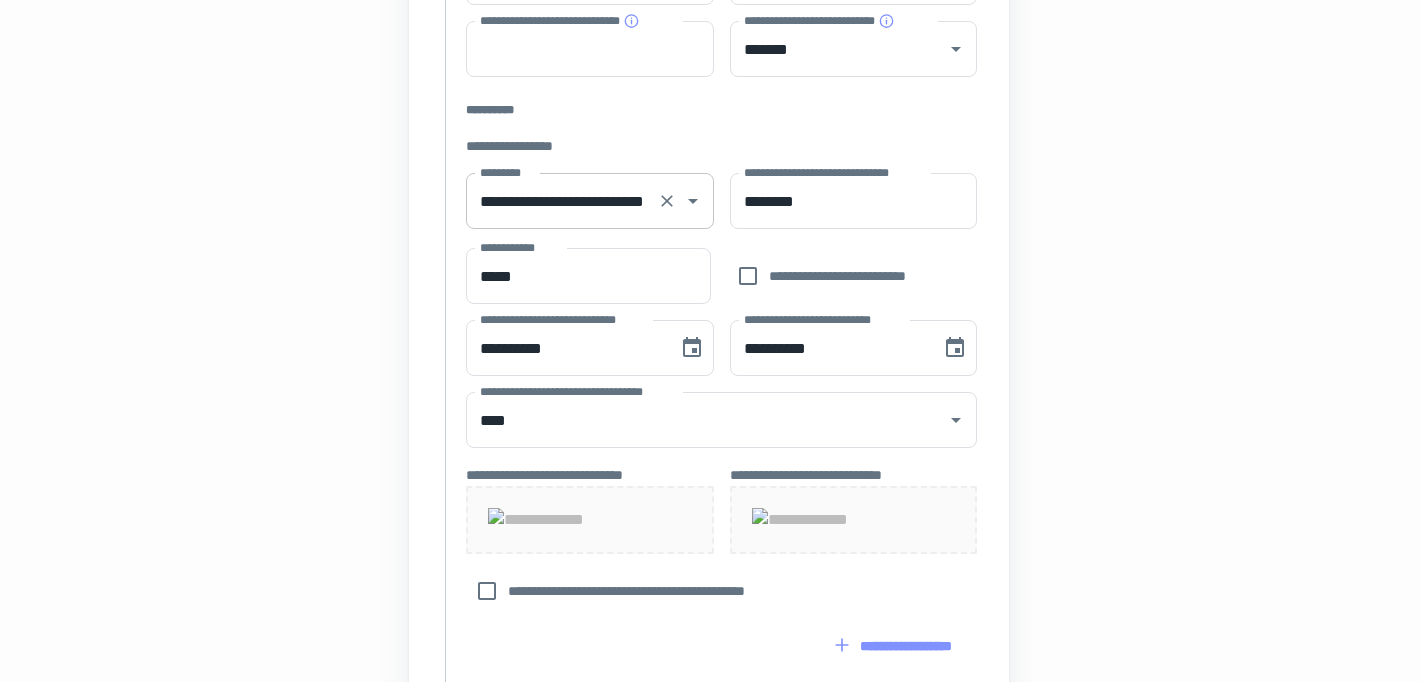 click on "**********" at bounding box center [562, 201] 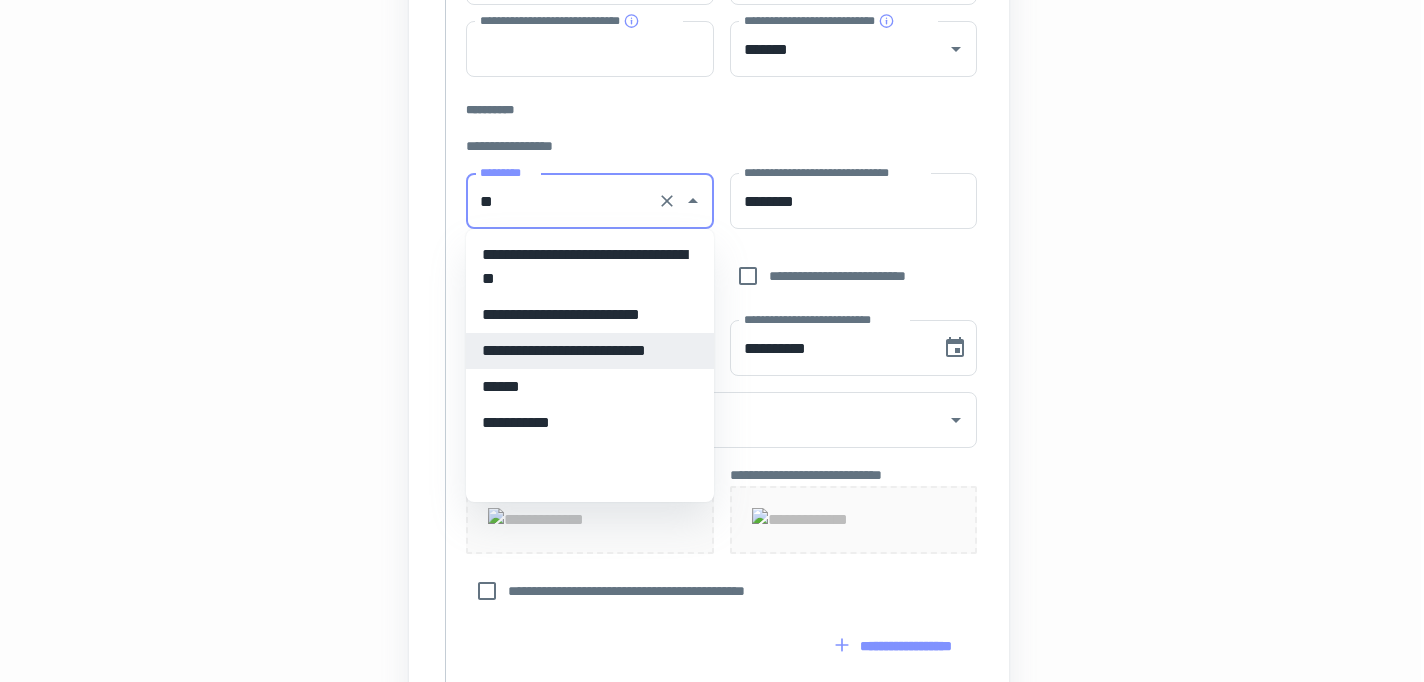 scroll, scrollTop: 0, scrollLeft: 0, axis: both 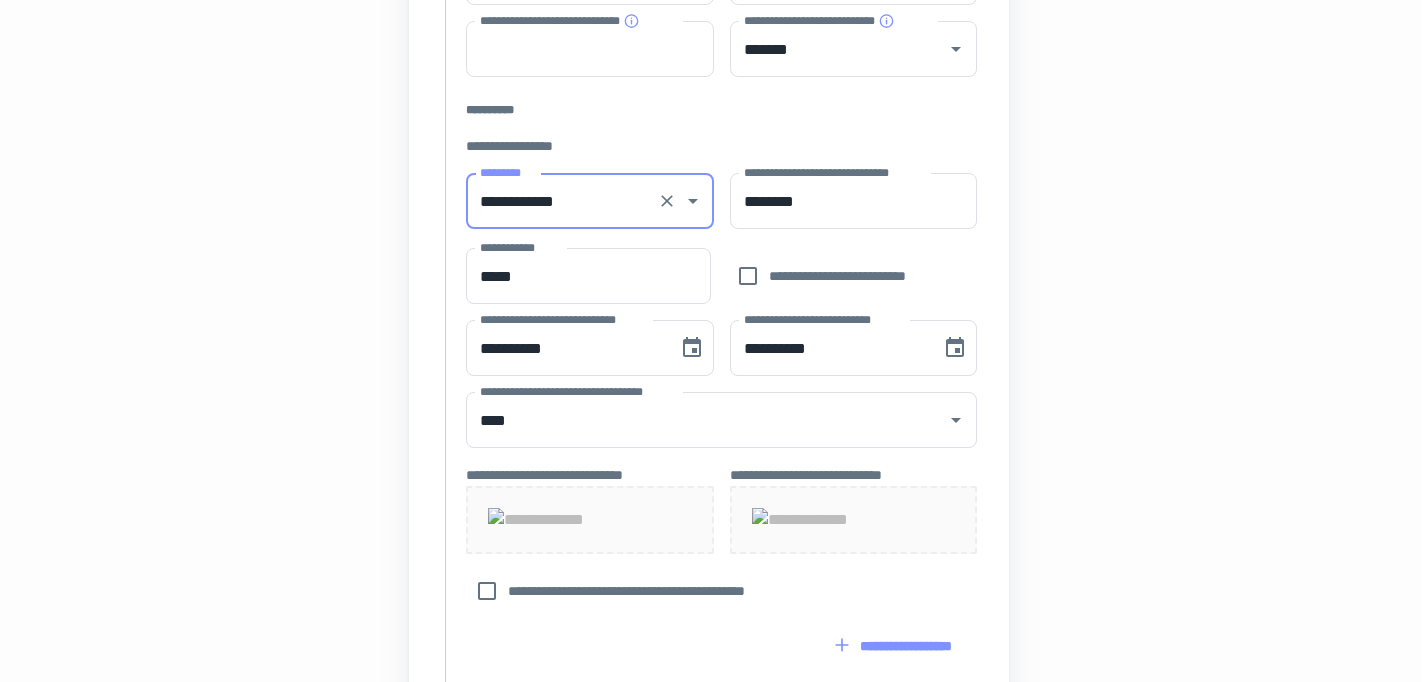 click on "**********" at bounding box center (562, 201) 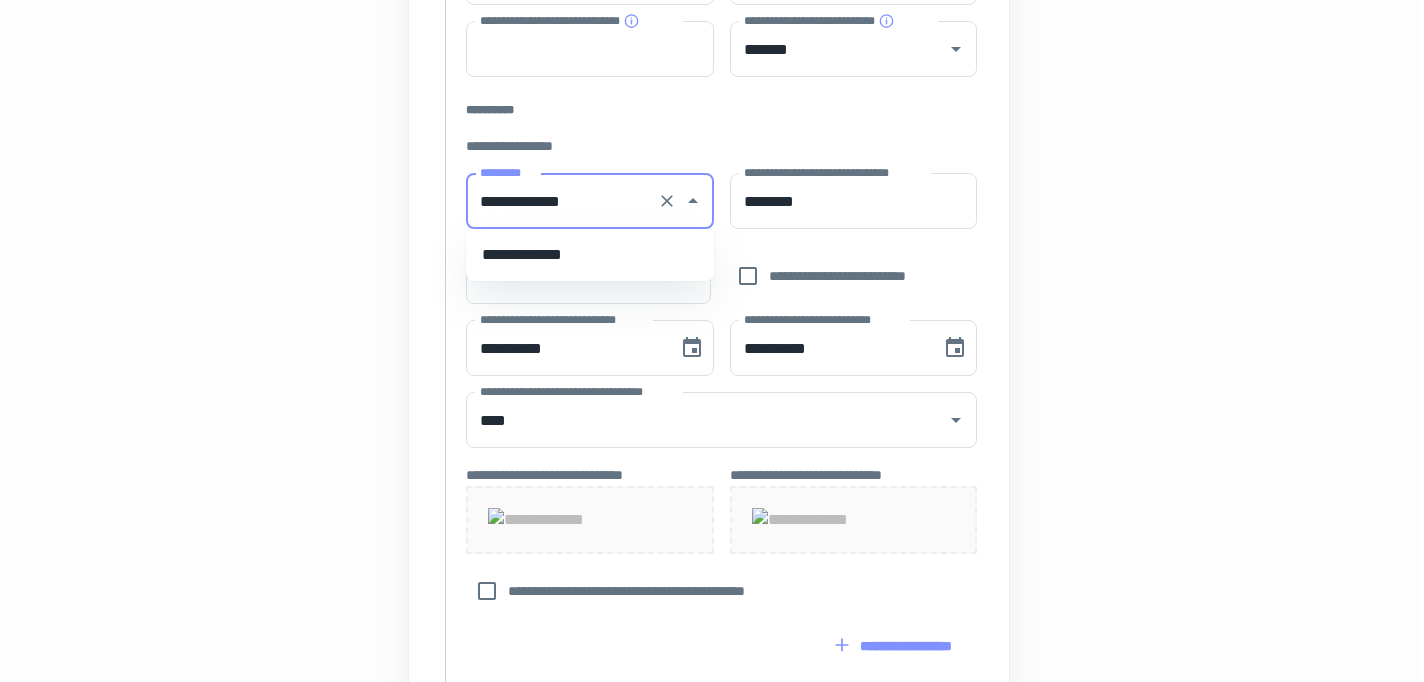 click on "**********" at bounding box center (590, 255) 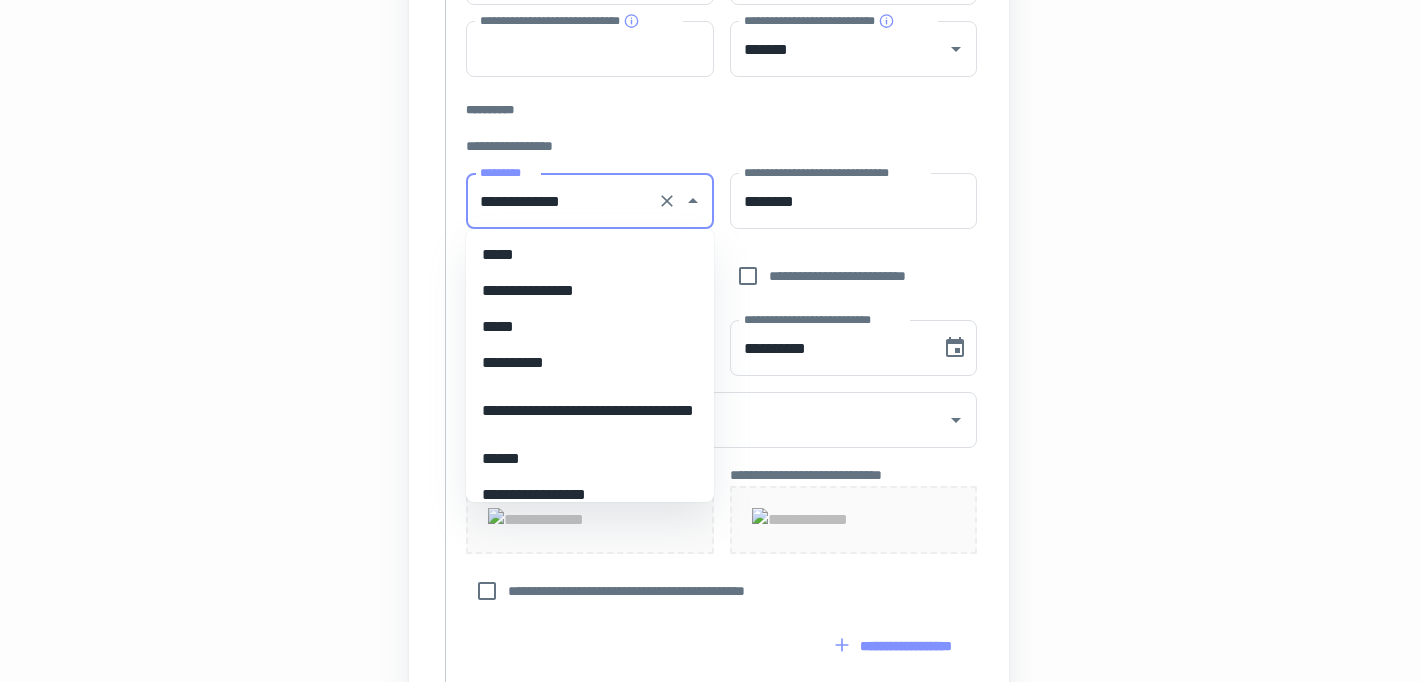 click on "**********" at bounding box center [562, 201] 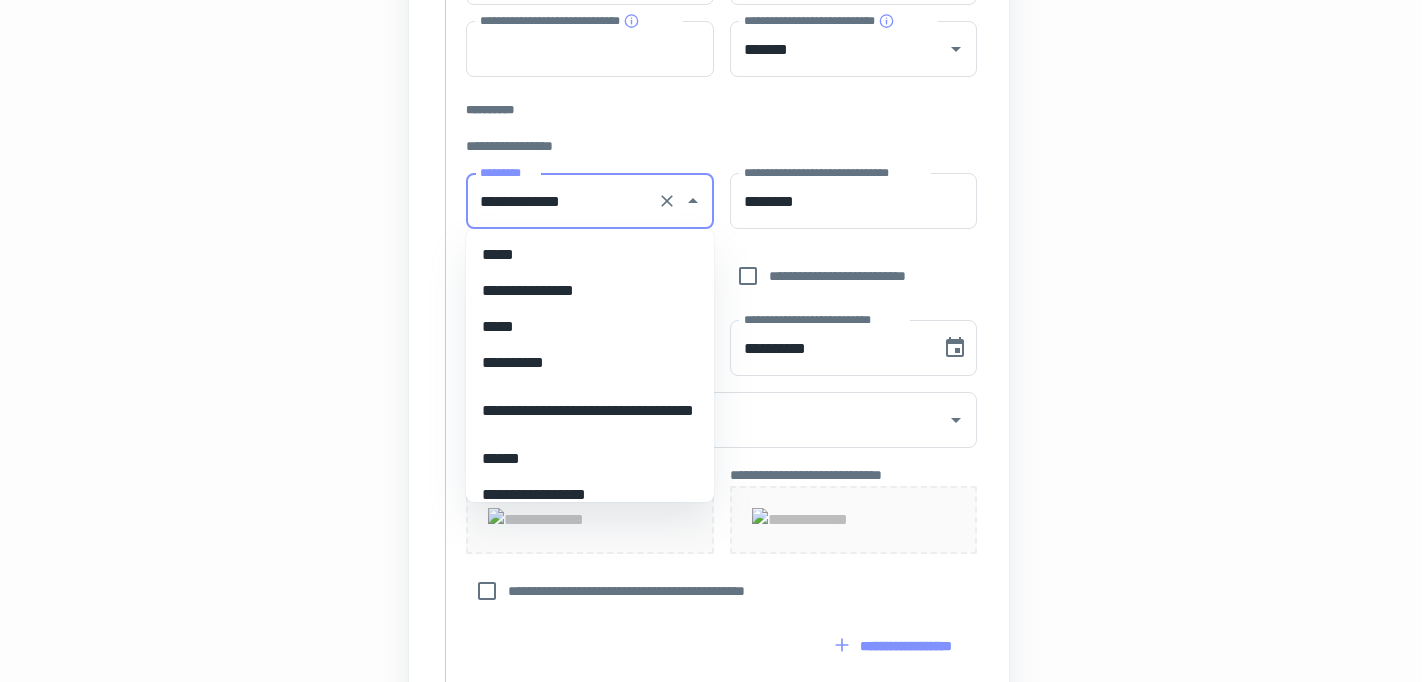 drag, startPoint x: 589, startPoint y: 209, endPoint x: 433, endPoint y: 205, distance: 156.05127 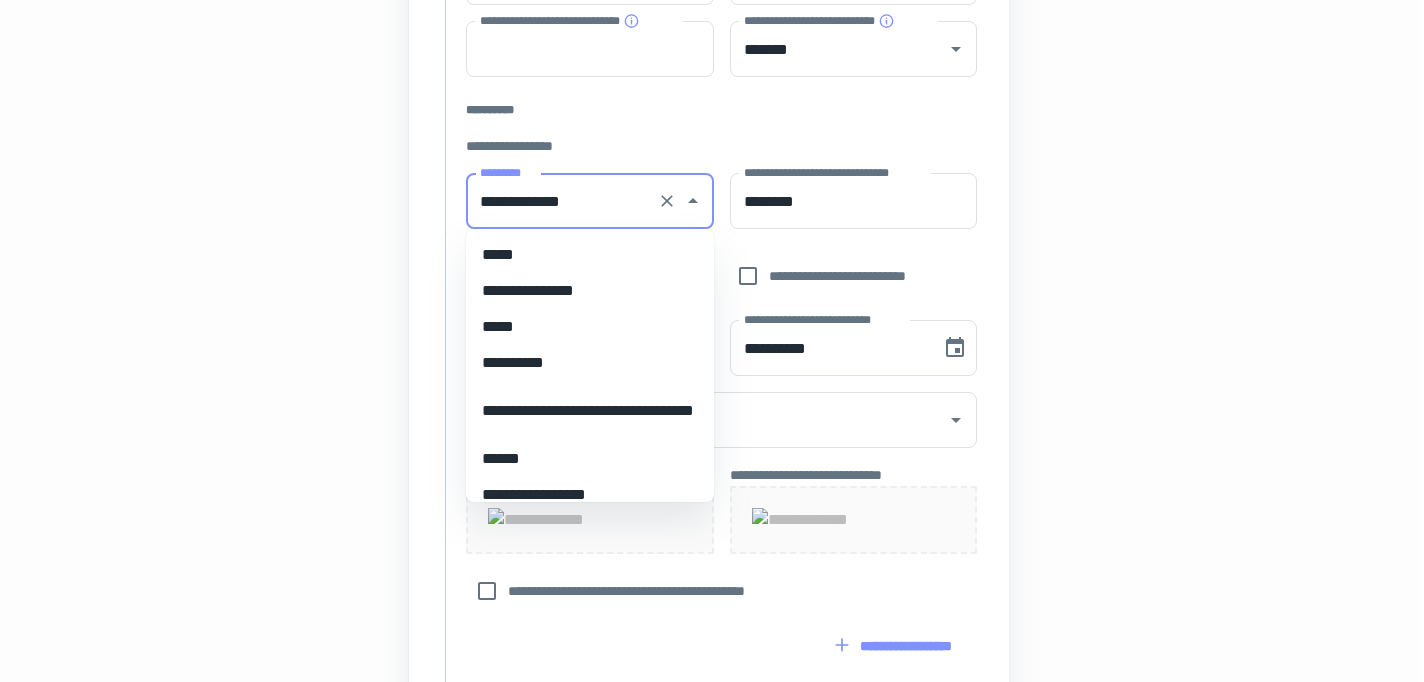 click on "[FIRST] [LAST] [STREET] [CITY] [STATE] [ZIP] [COUNTRY] [PHONE] [EMAIL] [SSN] [LICENSE] [CARD] [DOB] [AGE]" at bounding box center (709, 414) 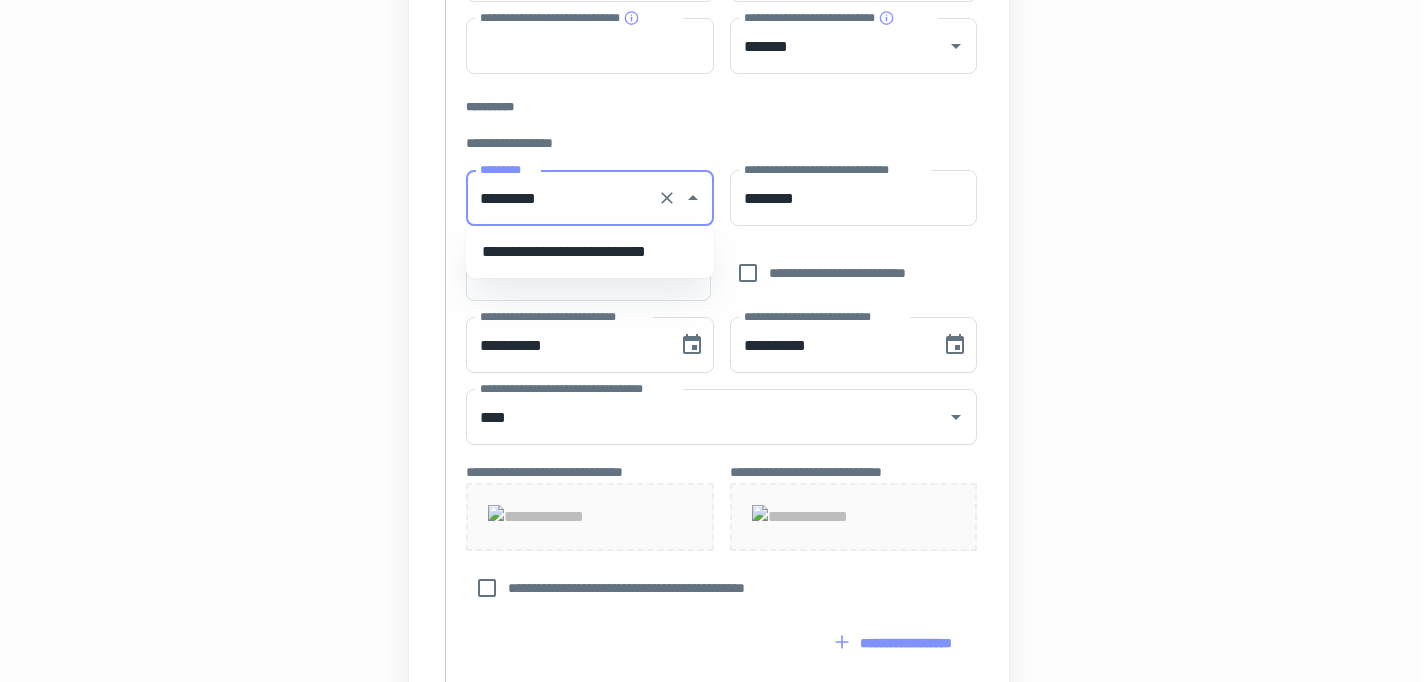 scroll, scrollTop: 546, scrollLeft: 3, axis: both 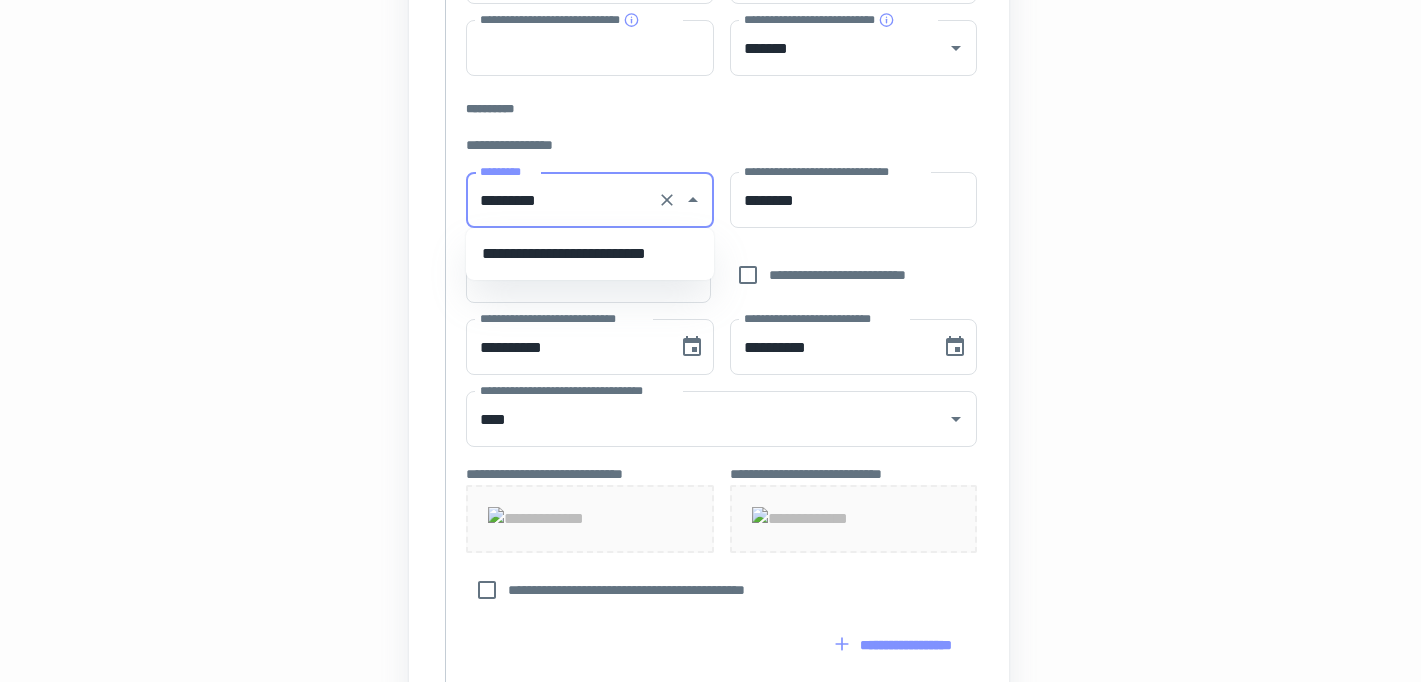 click on "**********" at bounding box center (590, 254) 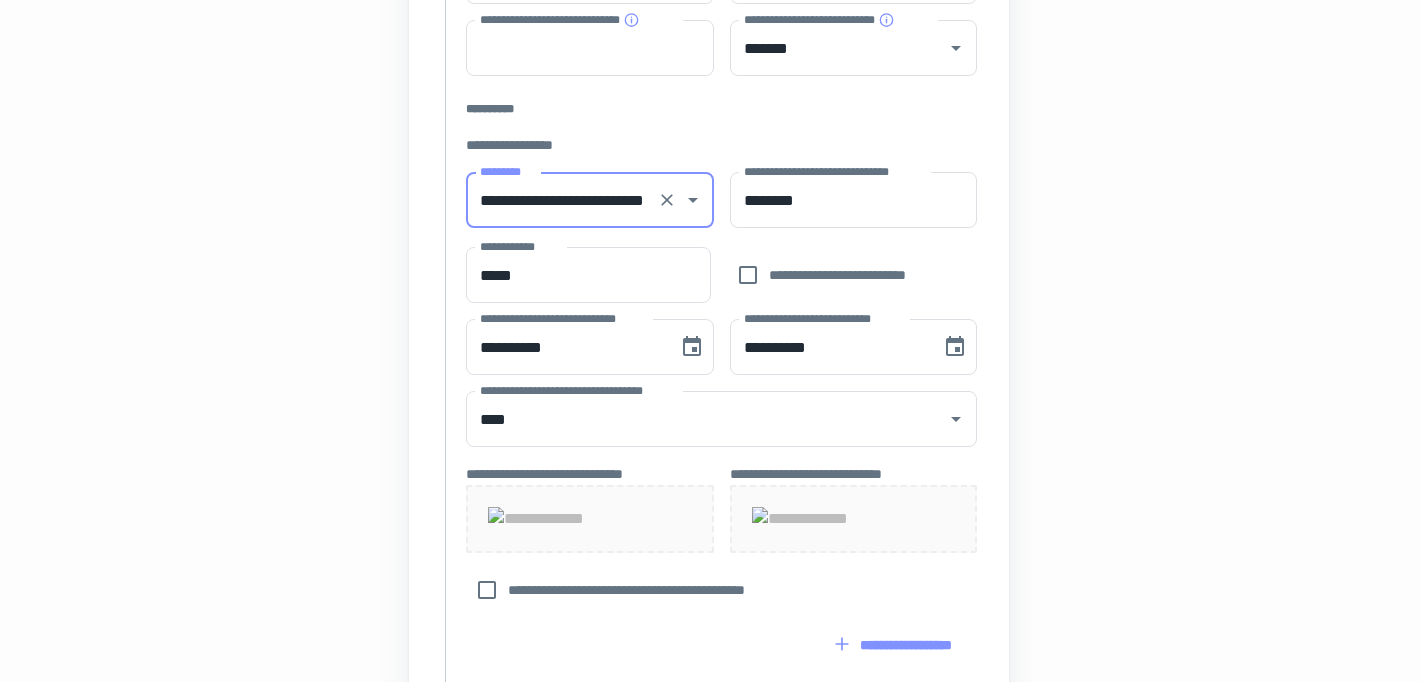 click on "[FIRST] [LAST] [STREET] [CITY] [STATE] [ZIP] [COUNTRY] [PHONE] [EMAIL] [SSN] [LICENSE] [CARD] [DOB] [AGE]" at bounding box center (721, 362) 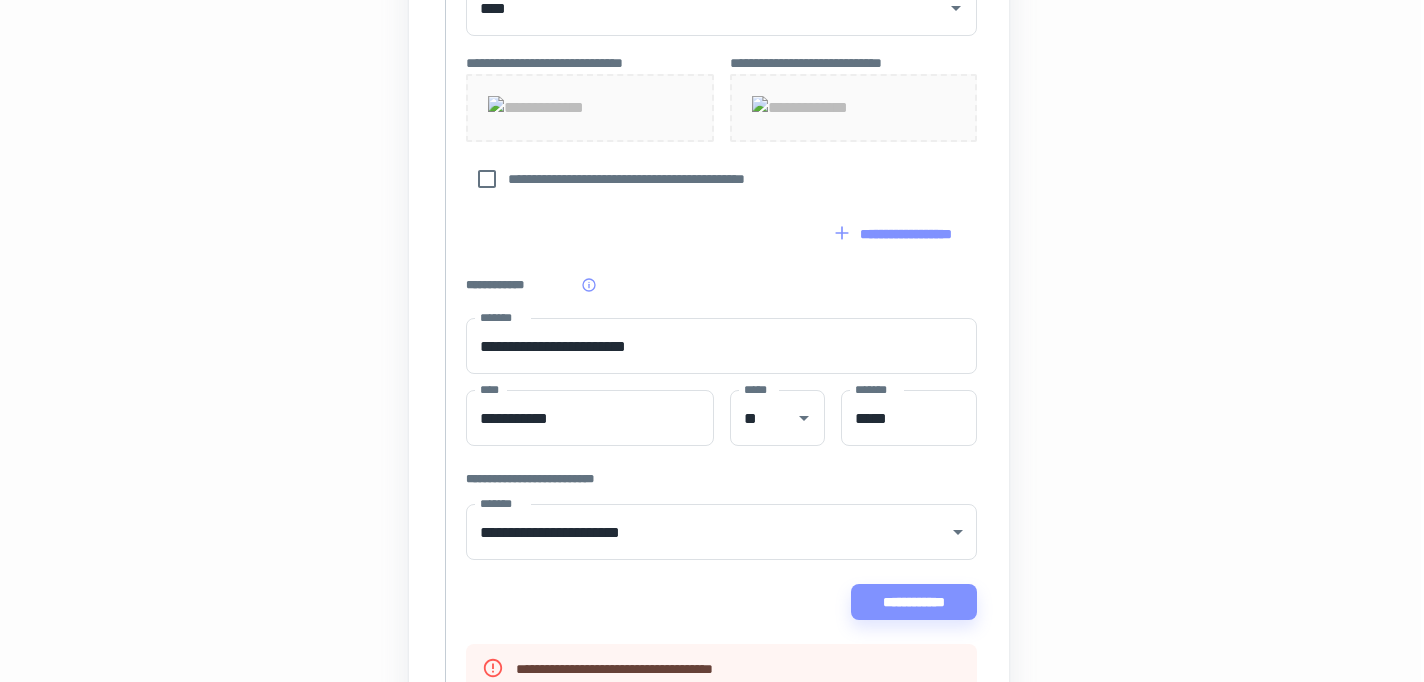 click on "**********" at bounding box center (665, 179) 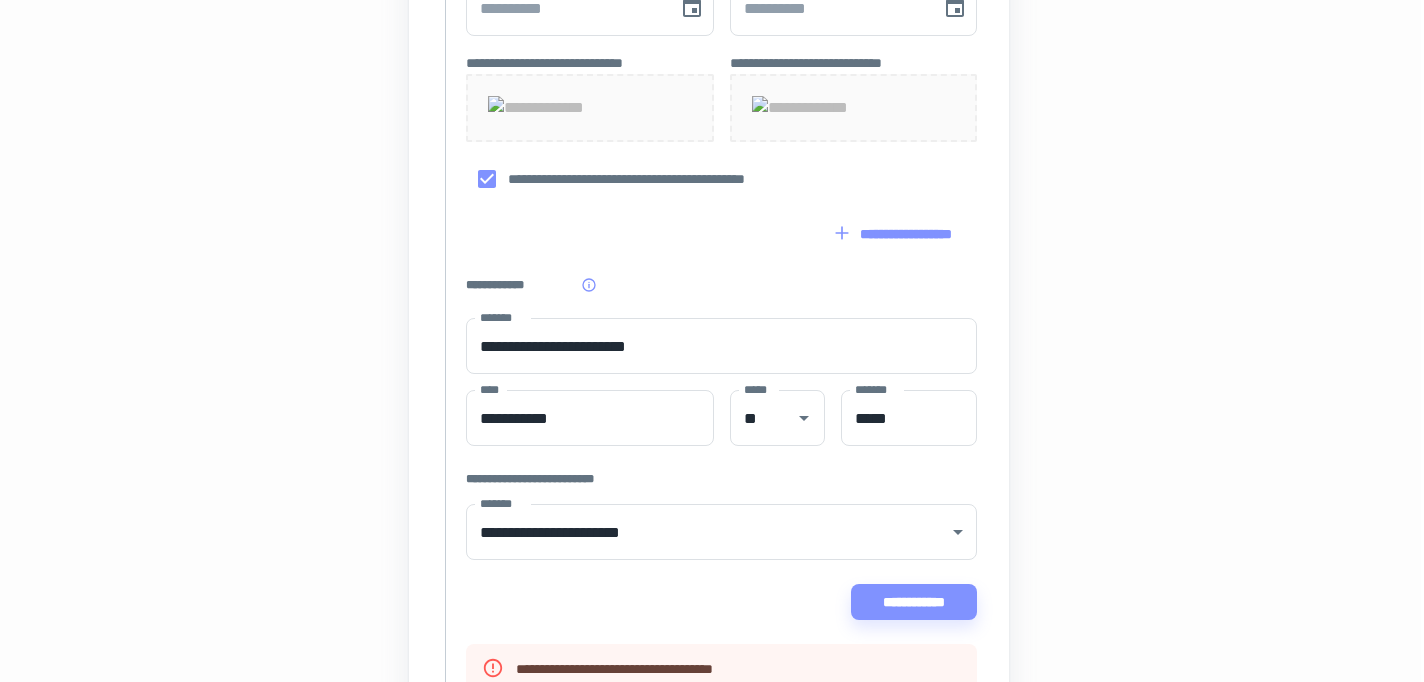 type 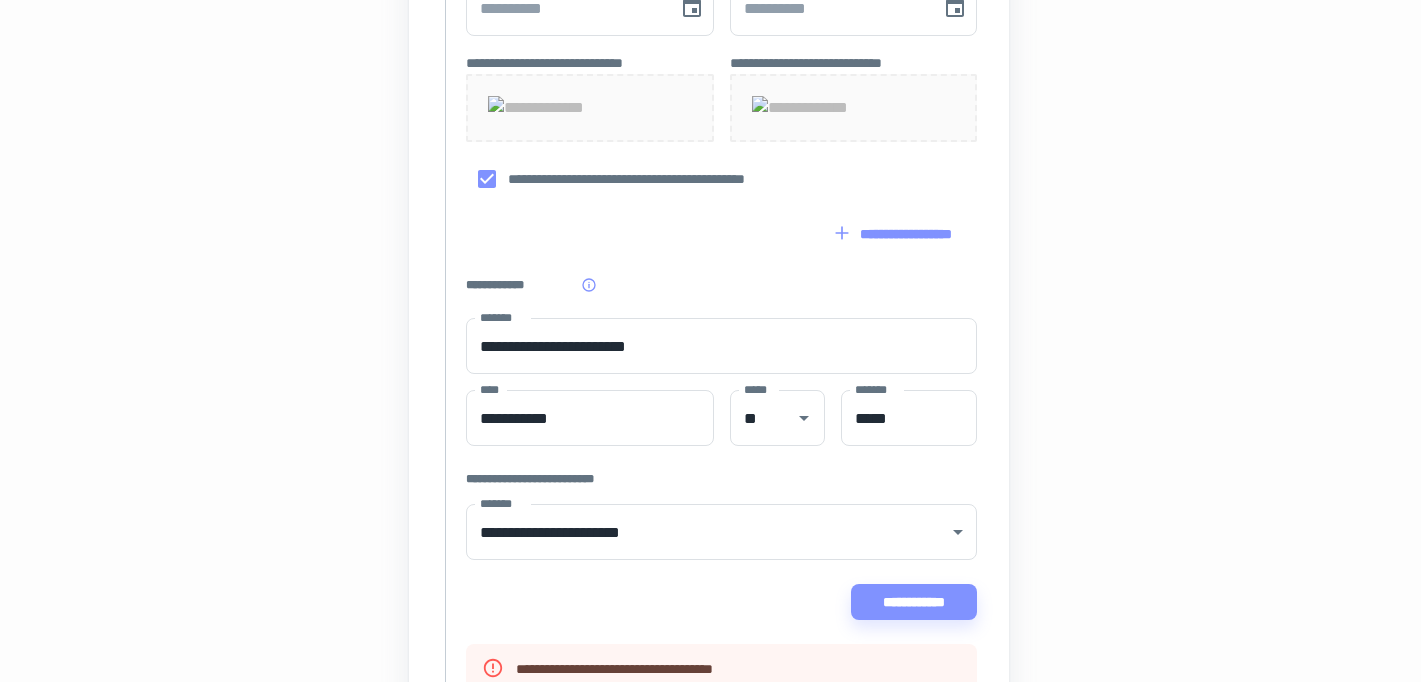 type 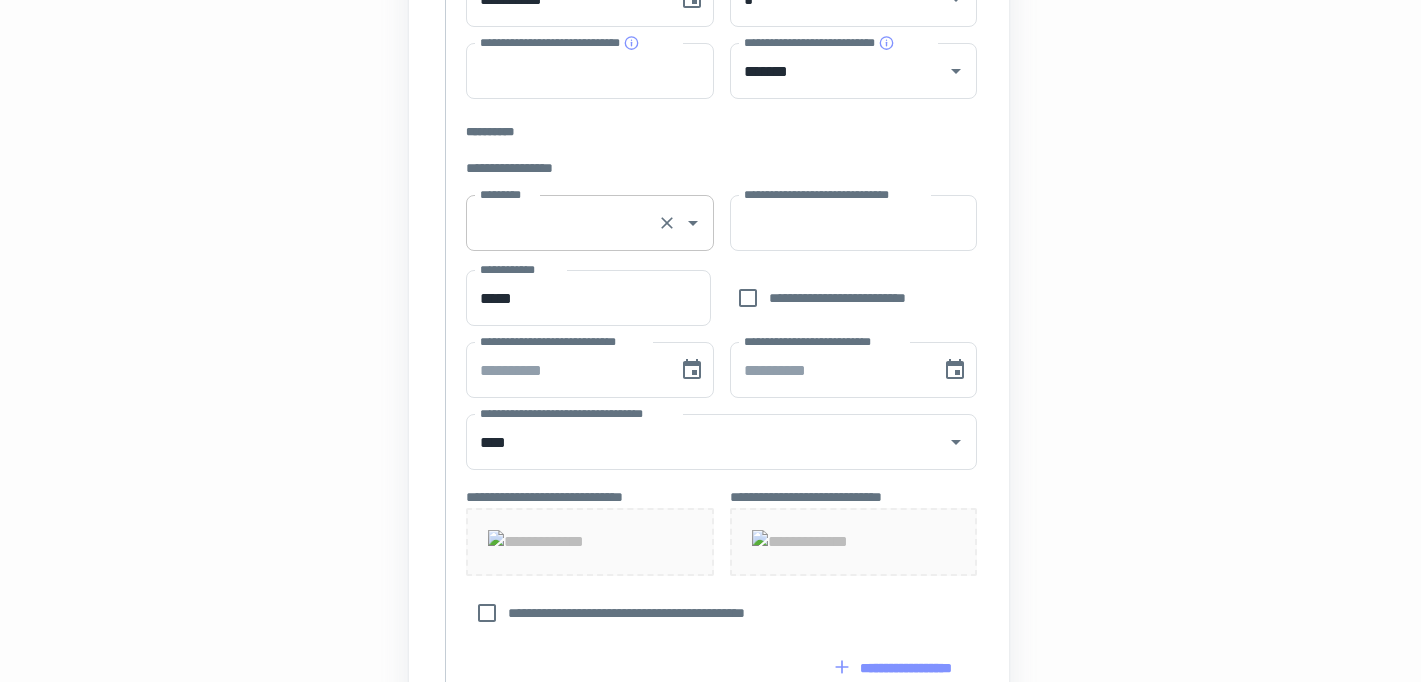 scroll, scrollTop: 519, scrollLeft: 3, axis: both 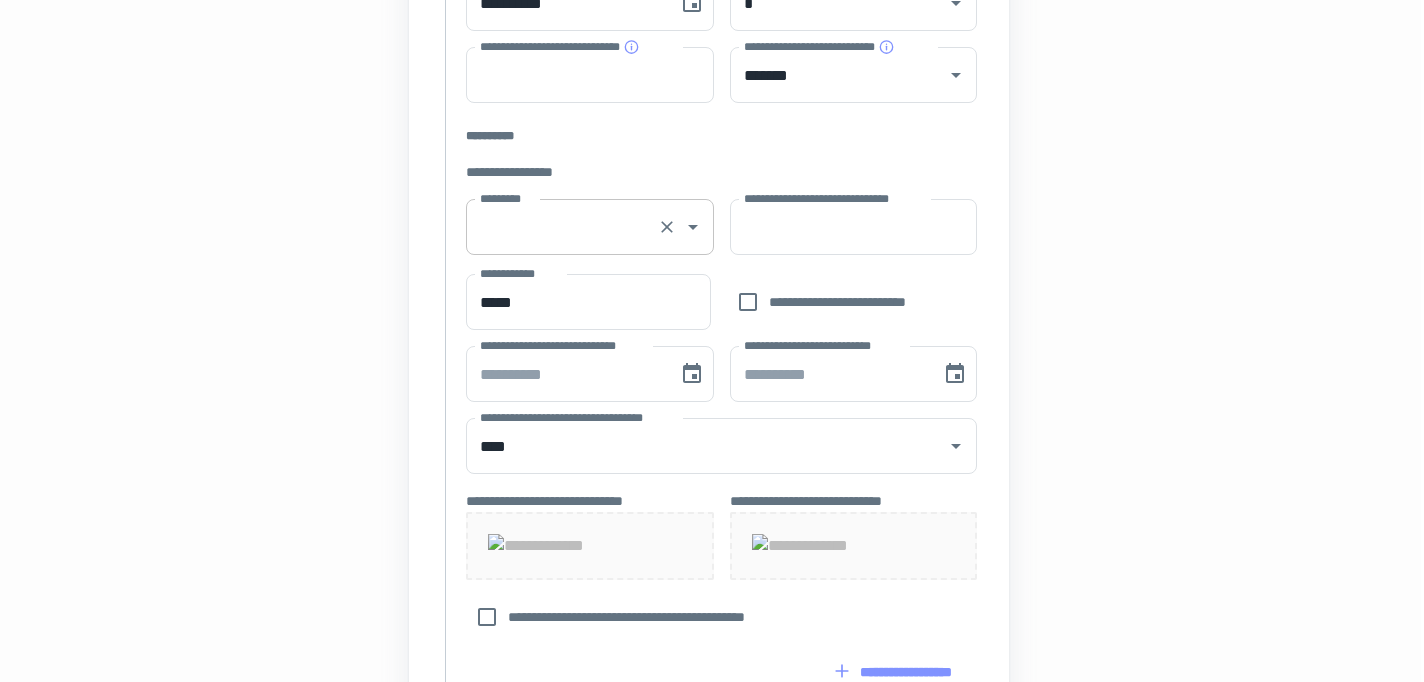click on "*********" at bounding box center [562, 227] 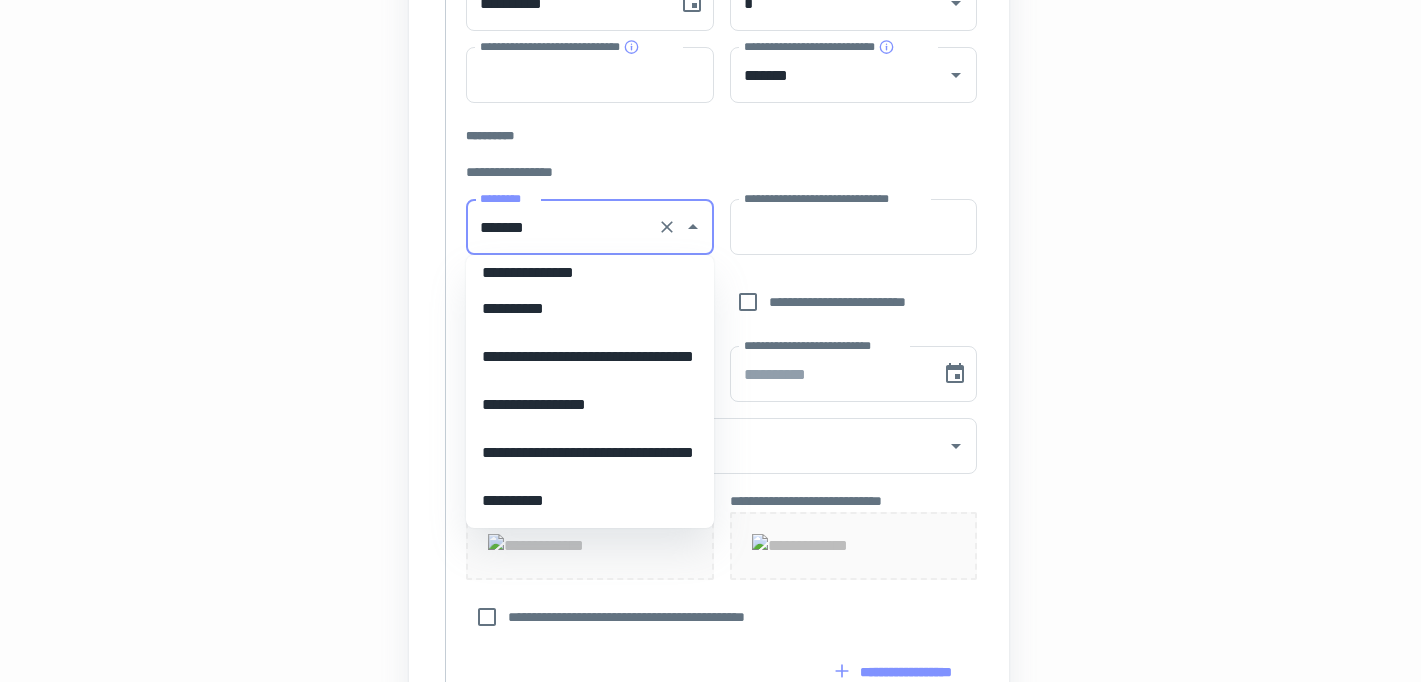 scroll, scrollTop: 0, scrollLeft: 0, axis: both 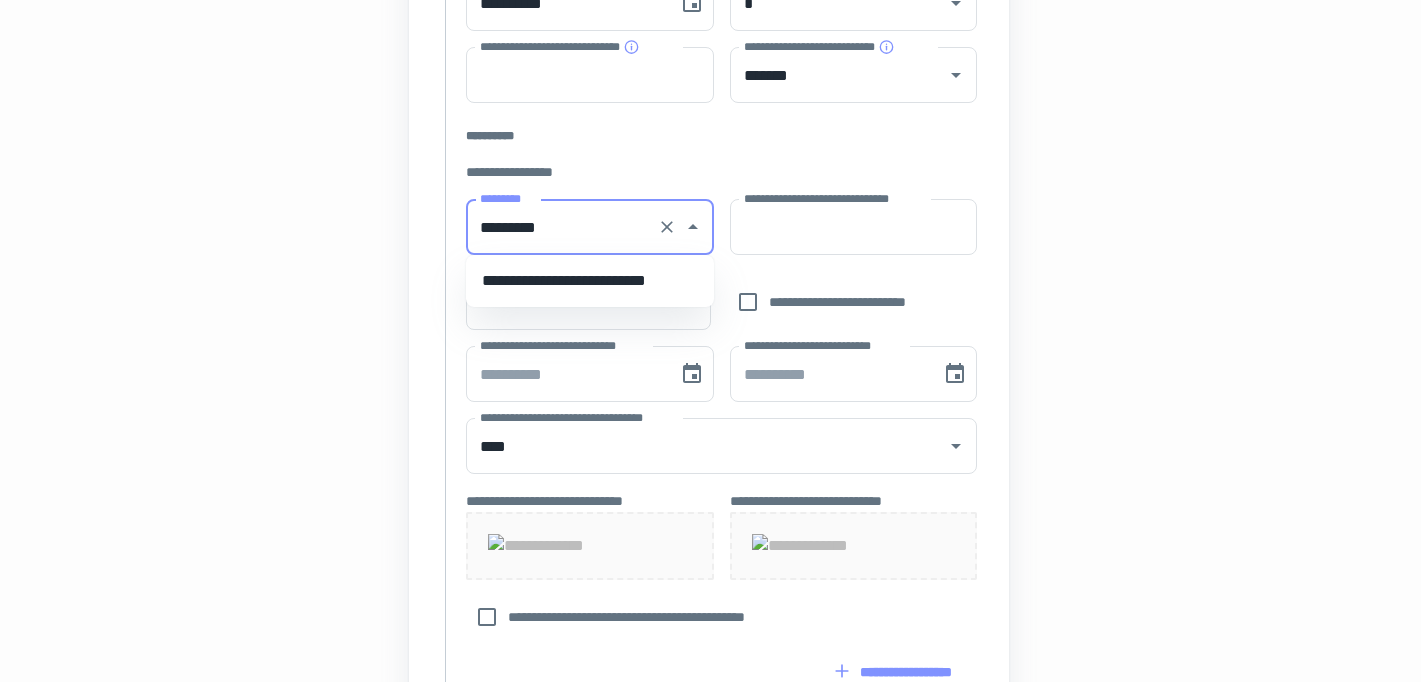 click on "**********" at bounding box center [590, 281] 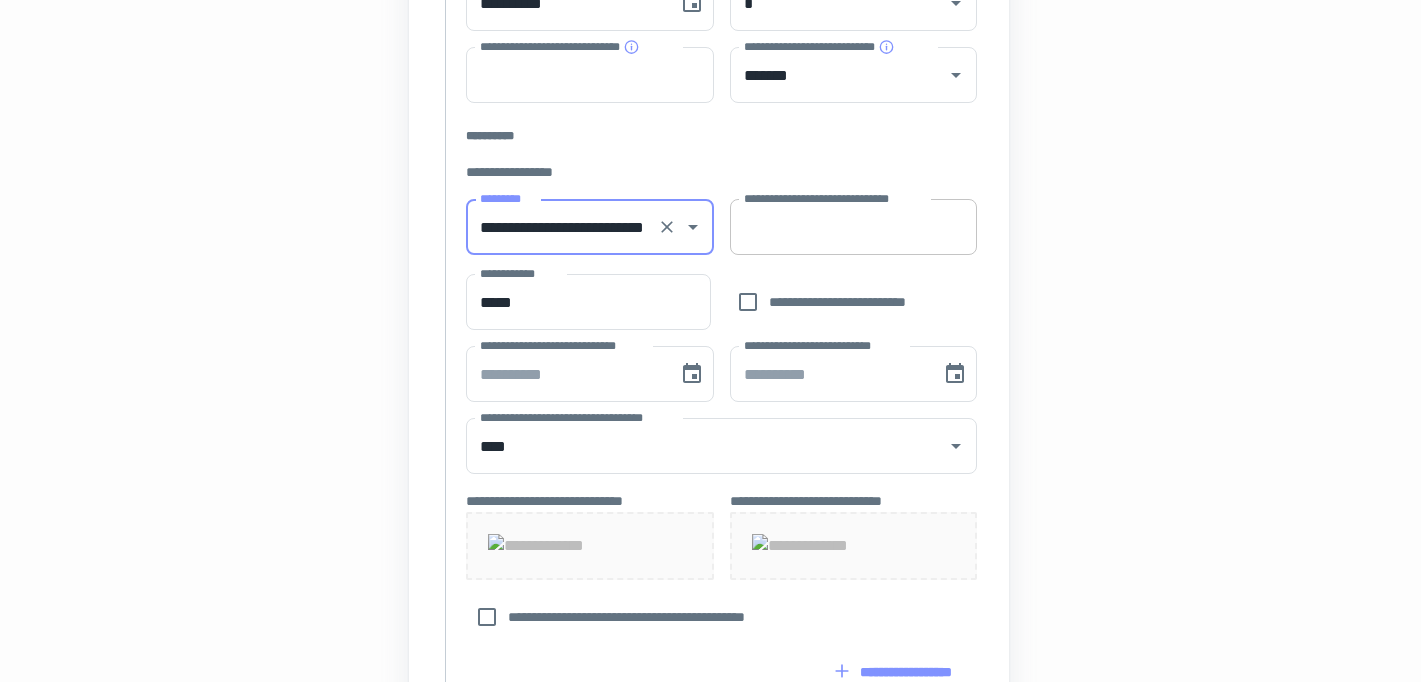 type on "**********" 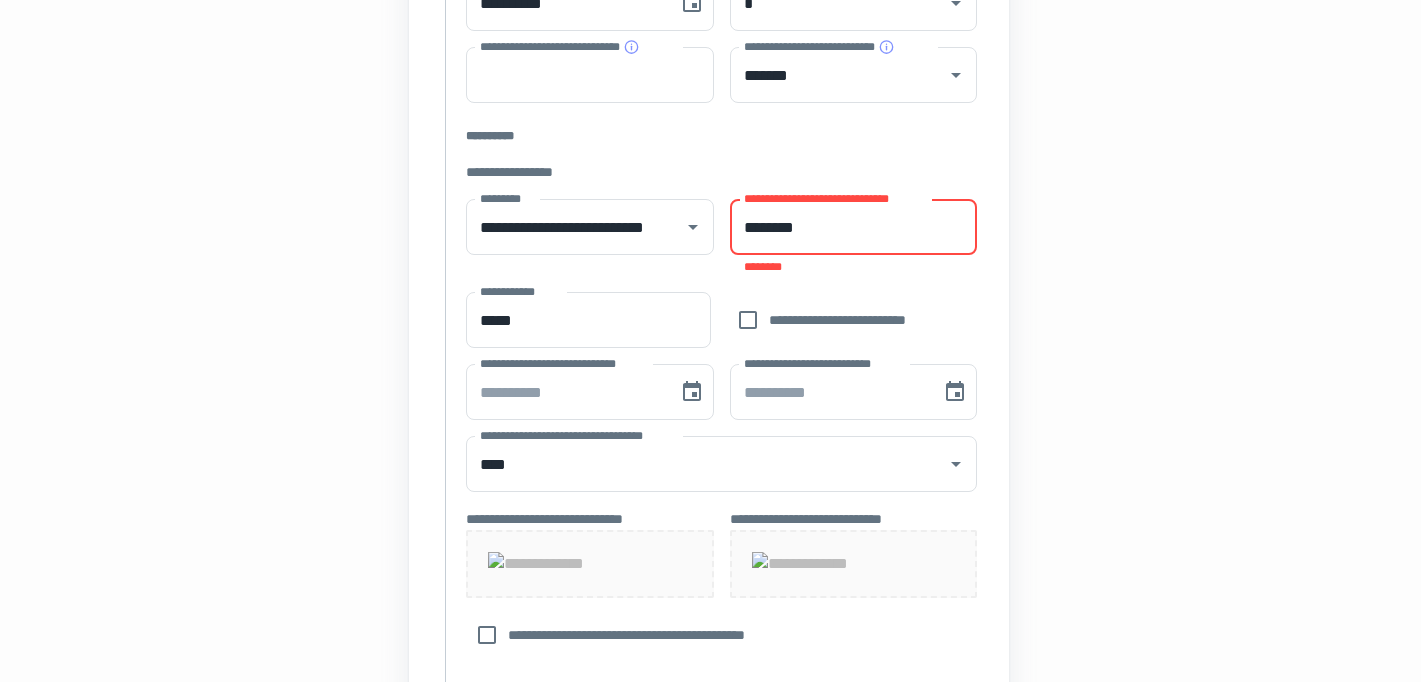 type on "********" 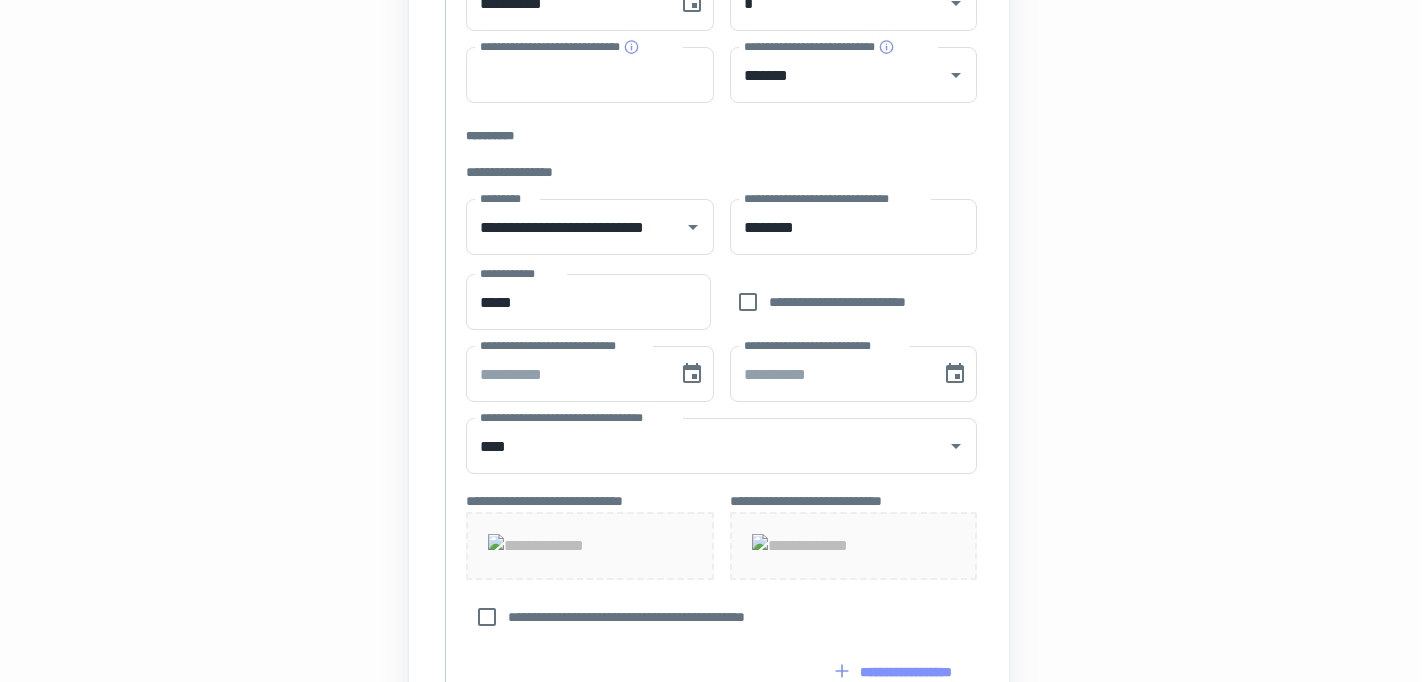 click on "[FIRST] [LAST] [STREET] [CITY] [STATE] [ZIP] [COUNTRY] [PHONE] [EMAIL] [SSN] [LICENSE] [CARD] [DOB] [AGE]" at bounding box center (721, 389) 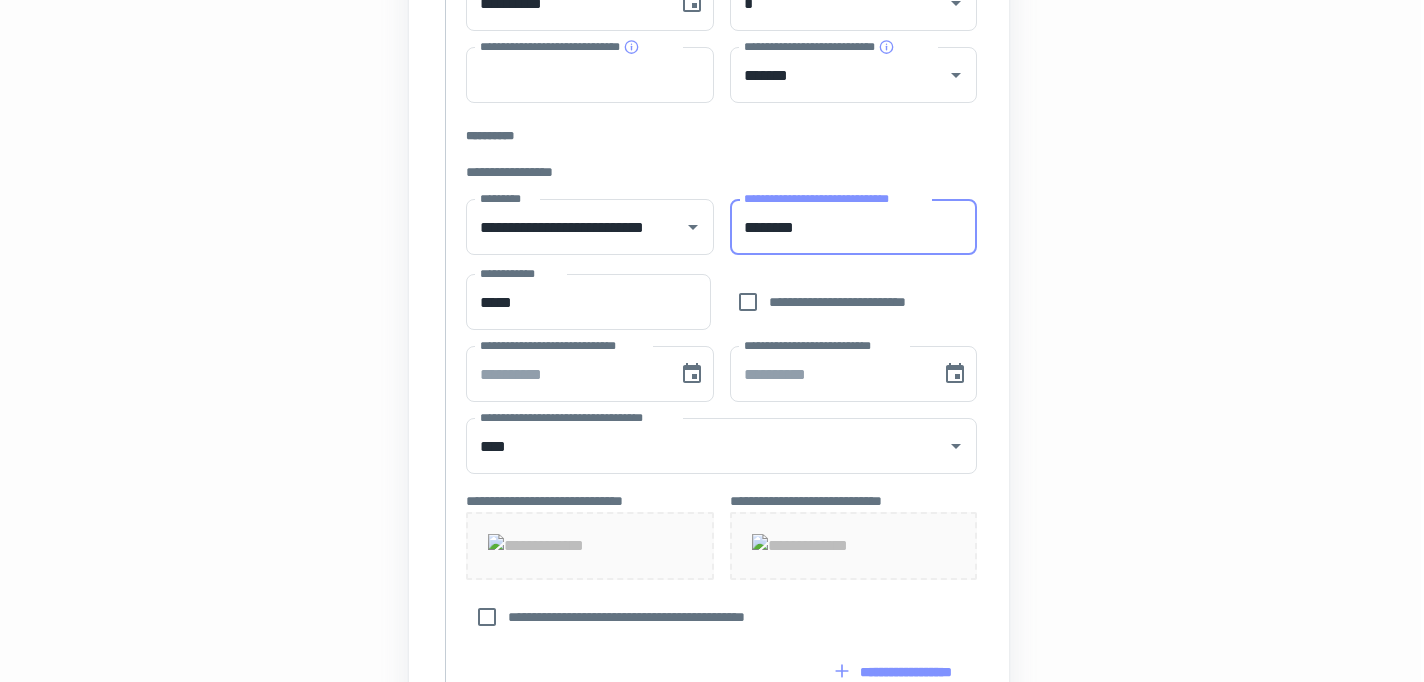 click on "********" at bounding box center (854, 227) 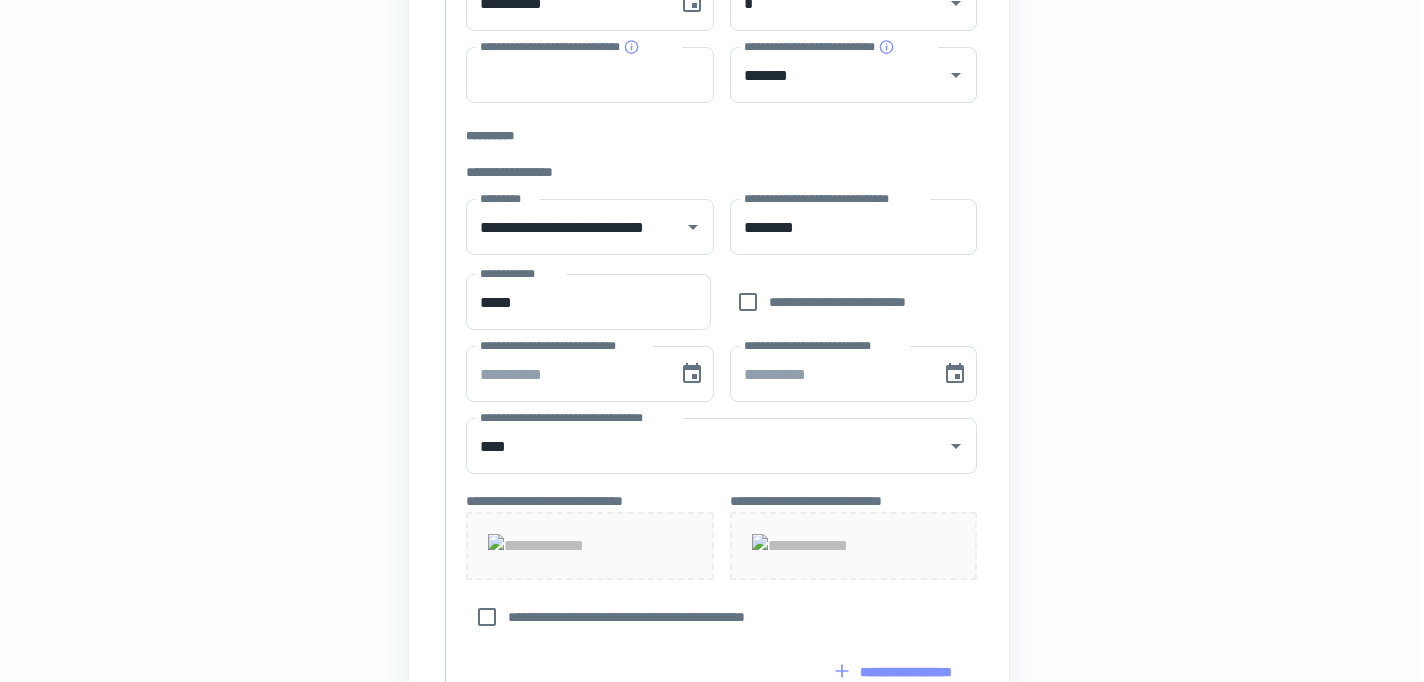 click on "[FIRST] [LAST] [STREET] [CITY] [STATE] [ZIP] [COUNTRY] [PHONE] [EMAIL] [SSN] [LICENSE] [CARD] [DOB] [AGE]" at bounding box center (721, 389) 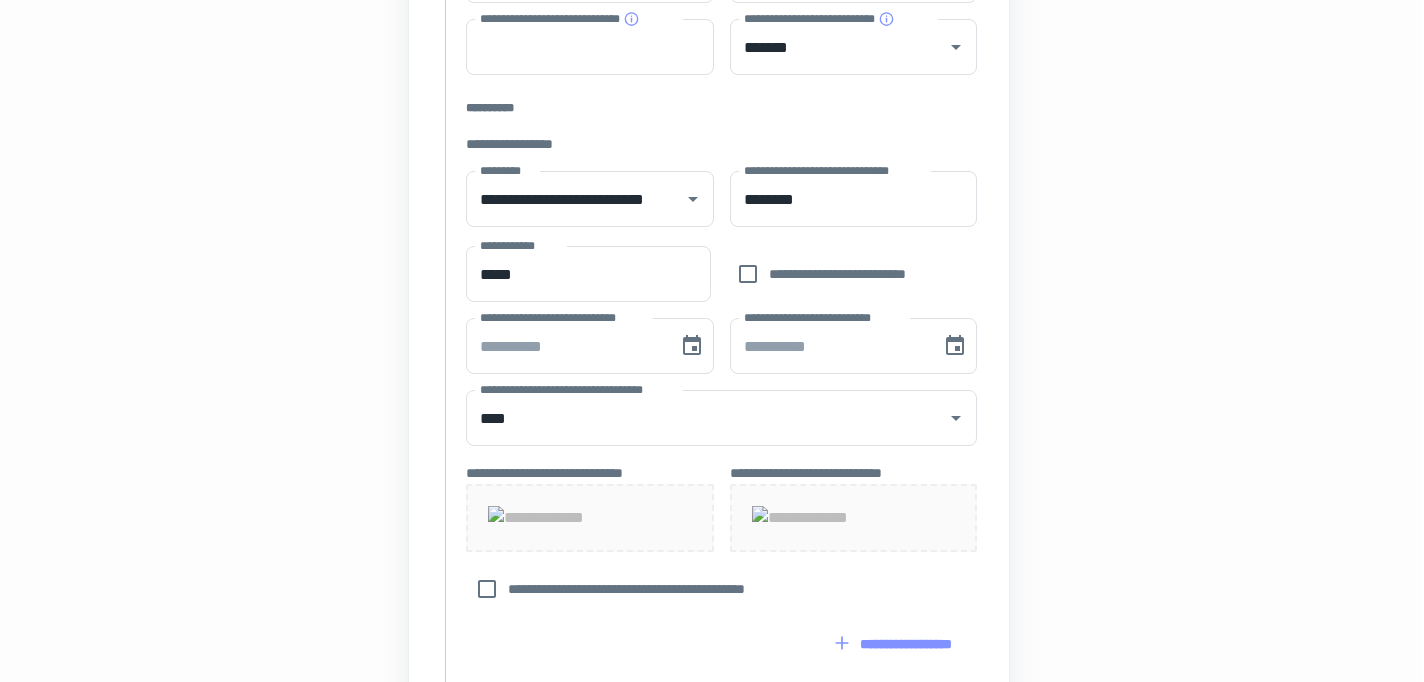 scroll, scrollTop: 568, scrollLeft: 3, axis: both 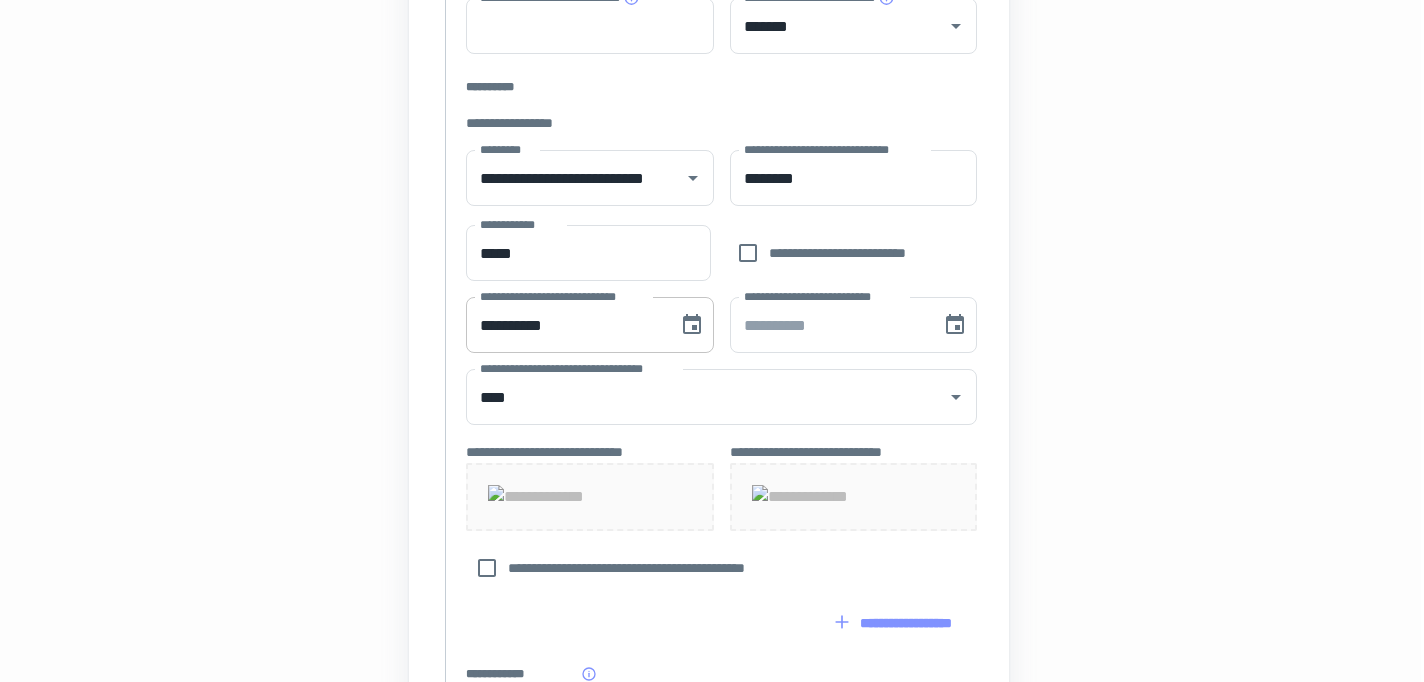 click on "**********" at bounding box center (565, 325) 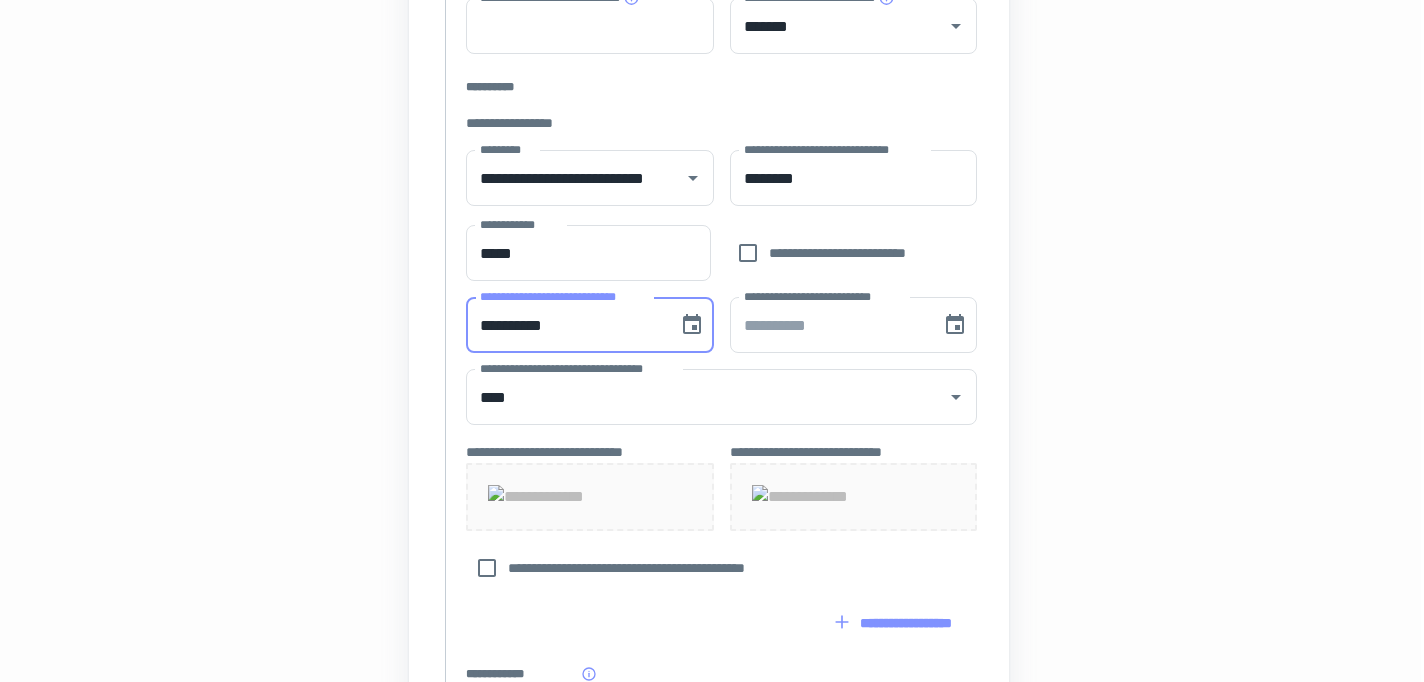 click on "**********" at bounding box center [565, 325] 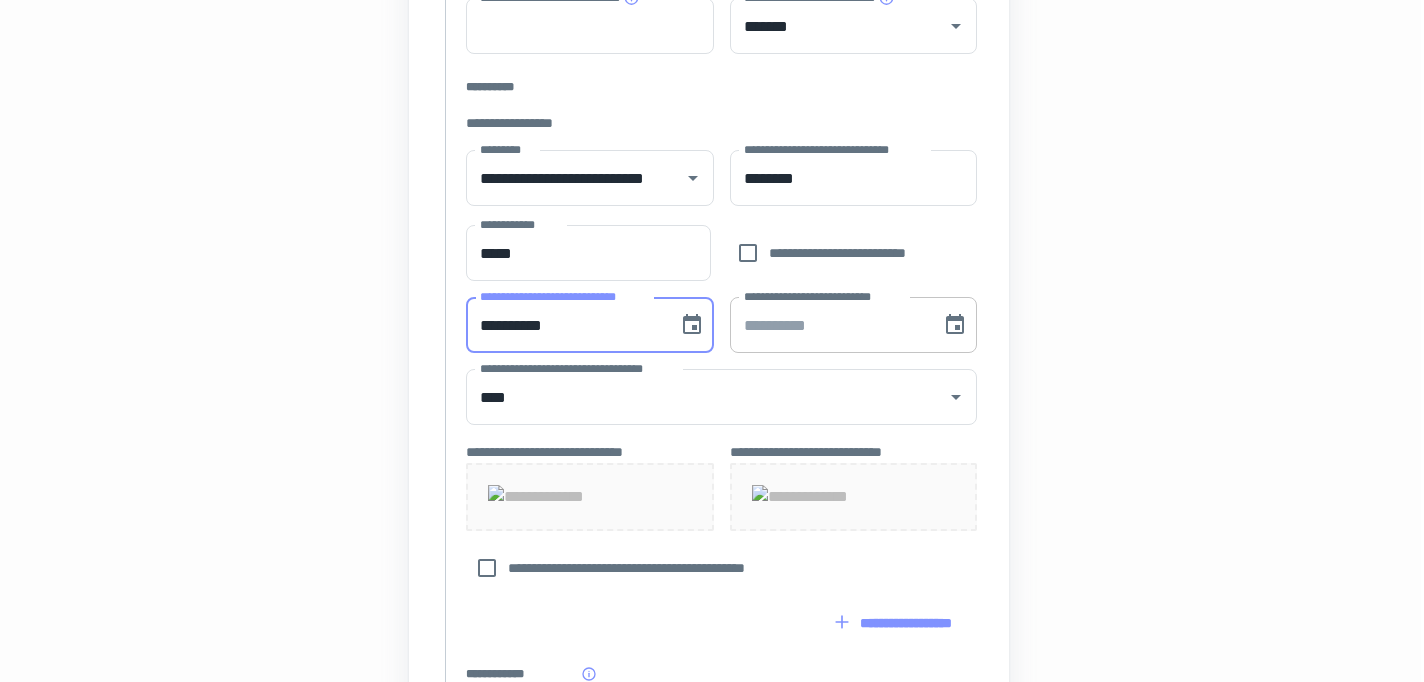 type on "**********" 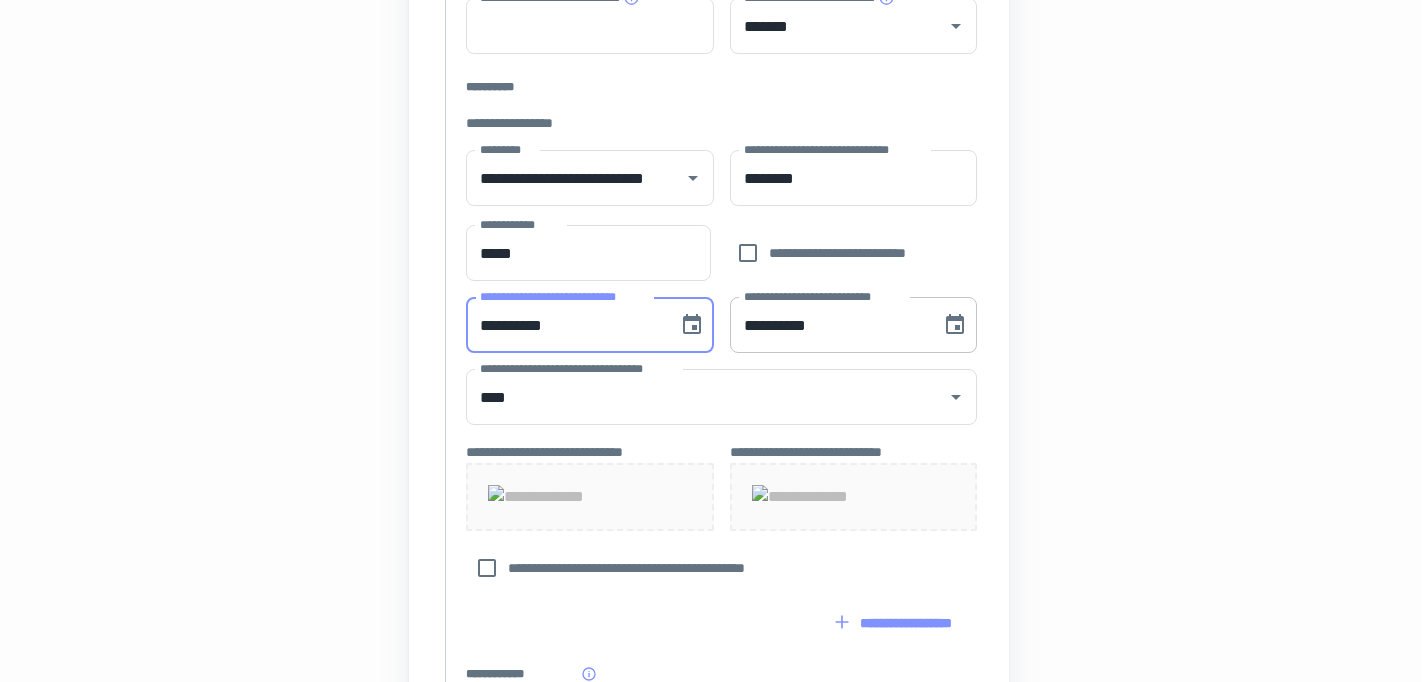 click on "**********" at bounding box center [829, 325] 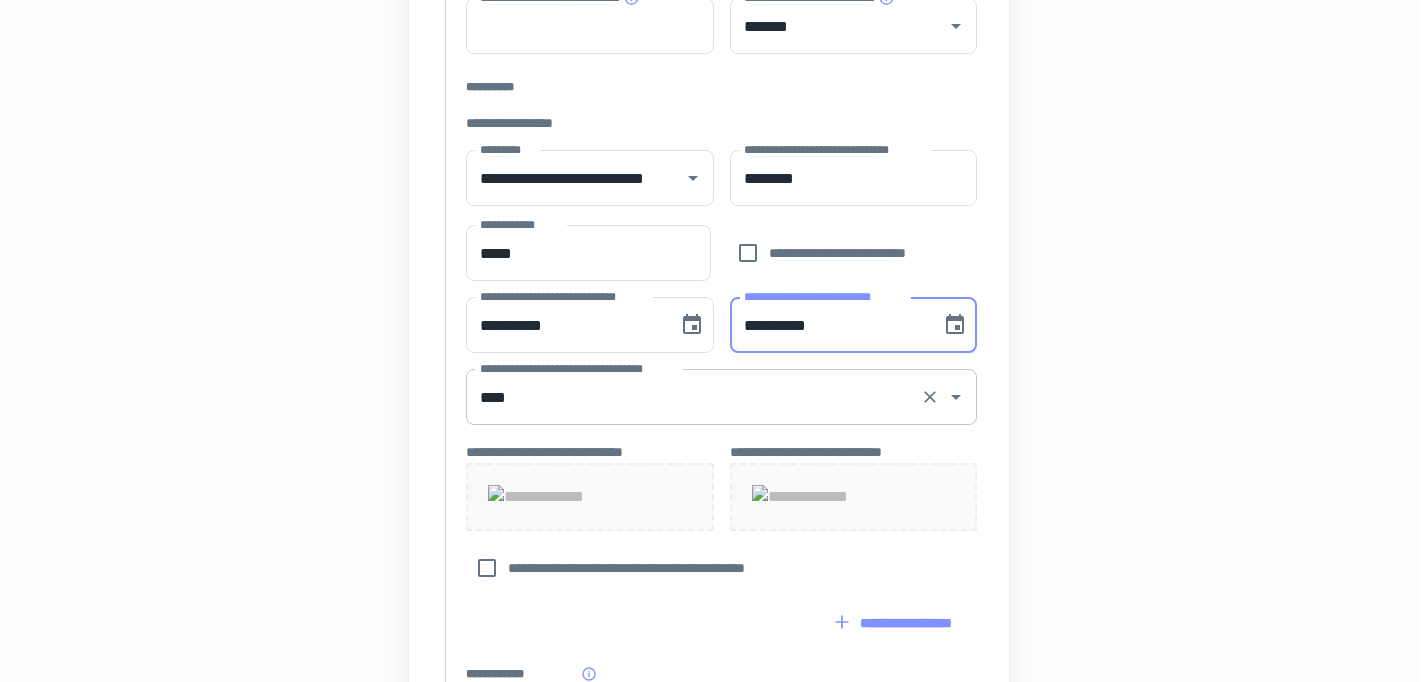 click on "[FIRST] [LAST]" at bounding box center [721, 397] 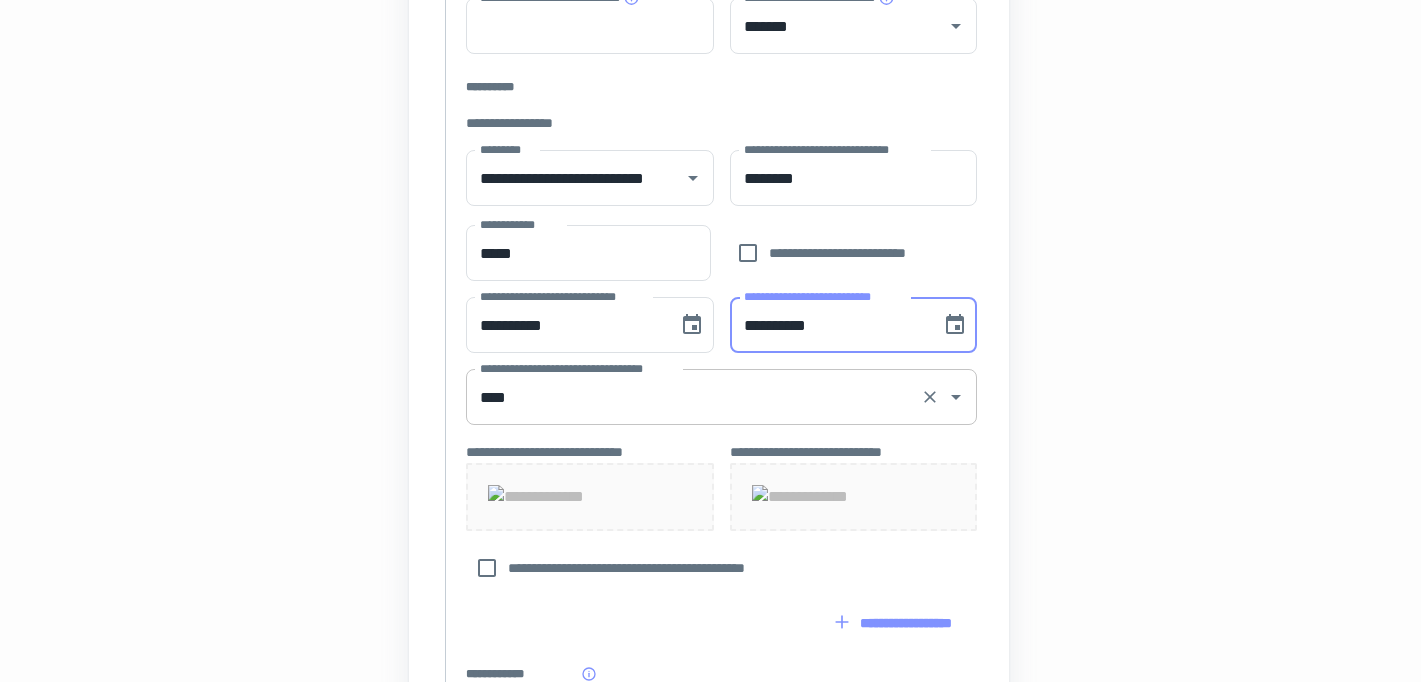 type on "**********" 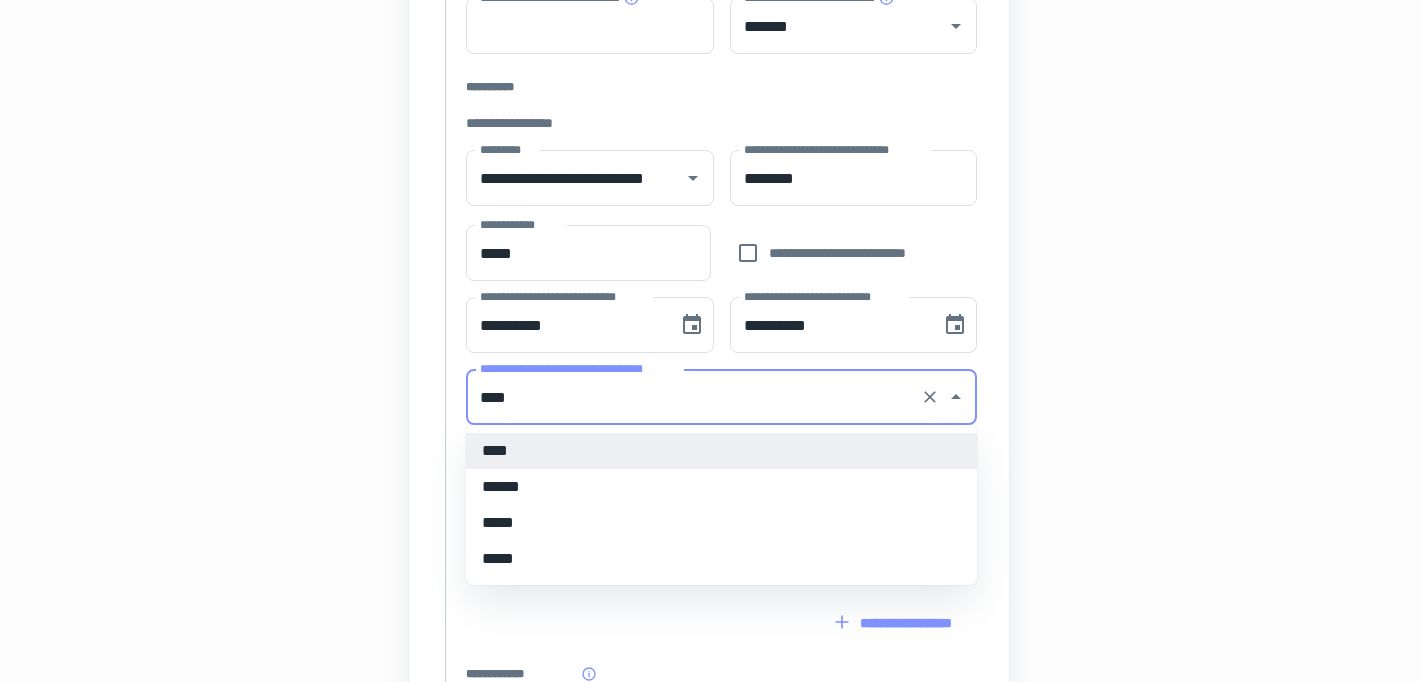 click on "****" at bounding box center [693, 397] 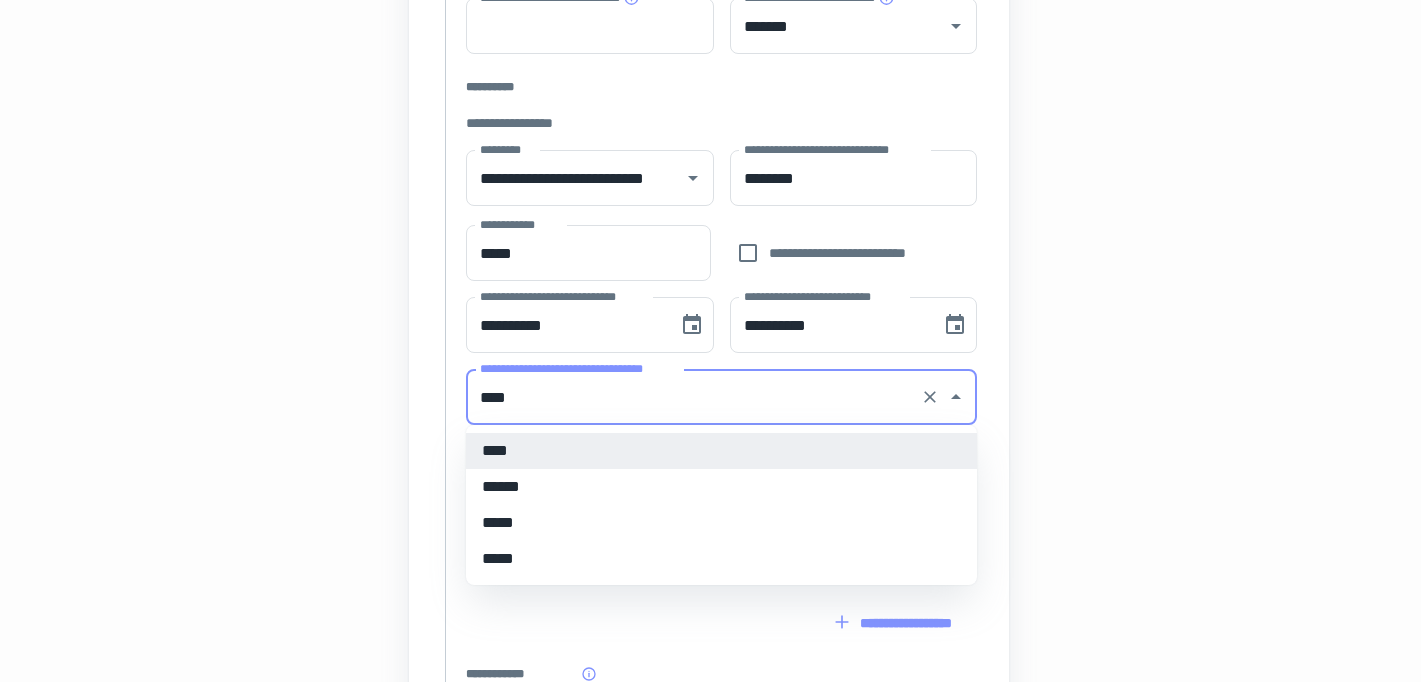 click on "****" at bounding box center (721, 451) 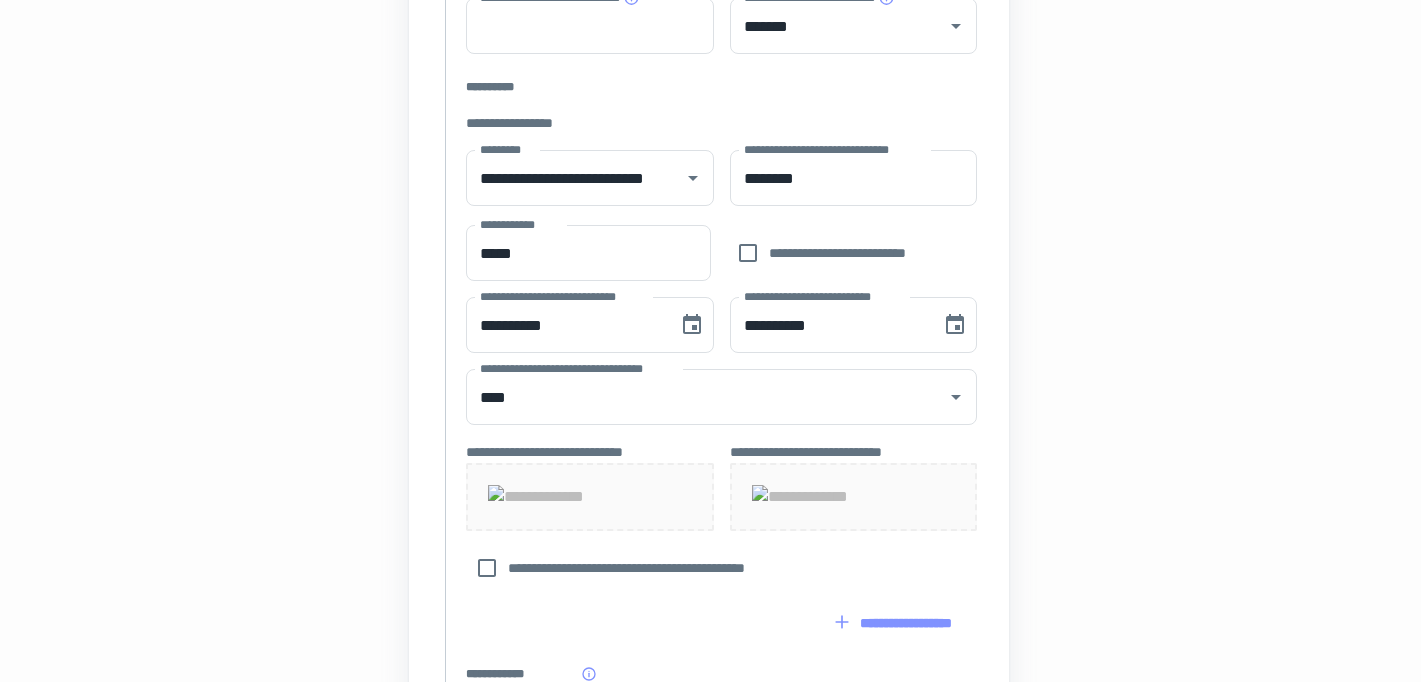 click on "[STREET] [CITY] [STATE] [ZIP] [COUNTRY] [PHONE] [EMAIL] [SSN] [LICENSE] [CARD] [DOB] [AGE]" at bounding box center [715, 411] 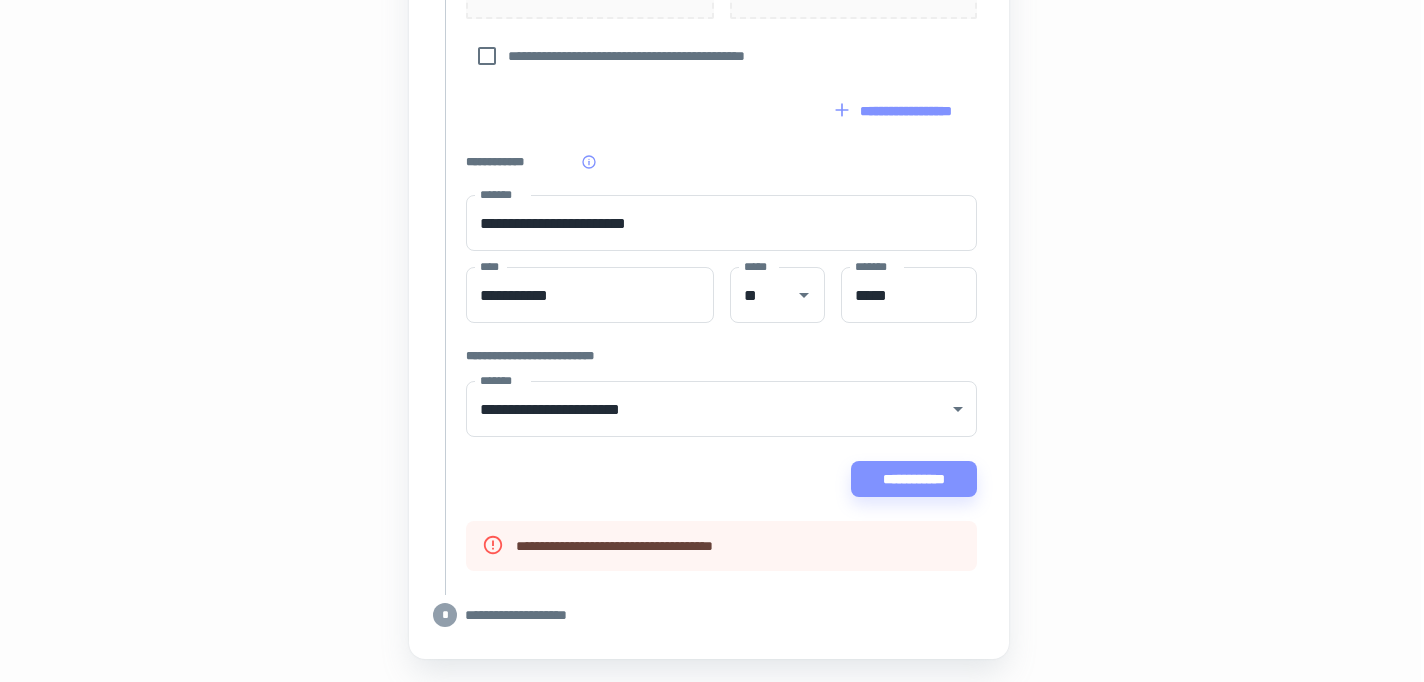 scroll, scrollTop: 1081, scrollLeft: 3, axis: both 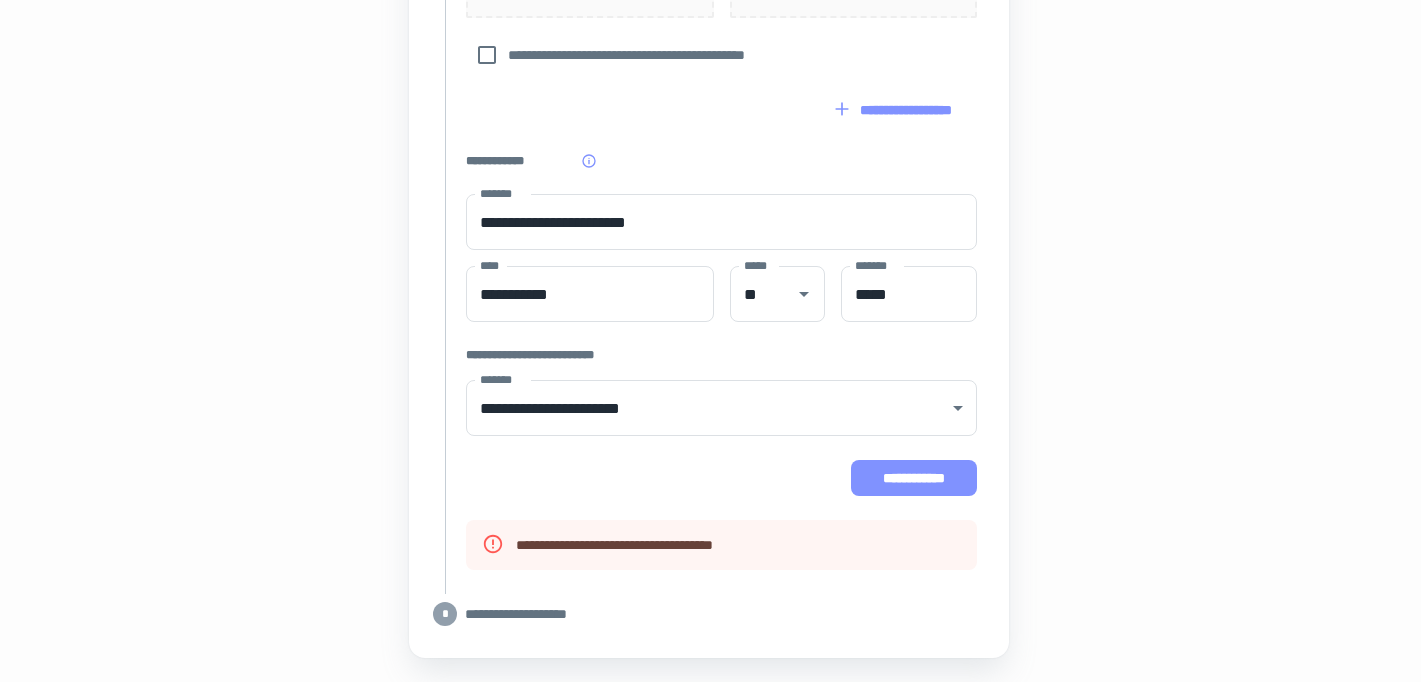 click on "**********" at bounding box center [914, 478] 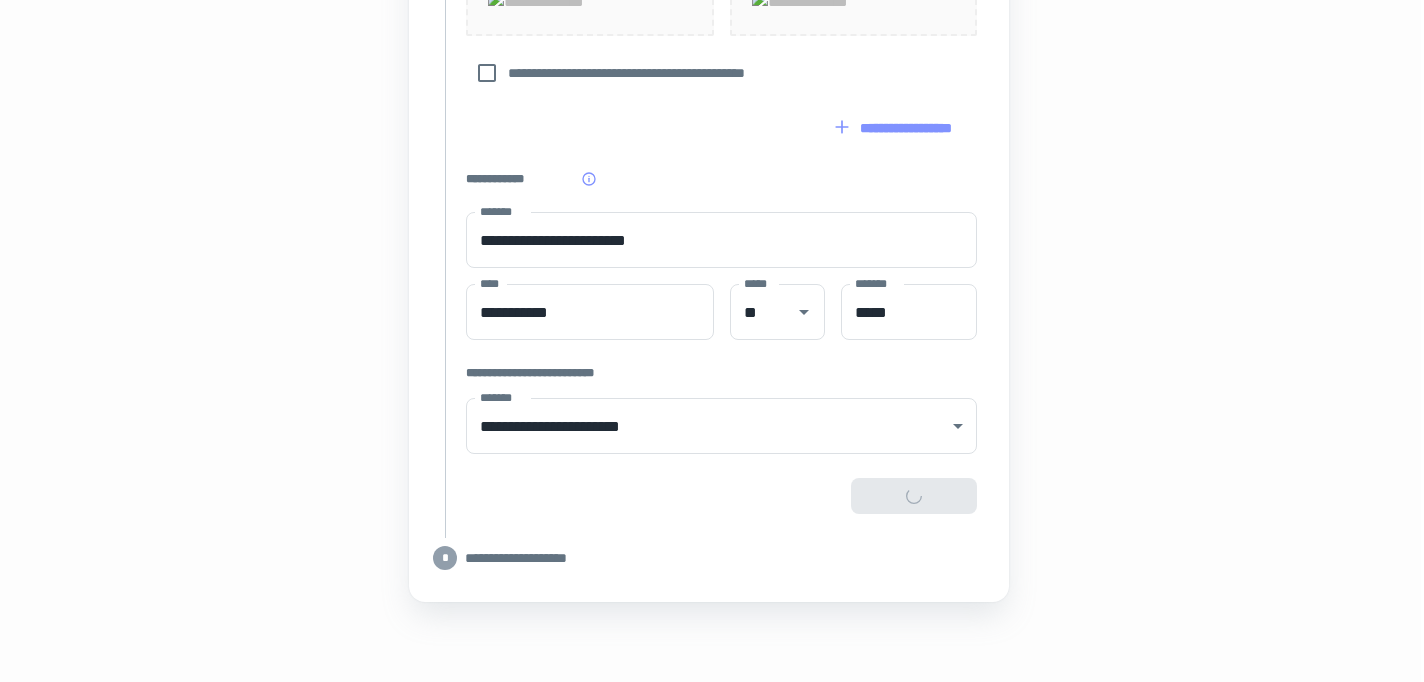 scroll, scrollTop: 1167, scrollLeft: 3, axis: both 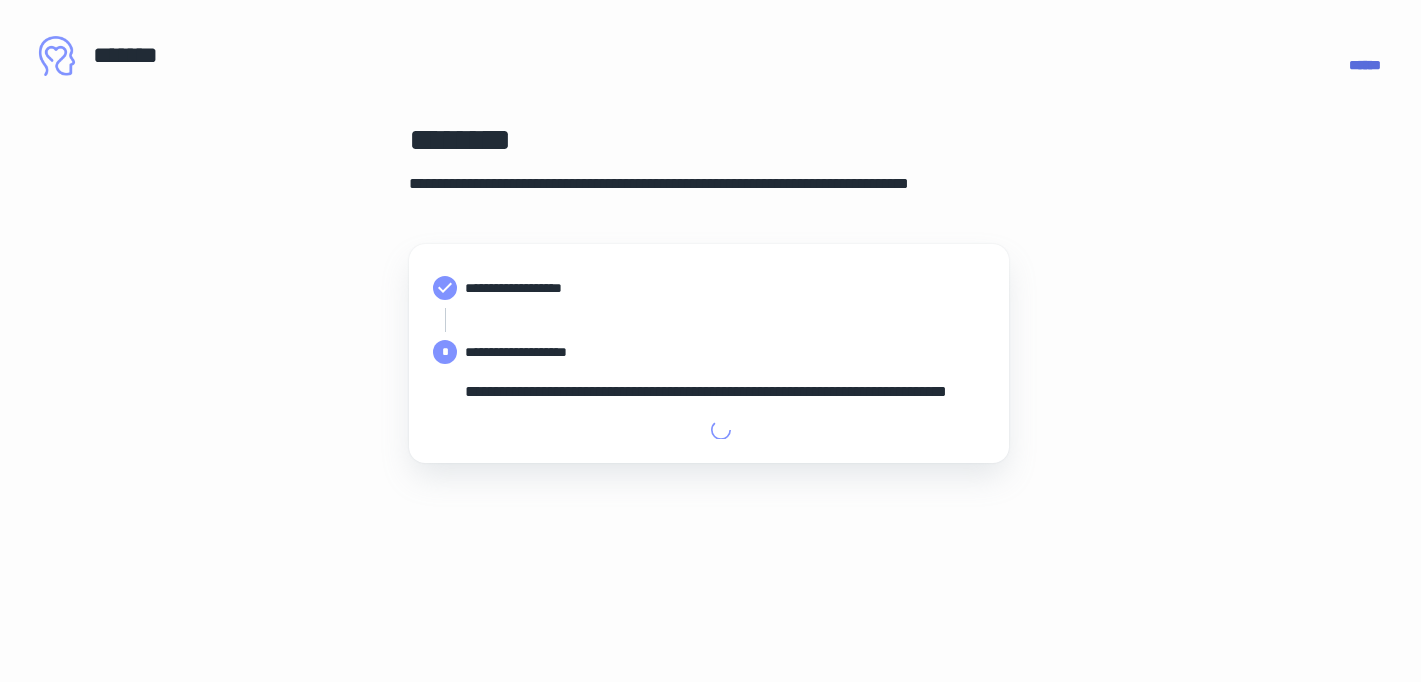 type 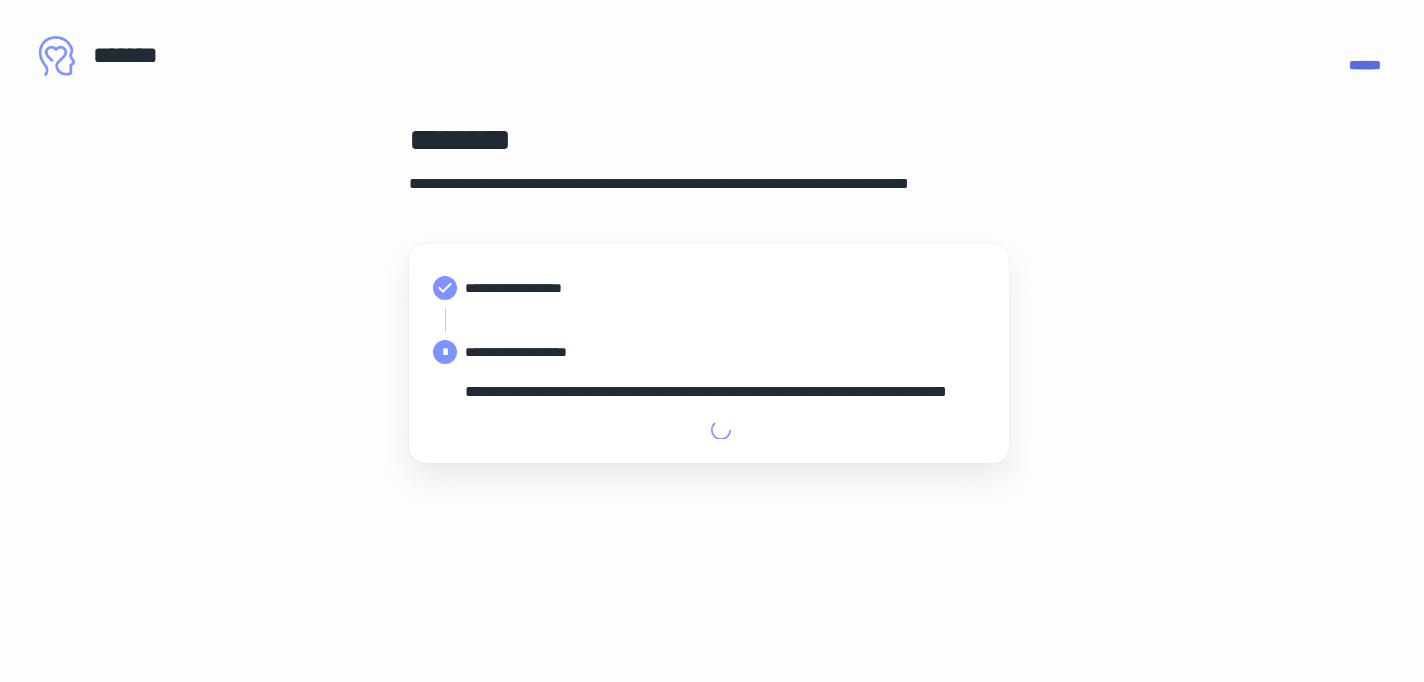 type on "**********" 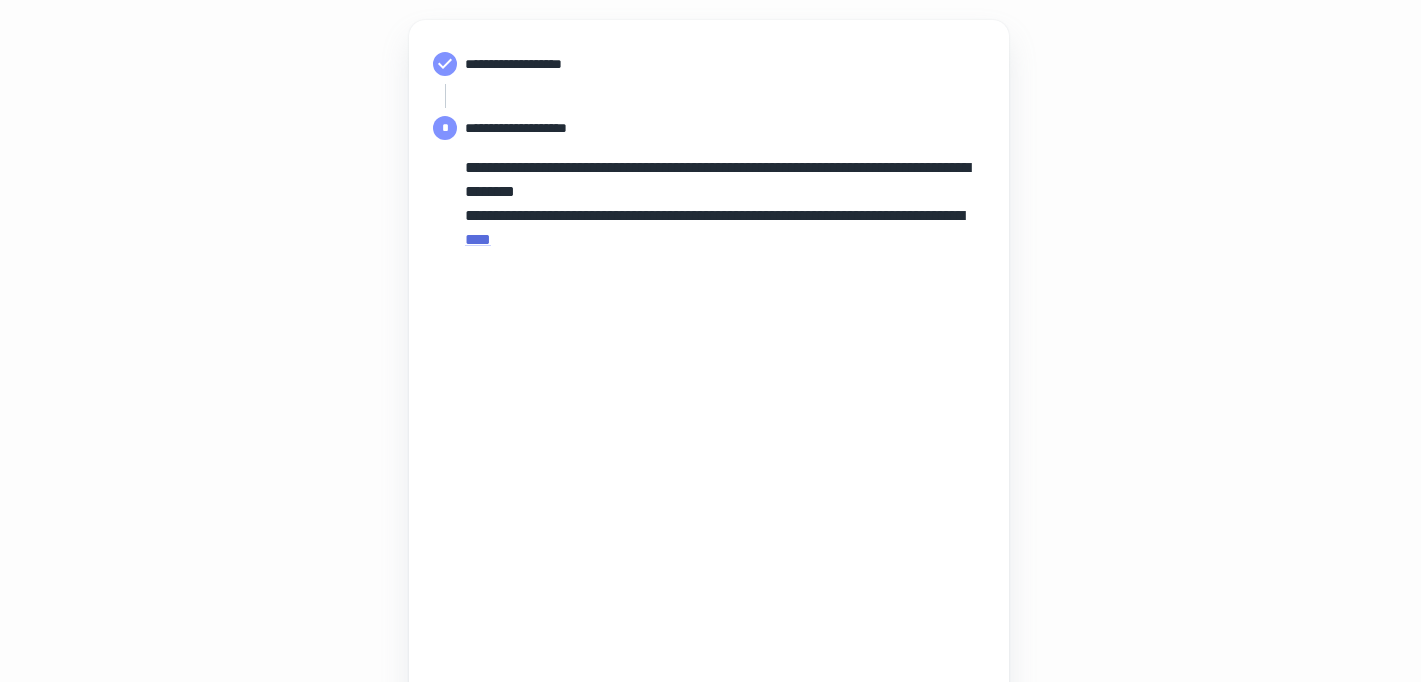 scroll, scrollTop: 631, scrollLeft: 3, axis: both 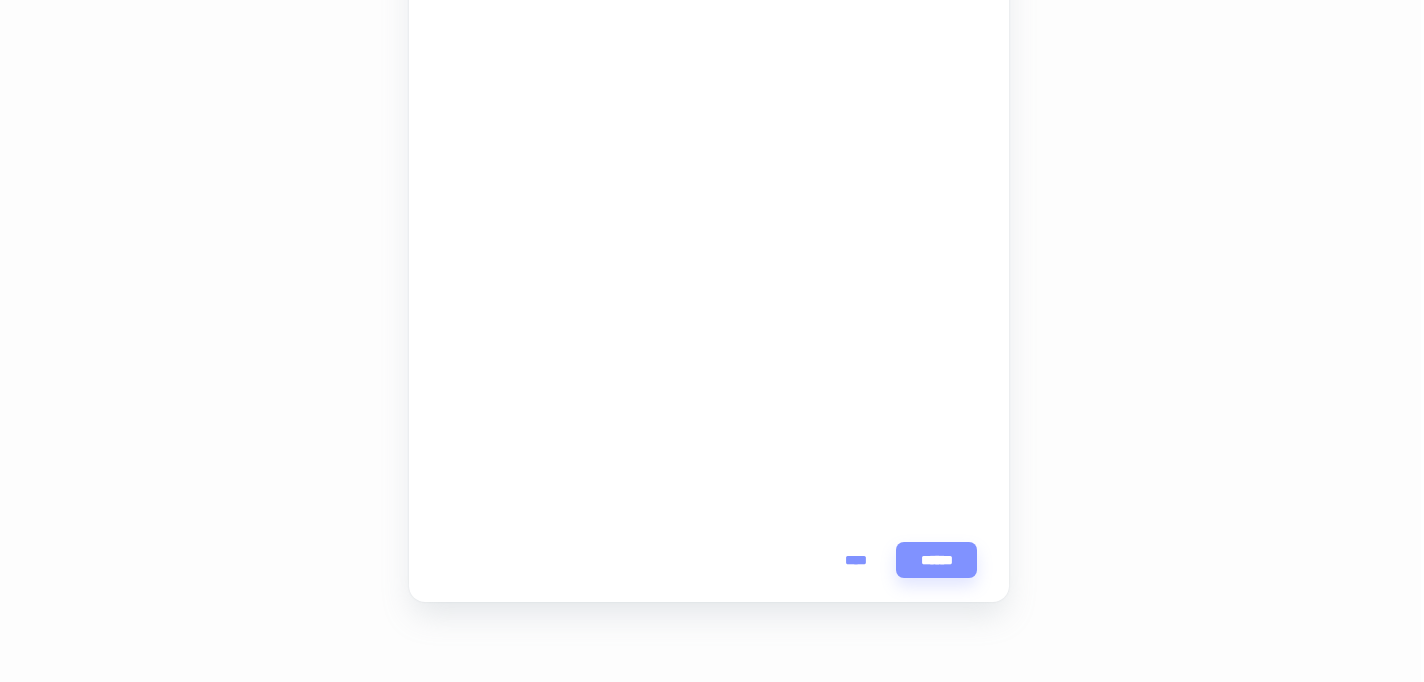 click on "**********" at bounding box center (709, 43) 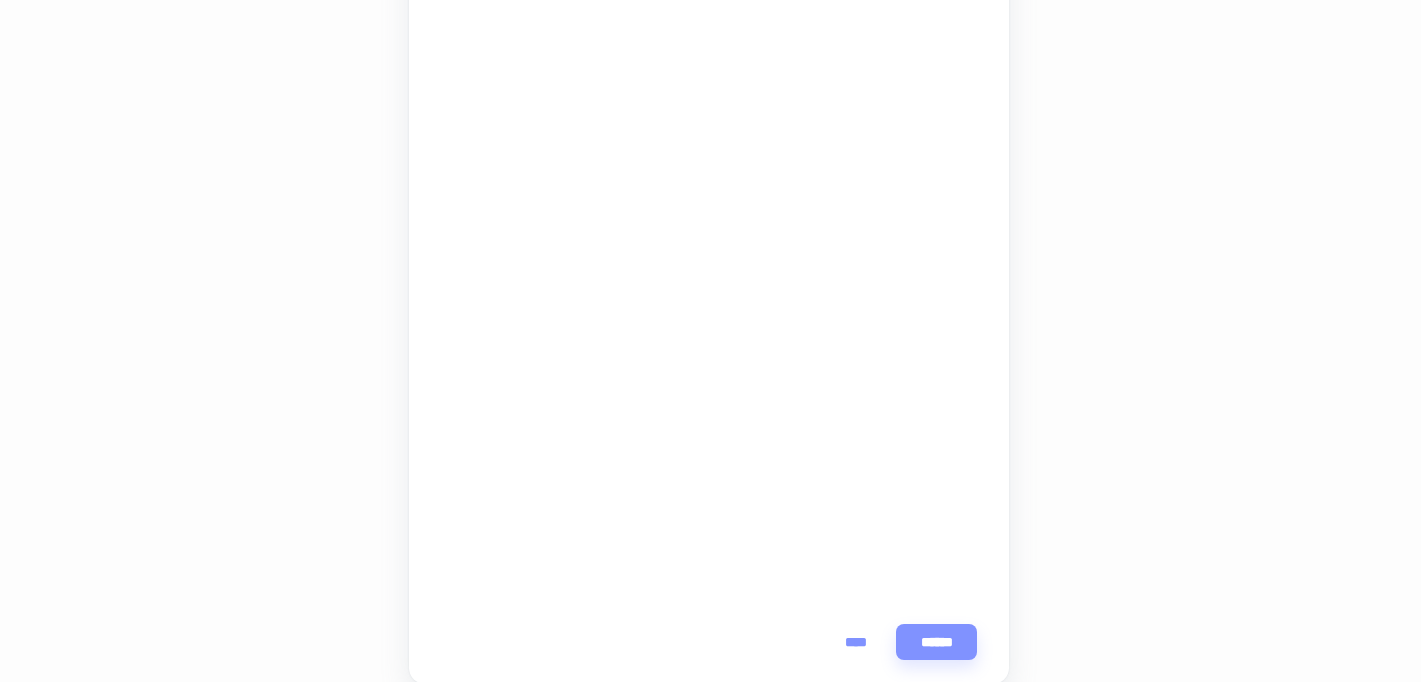 scroll, scrollTop: 631, scrollLeft: 3, axis: both 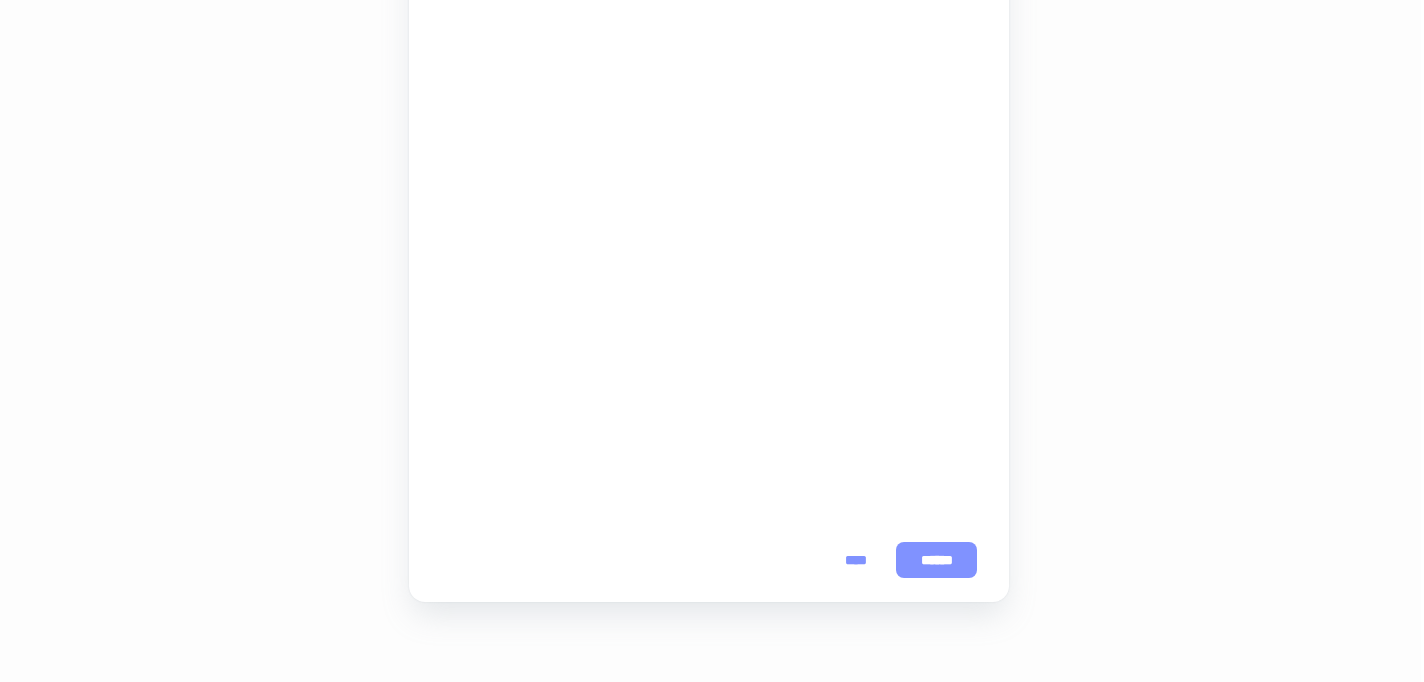 click on "******" at bounding box center [936, 560] 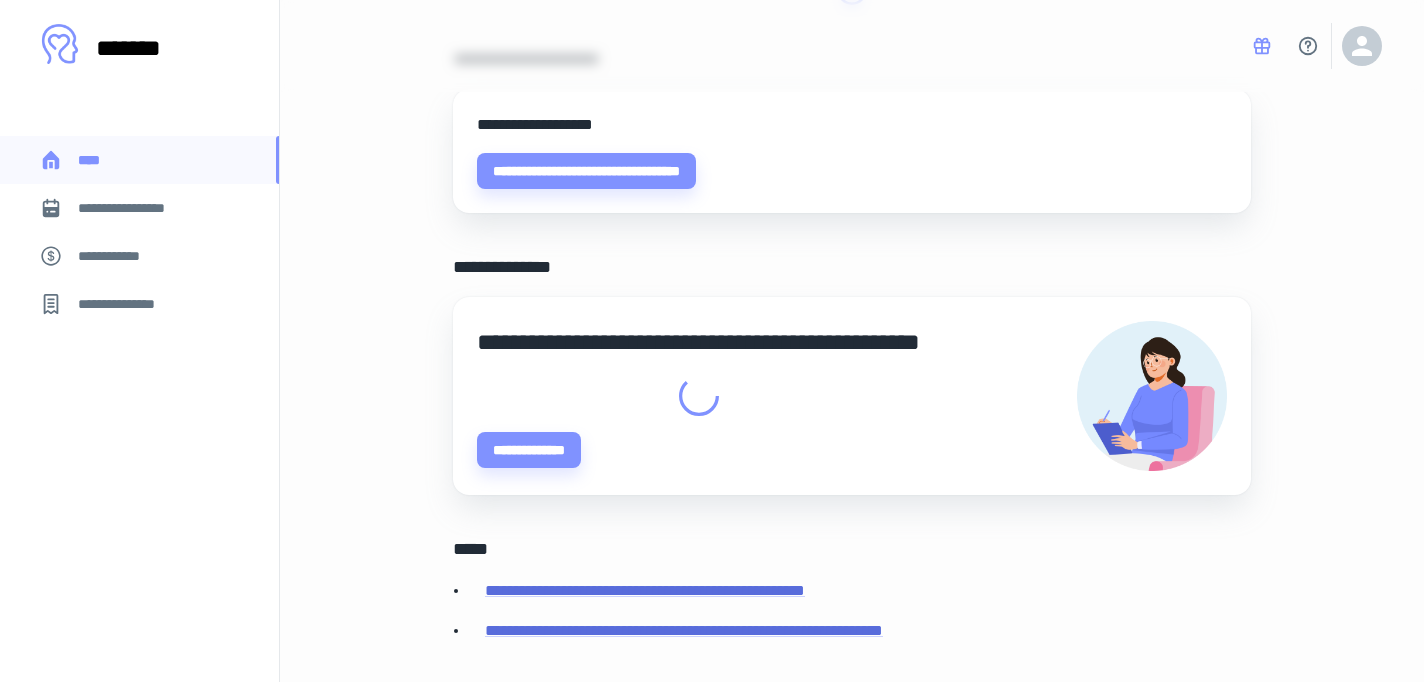 scroll, scrollTop: 0, scrollLeft: 0, axis: both 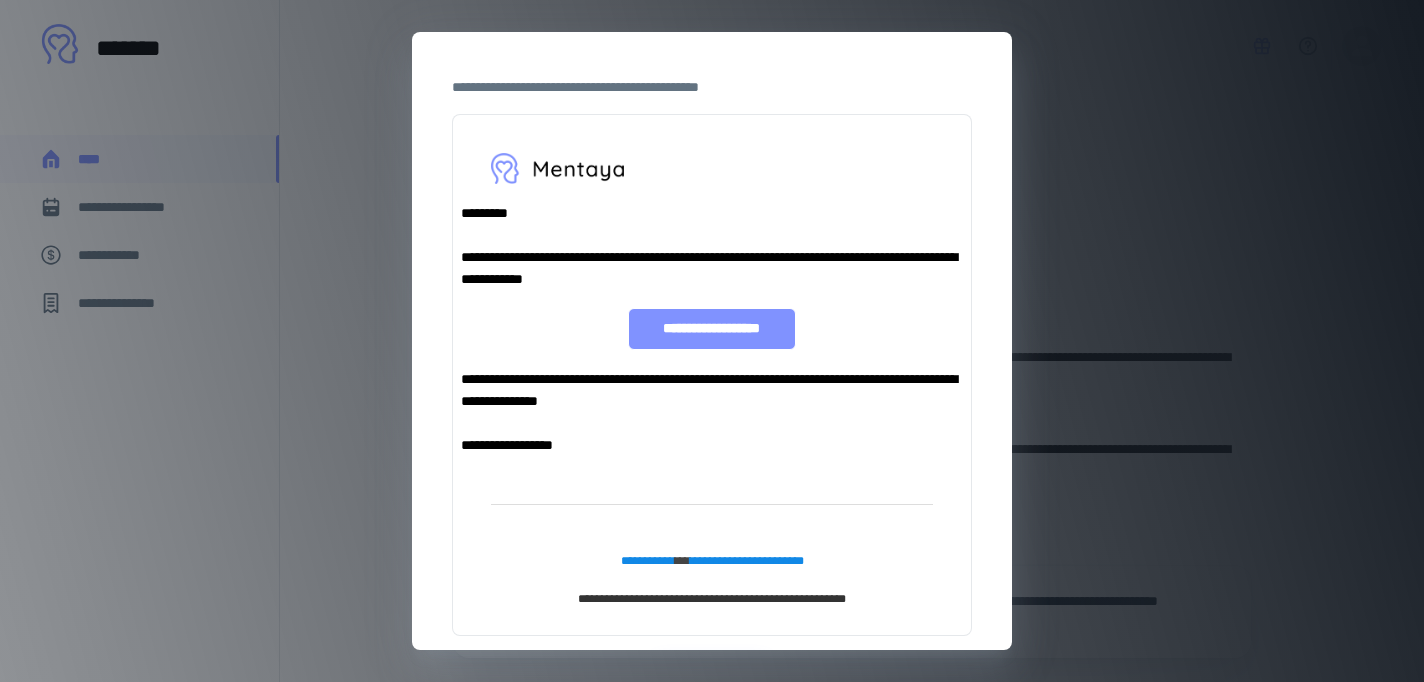 click on "**********" at bounding box center [711, 329] 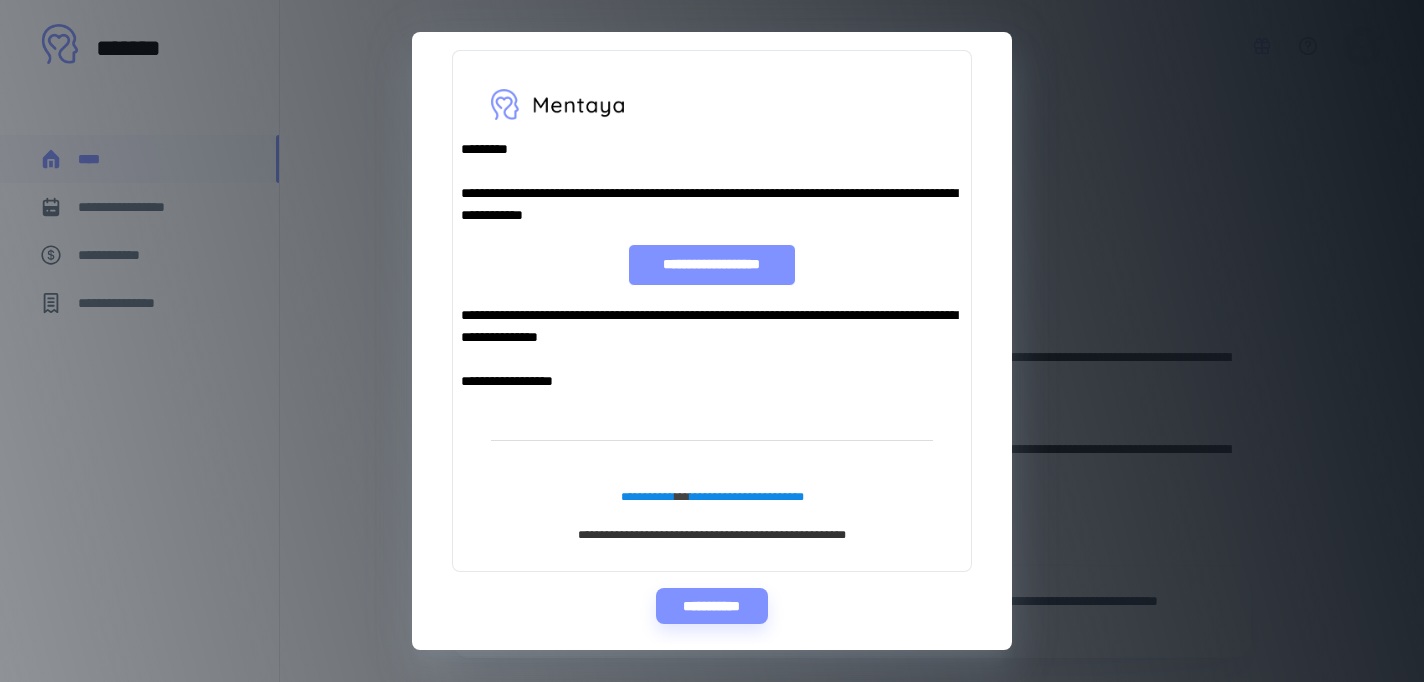 scroll, scrollTop: 166, scrollLeft: 0, axis: vertical 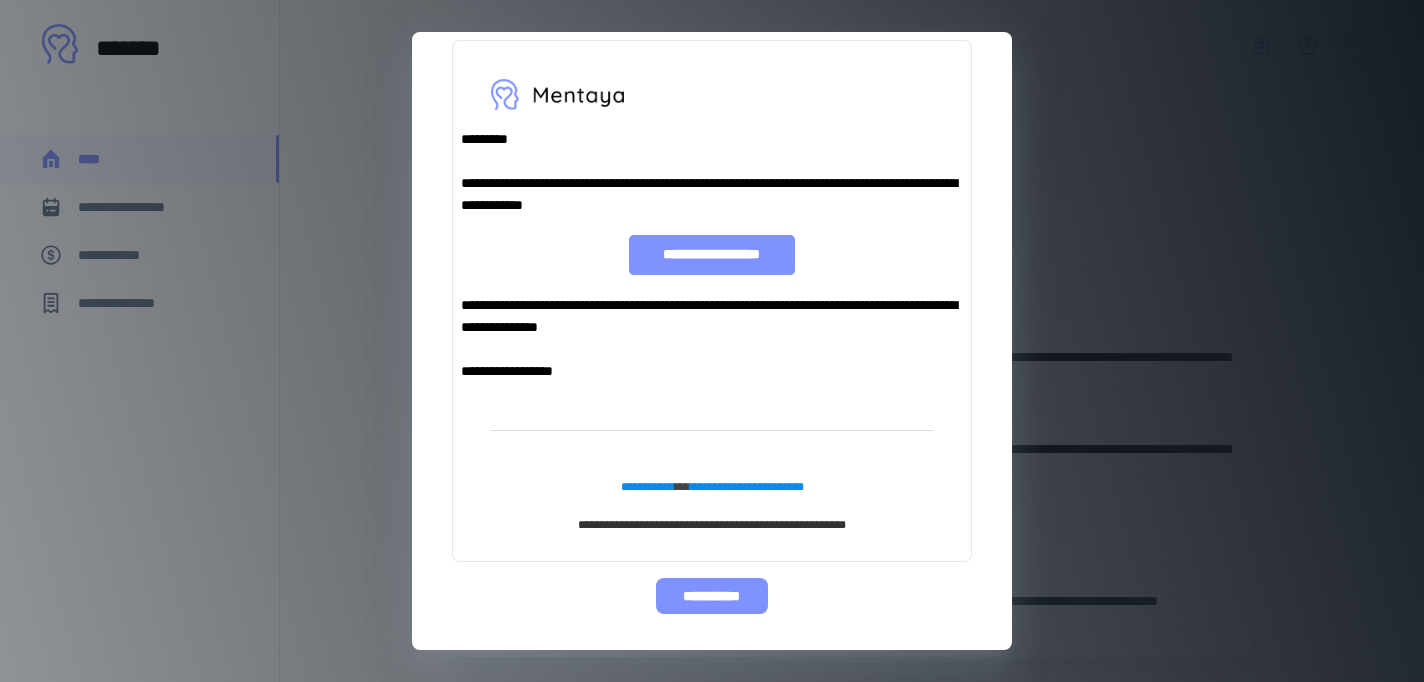 click on "**********" at bounding box center (711, 596) 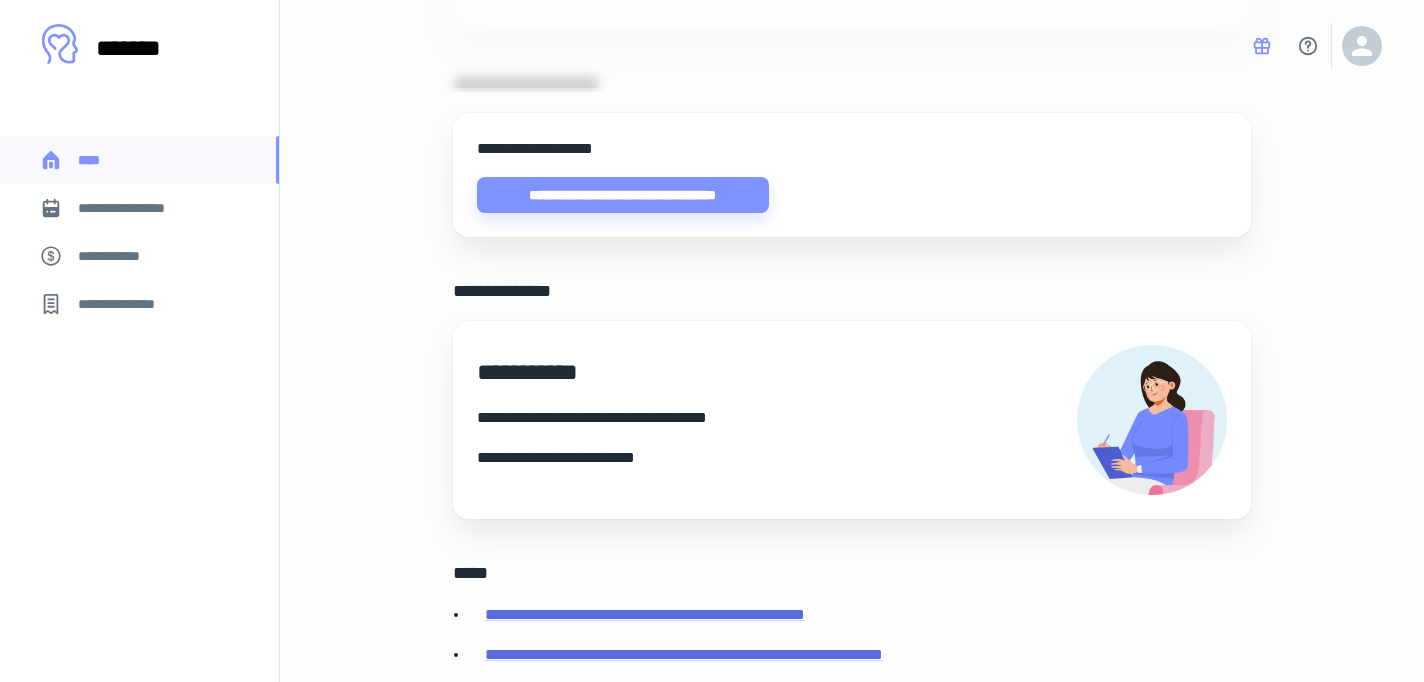 scroll, scrollTop: 710, scrollLeft: 0, axis: vertical 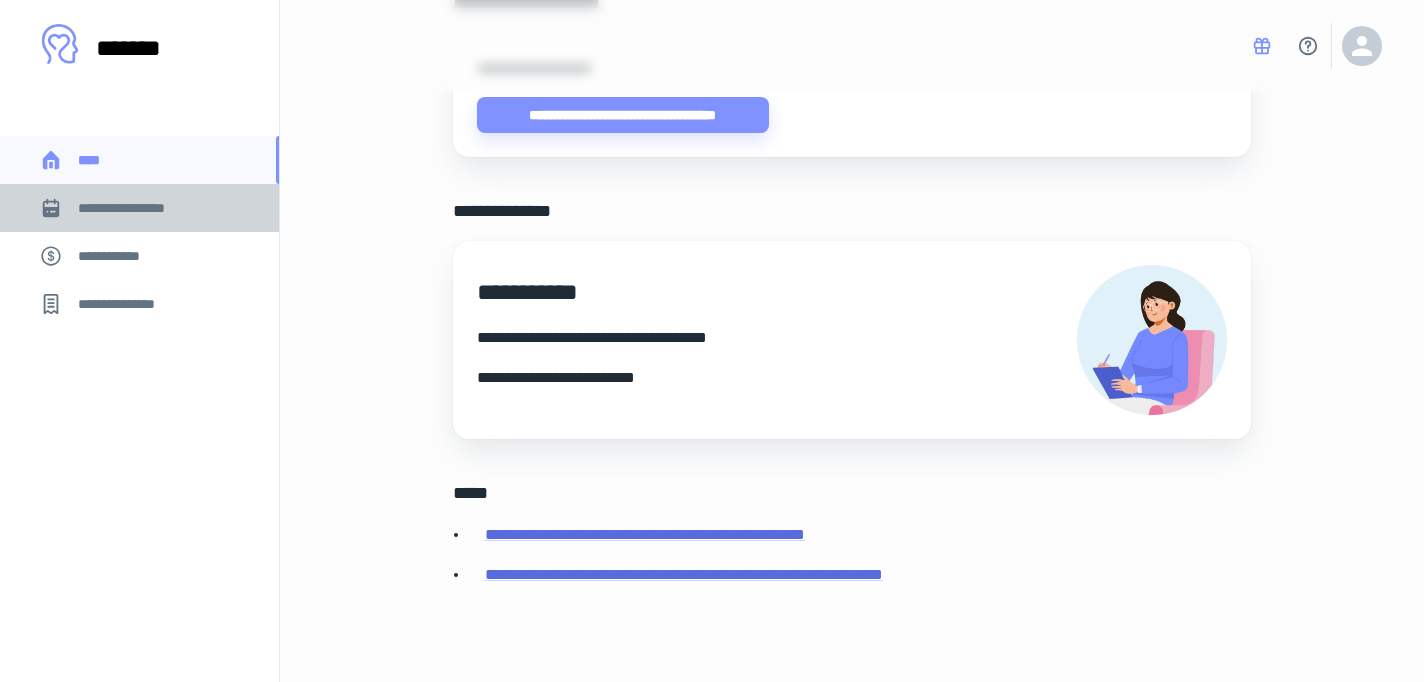 click on "**********" at bounding box center [139, 208] 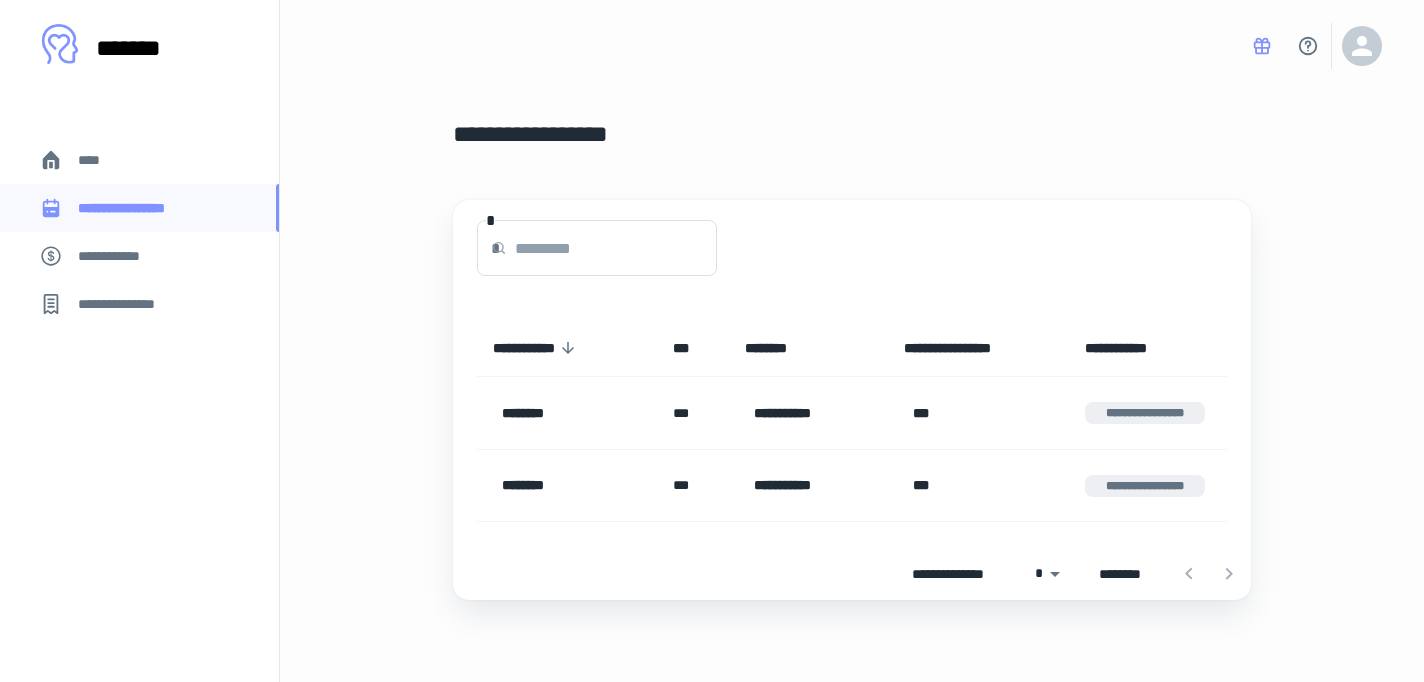 click on "**********" at bounding box center [139, 304] 